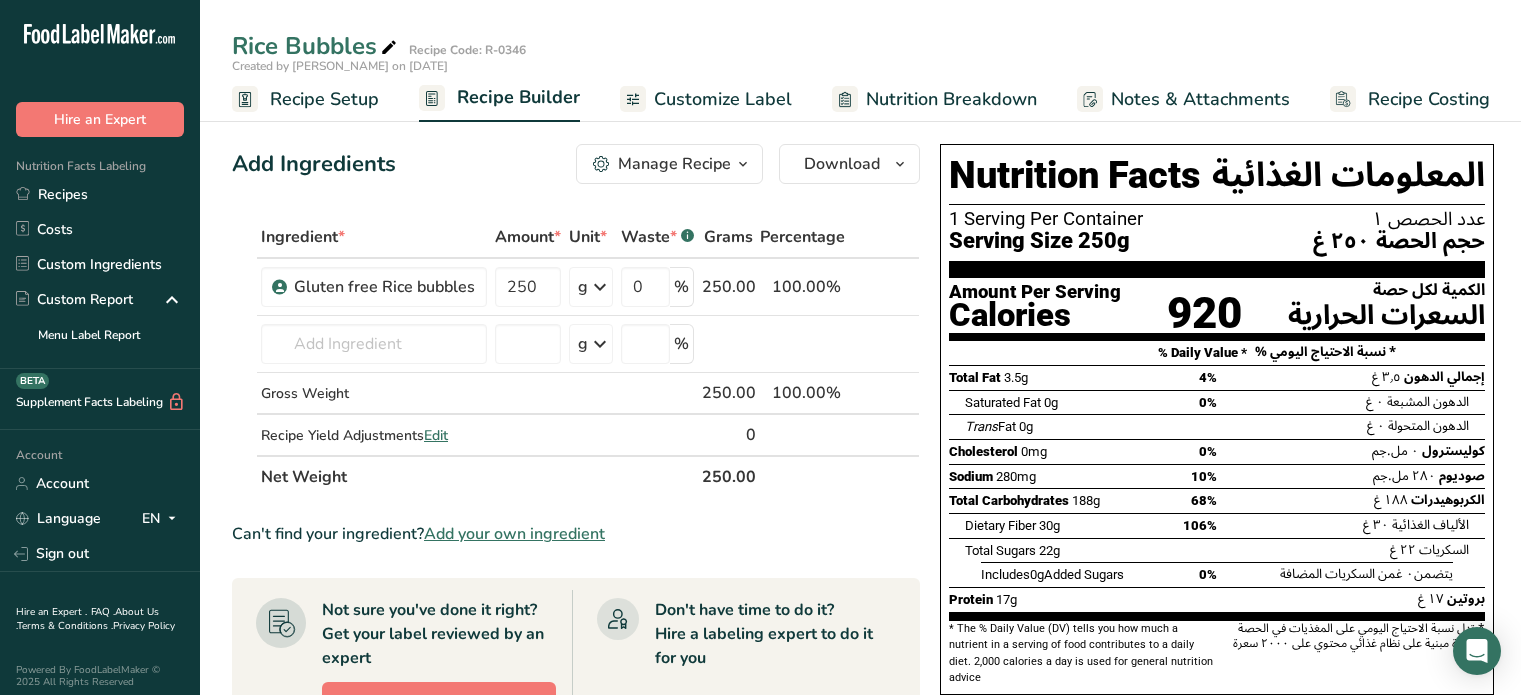 scroll, scrollTop: 0, scrollLeft: 0, axis: both 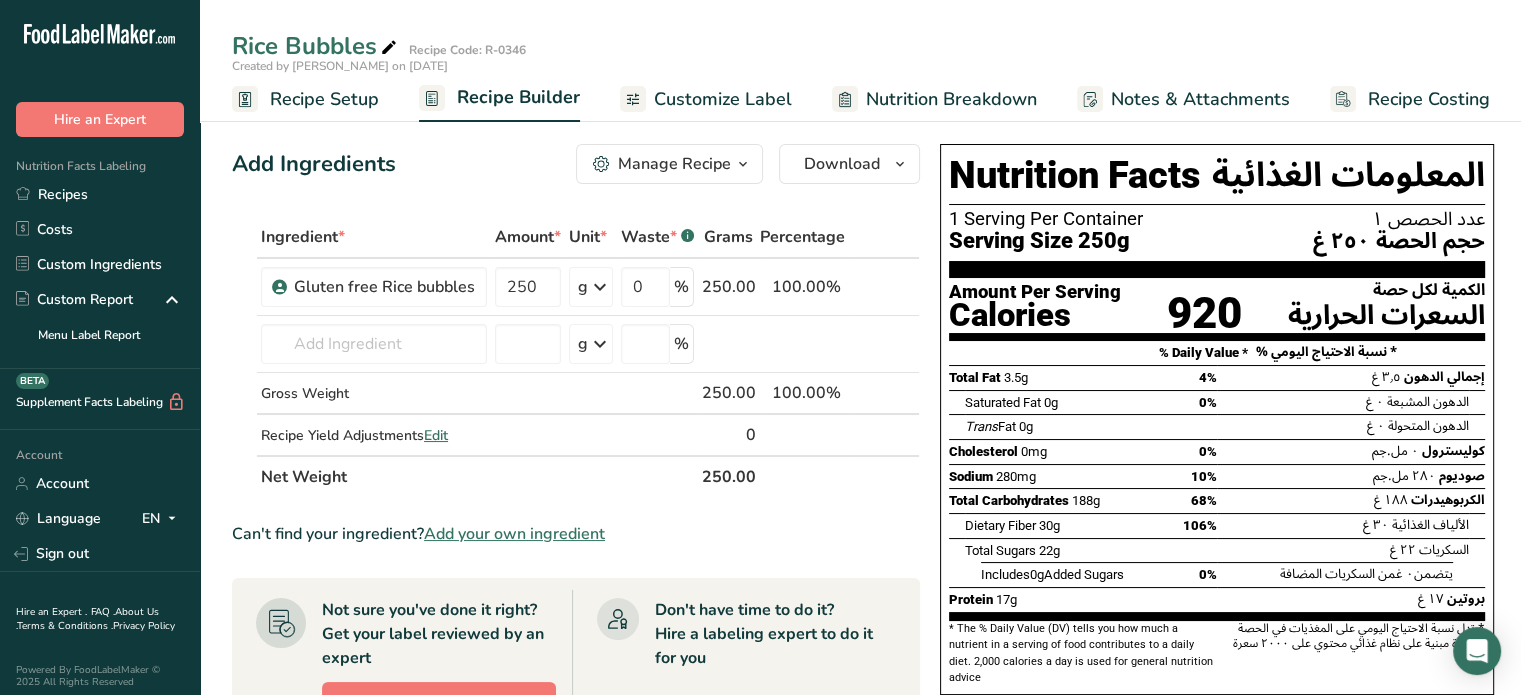 click on "Customize Label" at bounding box center (723, 99) 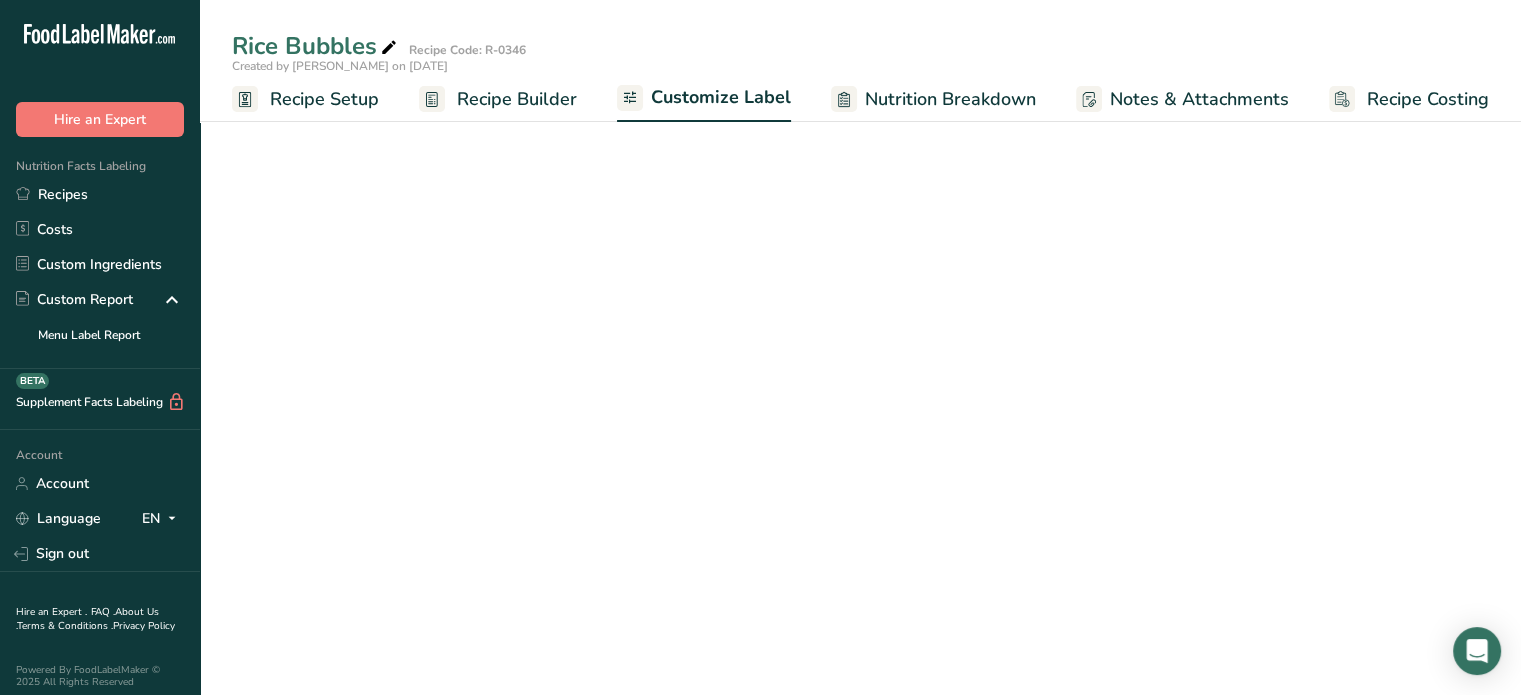 scroll, scrollTop: 0, scrollLeft: 0, axis: both 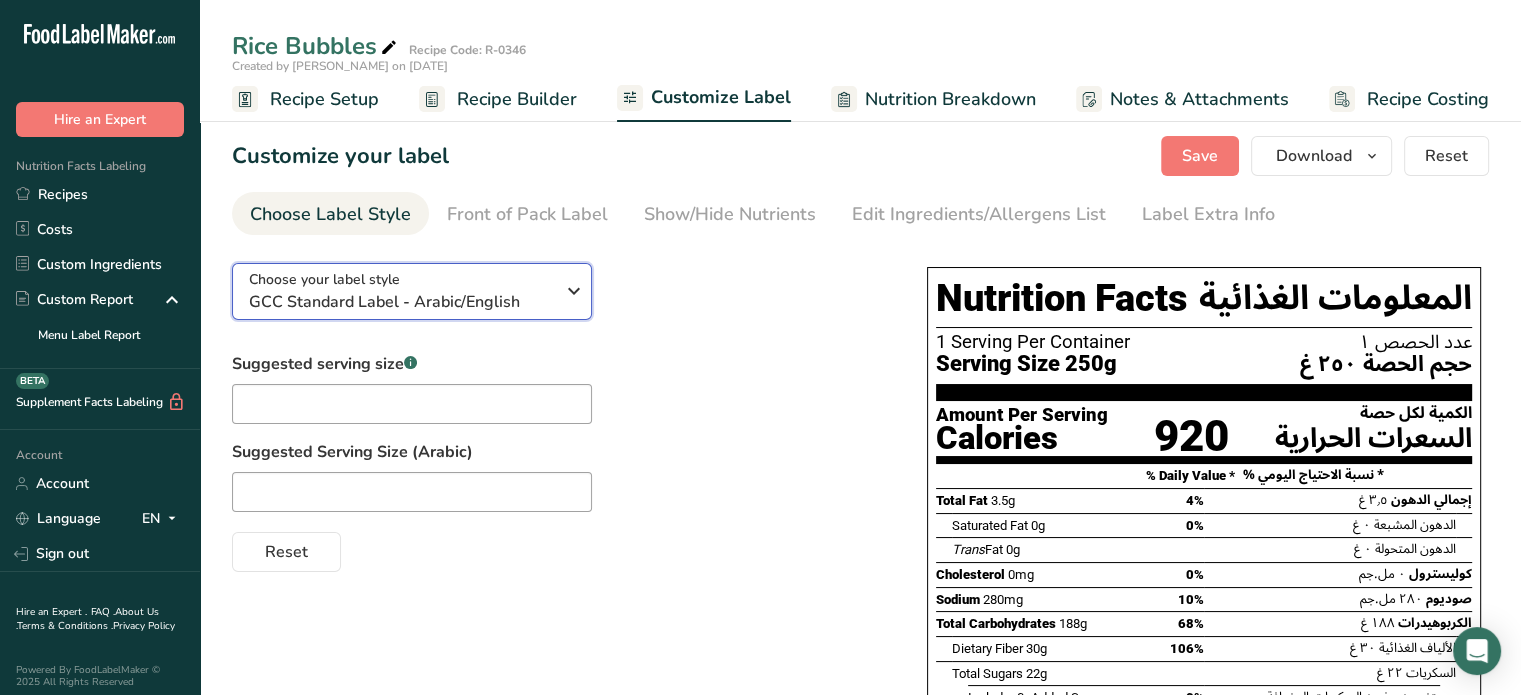 click on "GCC Standard Label - Arabic/English" at bounding box center [401, 302] 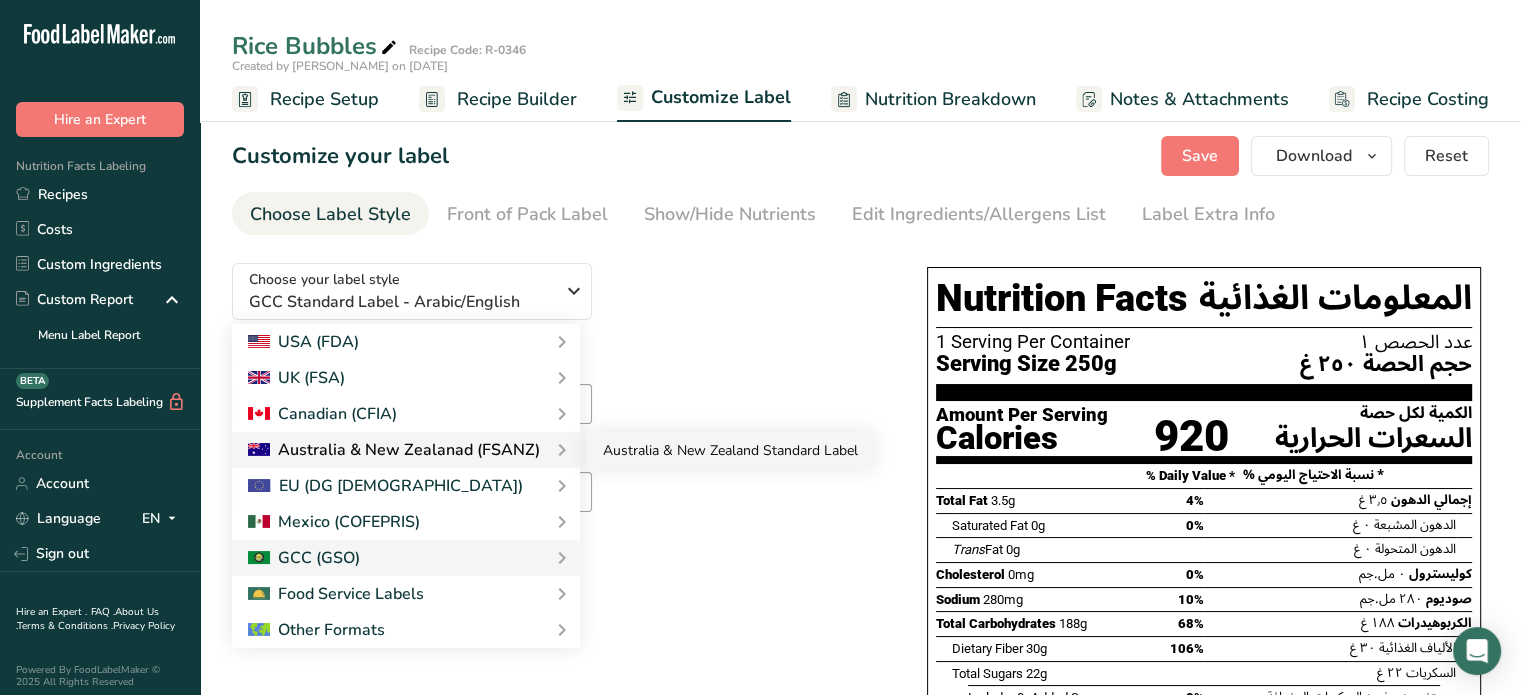 drag, startPoint x: 682, startPoint y: 455, endPoint x: 696, endPoint y: 451, distance: 14.56022 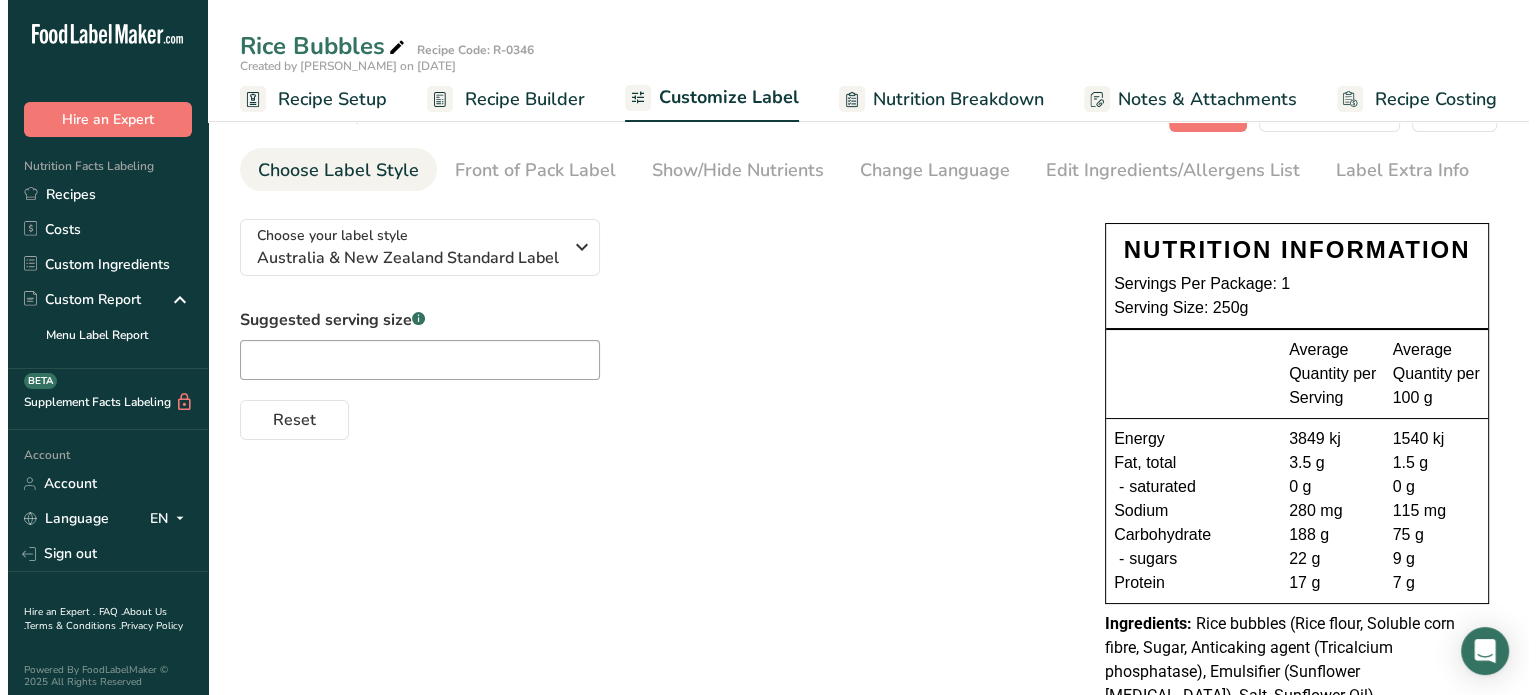 scroll, scrollTop: 0, scrollLeft: 0, axis: both 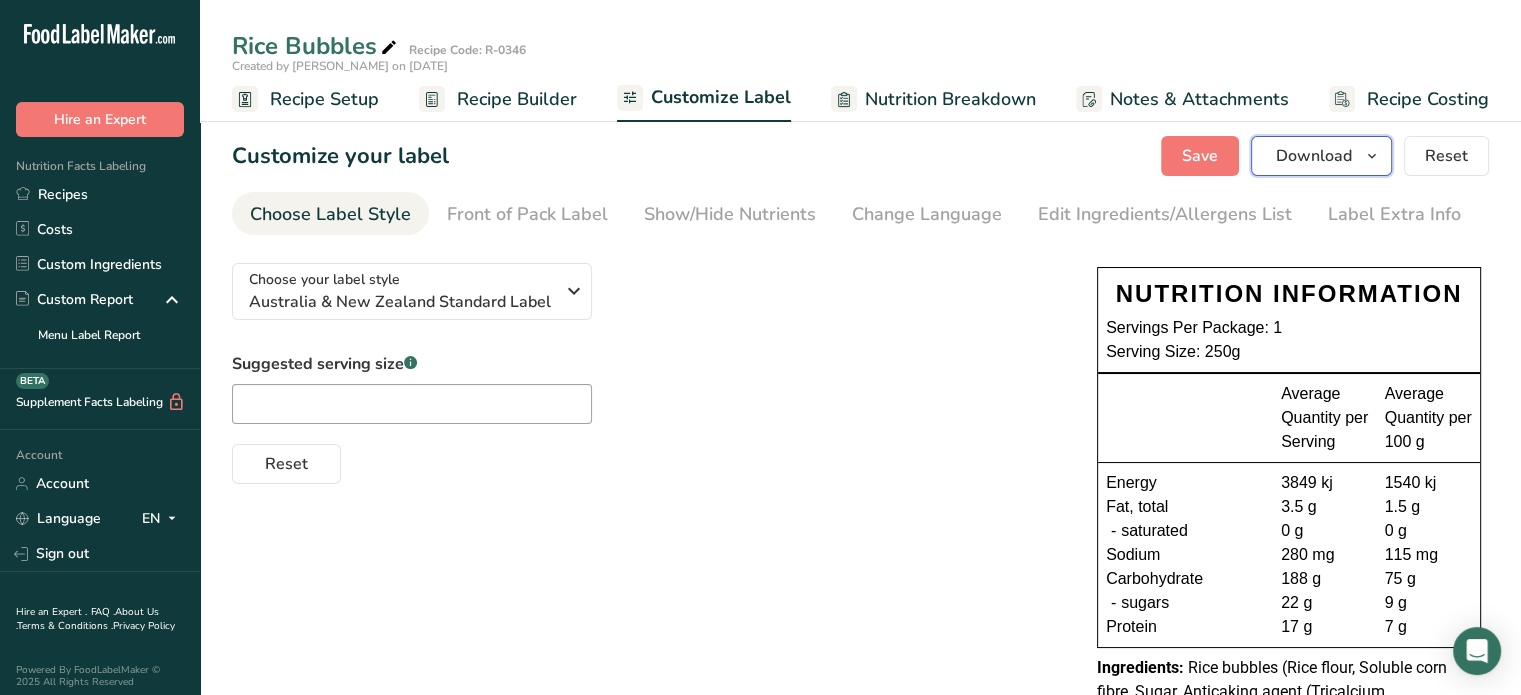 click on "Download" at bounding box center (1314, 156) 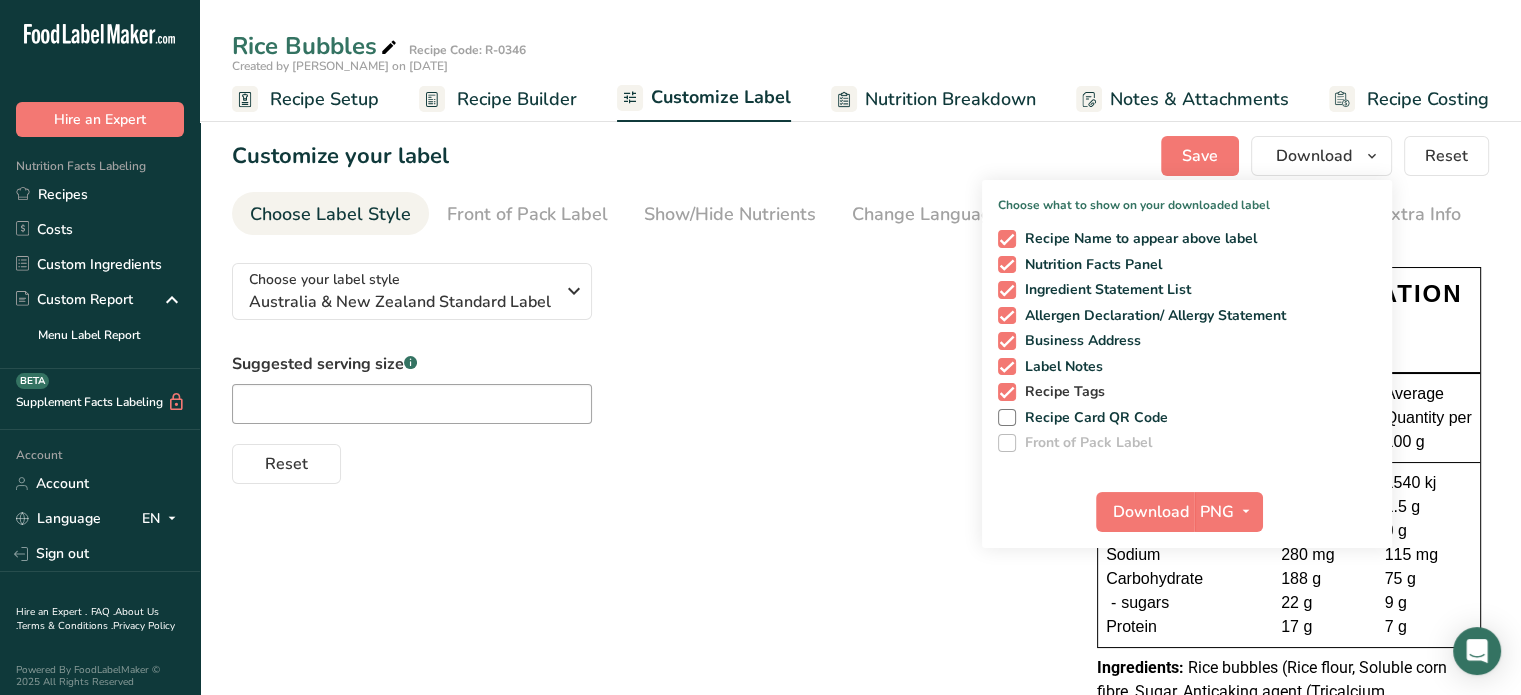click on "Recipe Tags" at bounding box center [1061, 392] 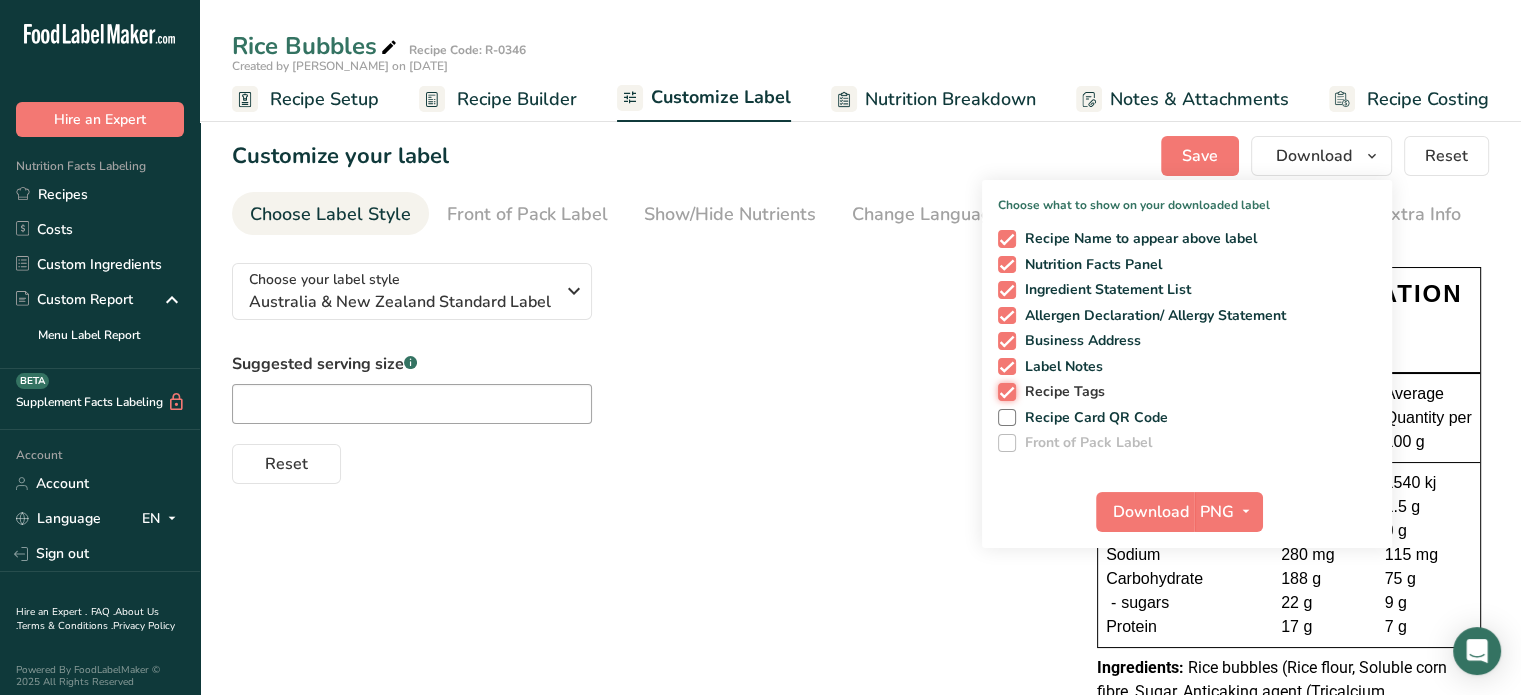 click on "Recipe Tags" at bounding box center [1004, 391] 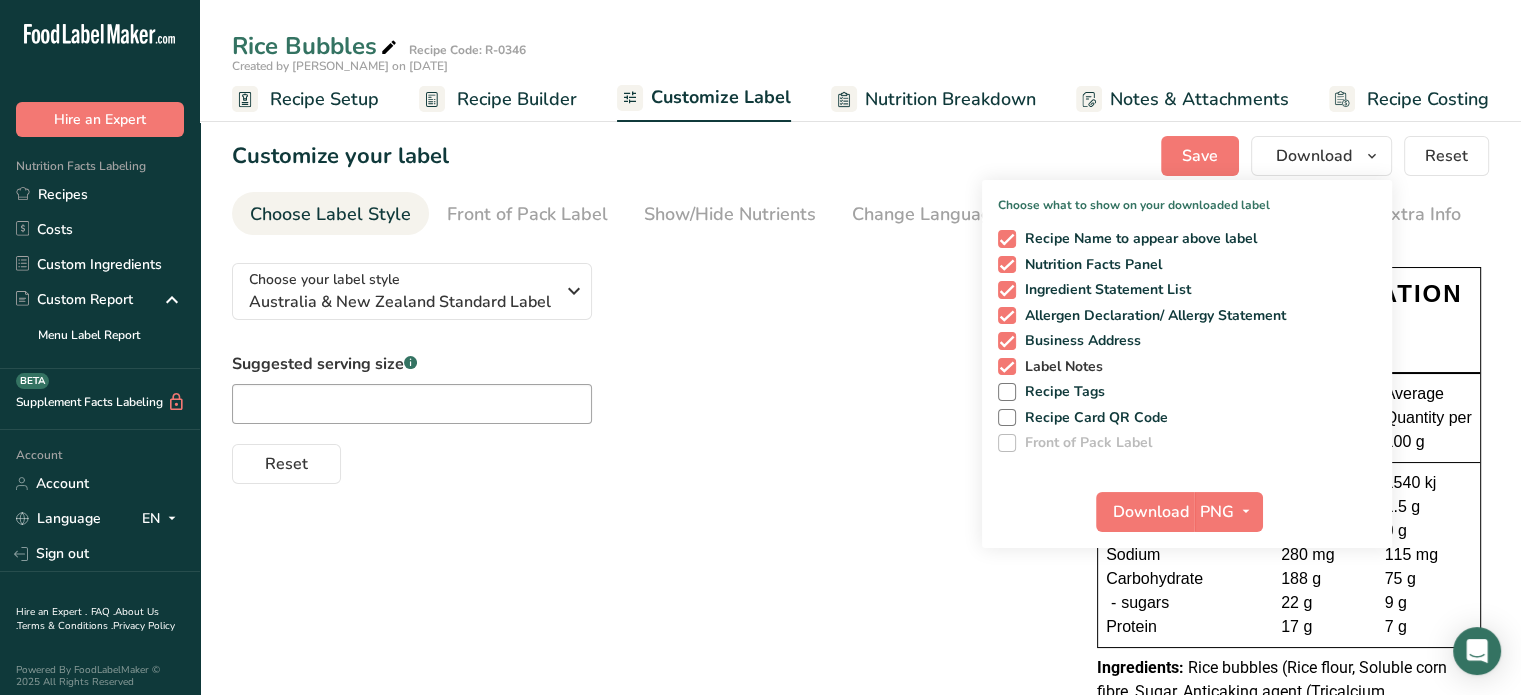 click on "Label Notes" at bounding box center [1060, 367] 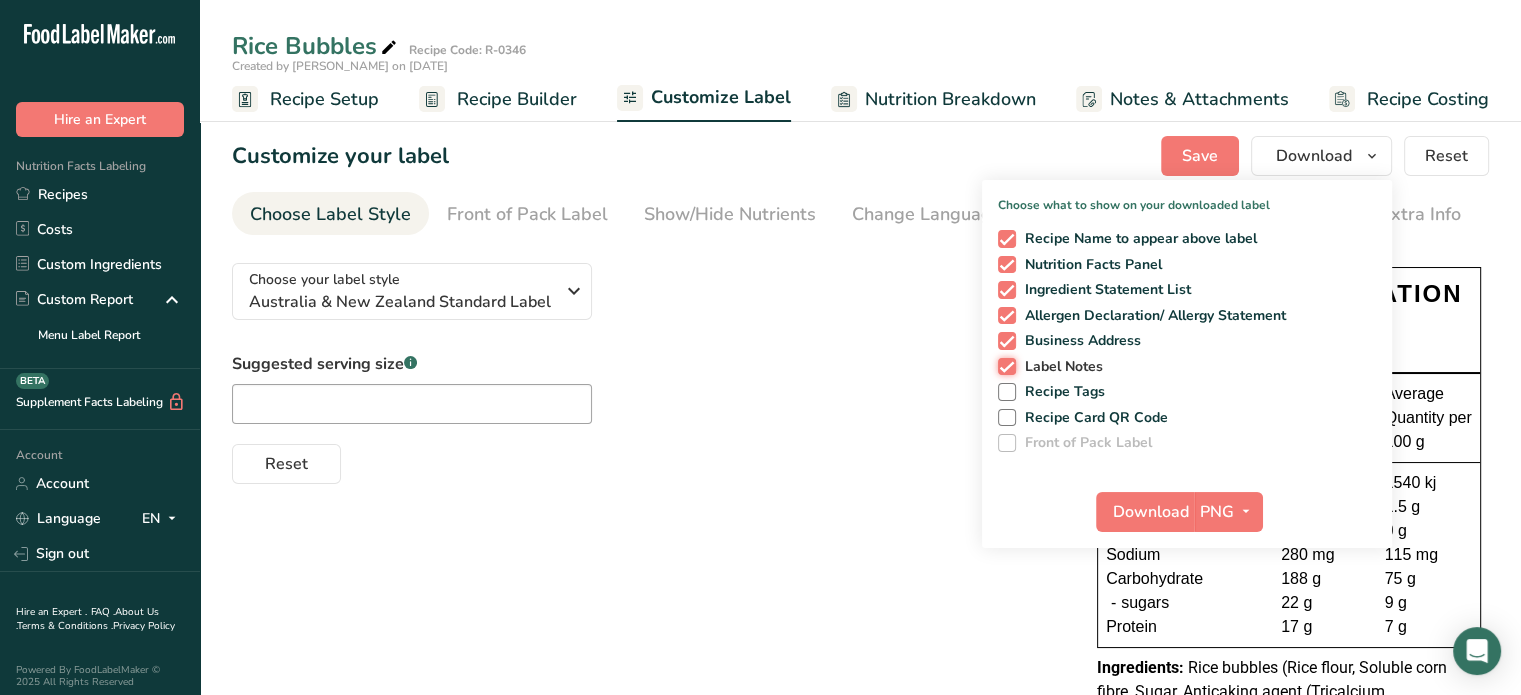 click on "Label Notes" at bounding box center [1004, 366] 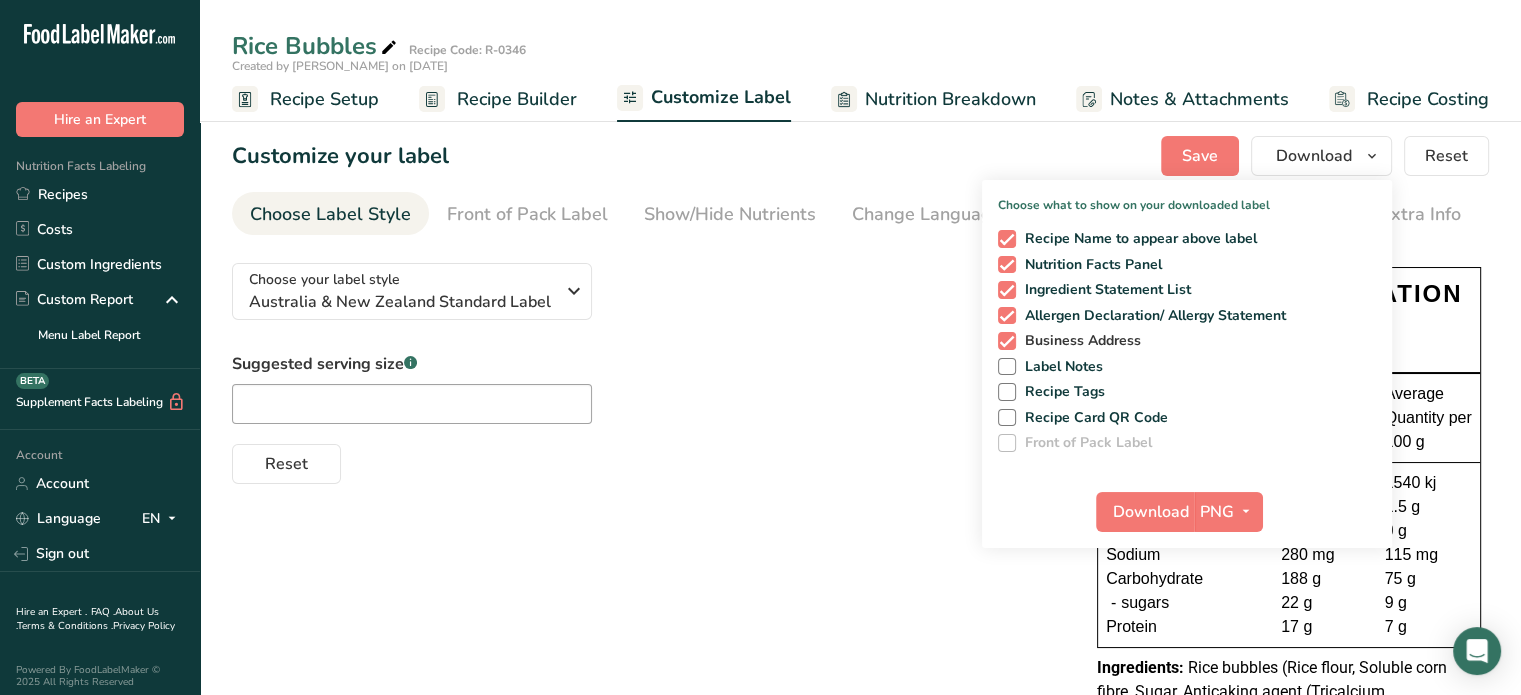 click on "Business Address" at bounding box center [1079, 341] 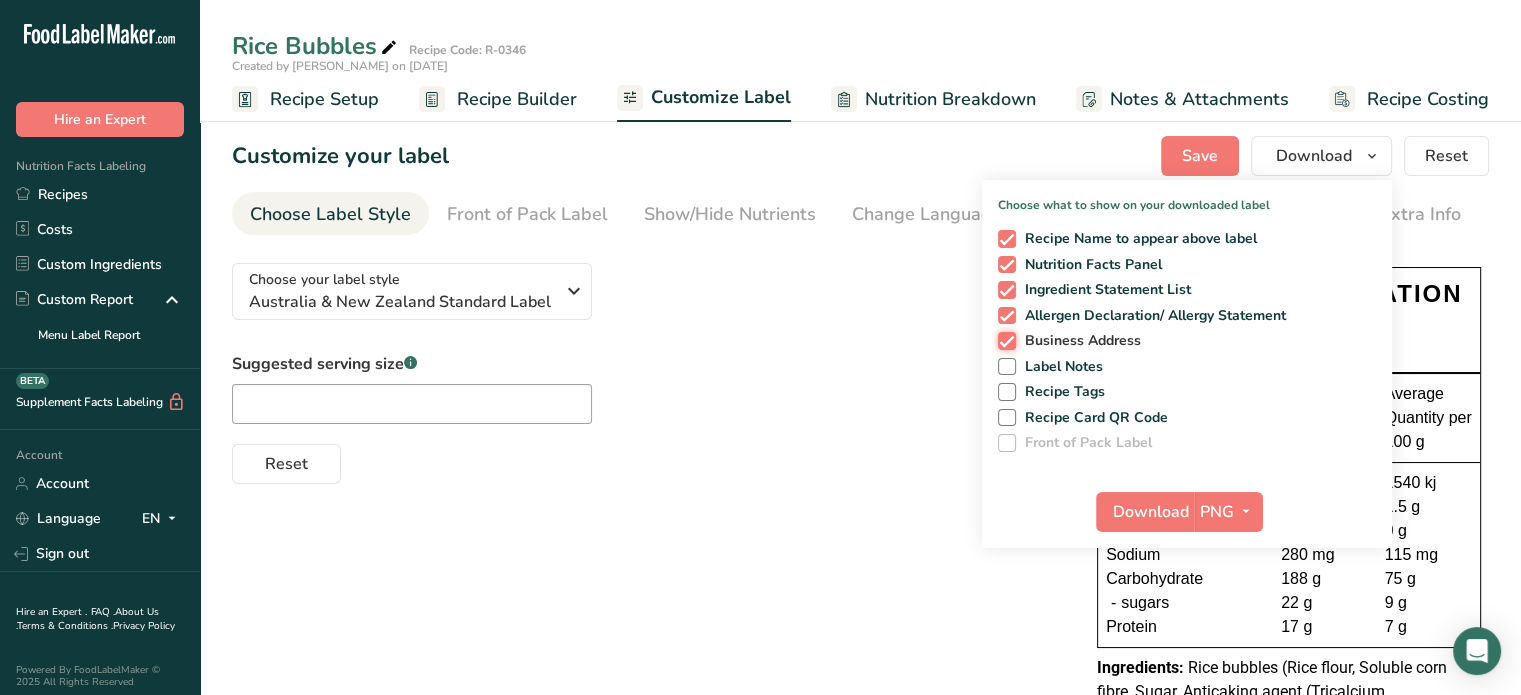 click on "Business Address" at bounding box center [1004, 340] 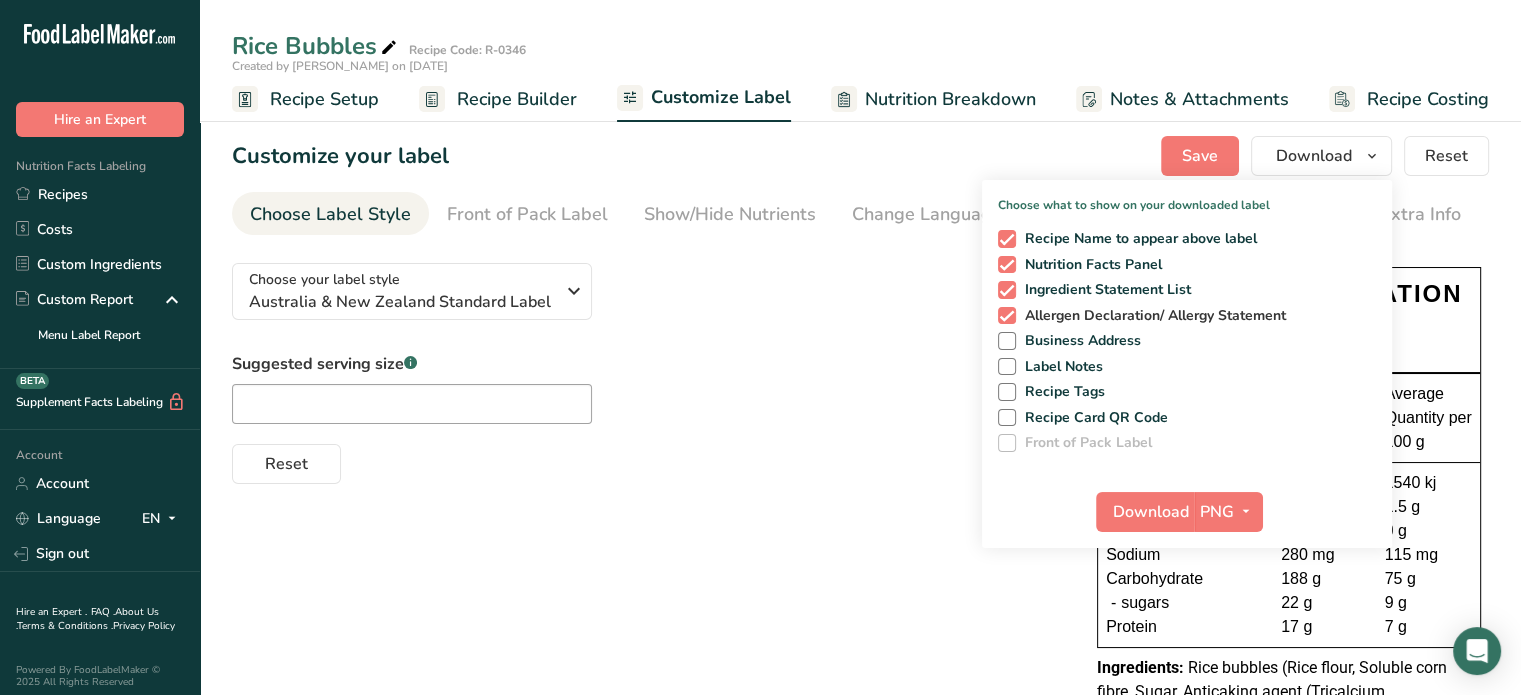 click on "Allergen Declaration/ Allergy Statement" at bounding box center (1151, 316) 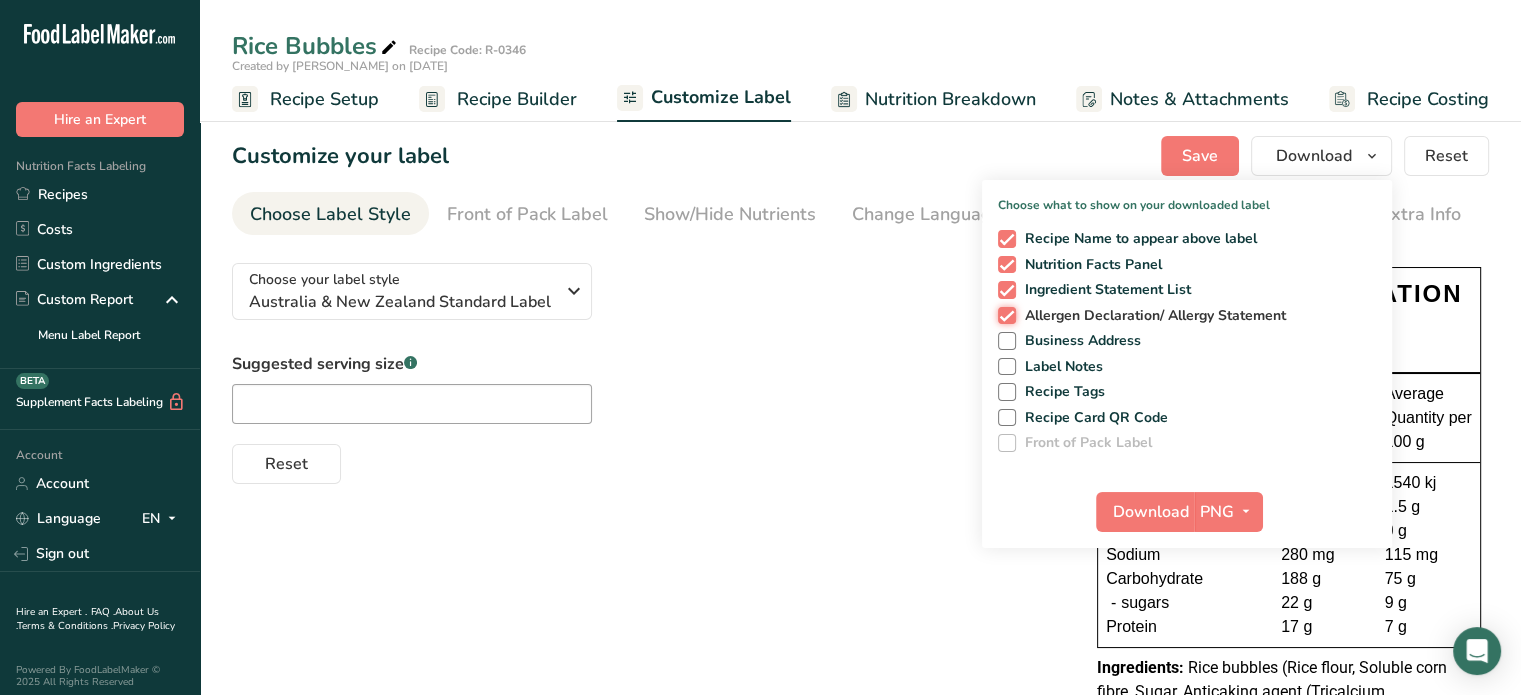 click on "Allergen Declaration/ Allergy Statement" at bounding box center (1004, 315) 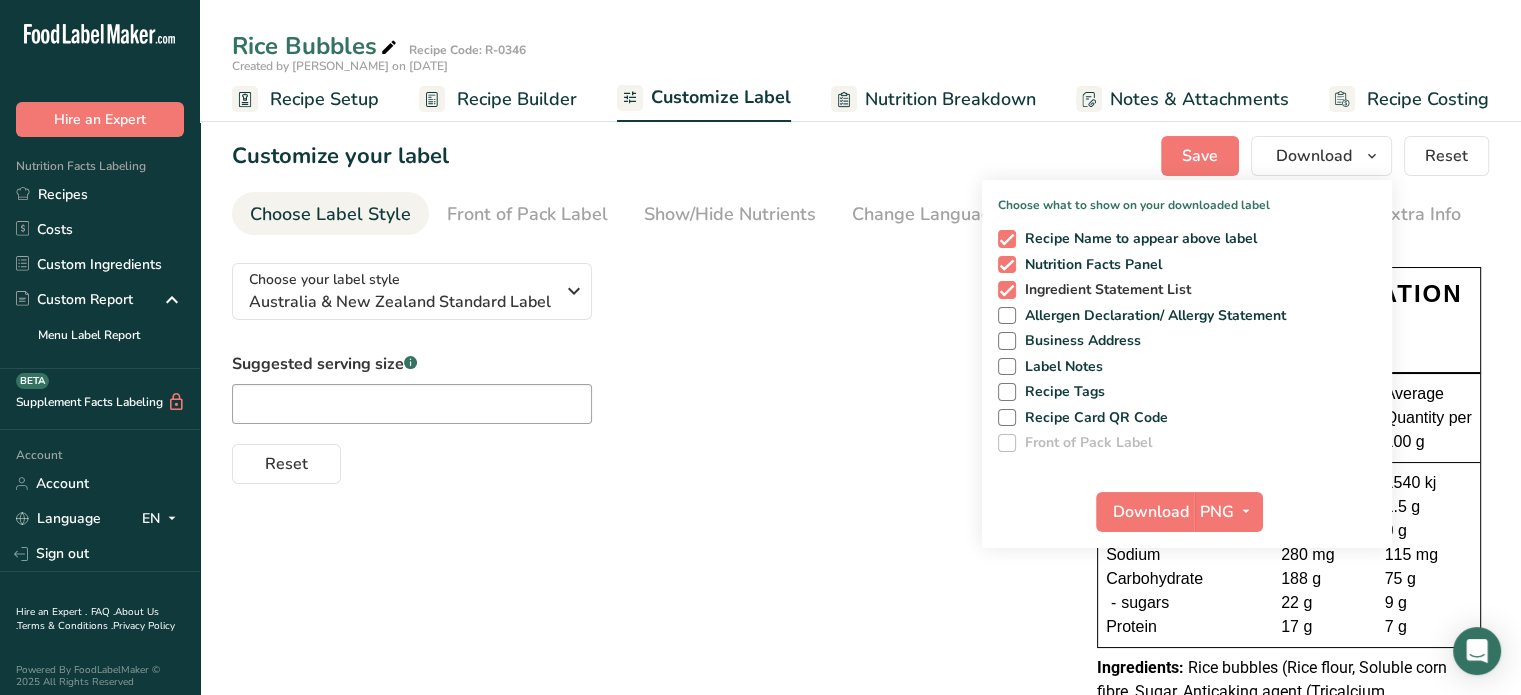 click on "Ingredient Statement List" at bounding box center (1104, 290) 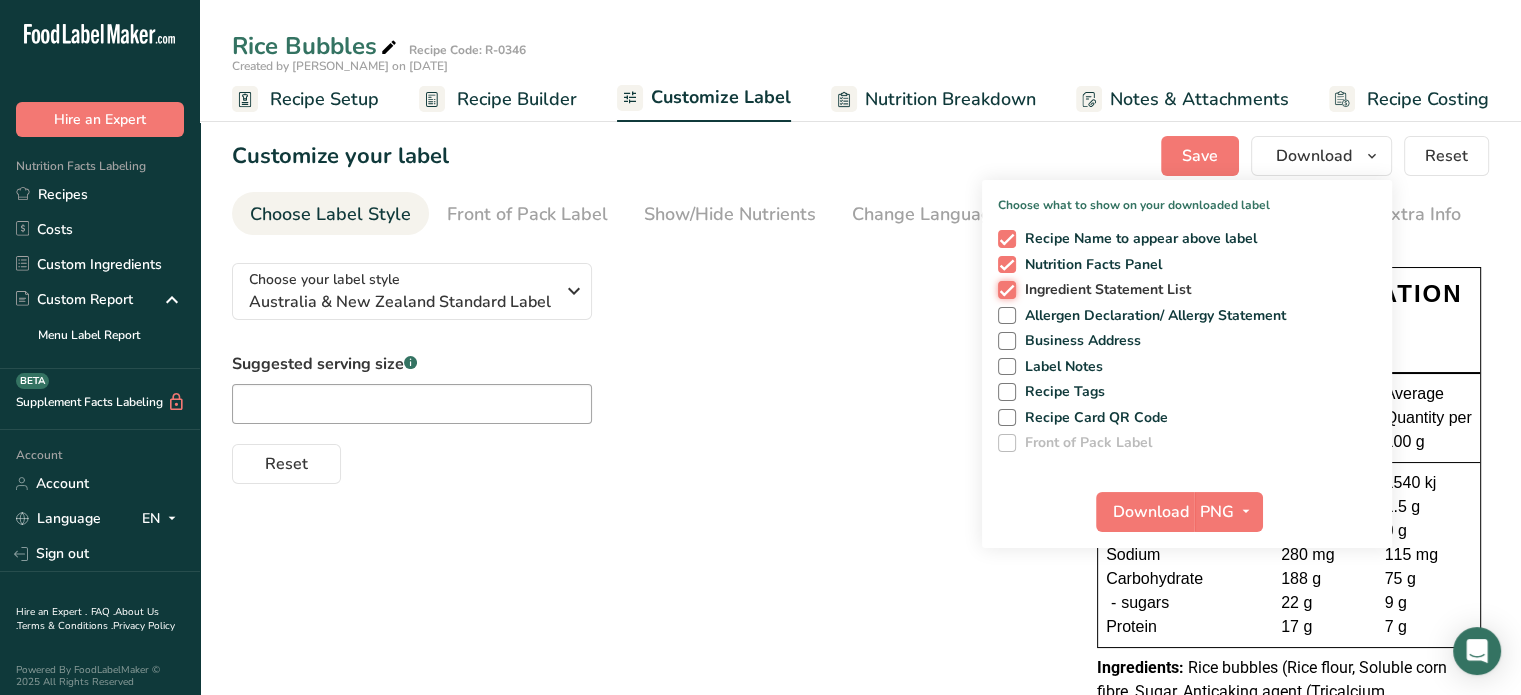 click on "Ingredient Statement List" at bounding box center [1004, 289] 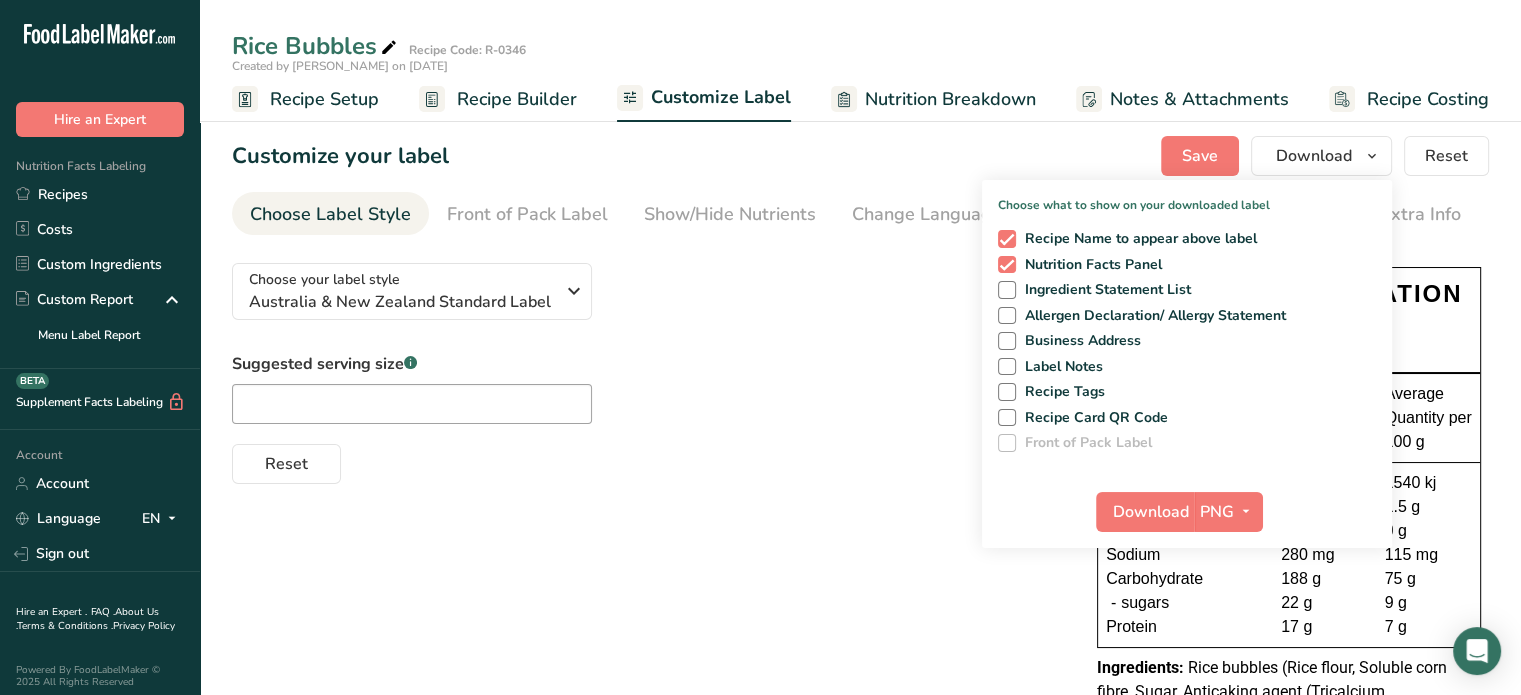 click on "Recipe Name to appear above label
Nutrition Facts Panel
Ingredient Statement List
Allergen Declaration/ Allergy Statement
Business Address
Label Notes
Recipe Tags
Recipe Card QR Code
Front of Pack Label" at bounding box center (1187, 337) 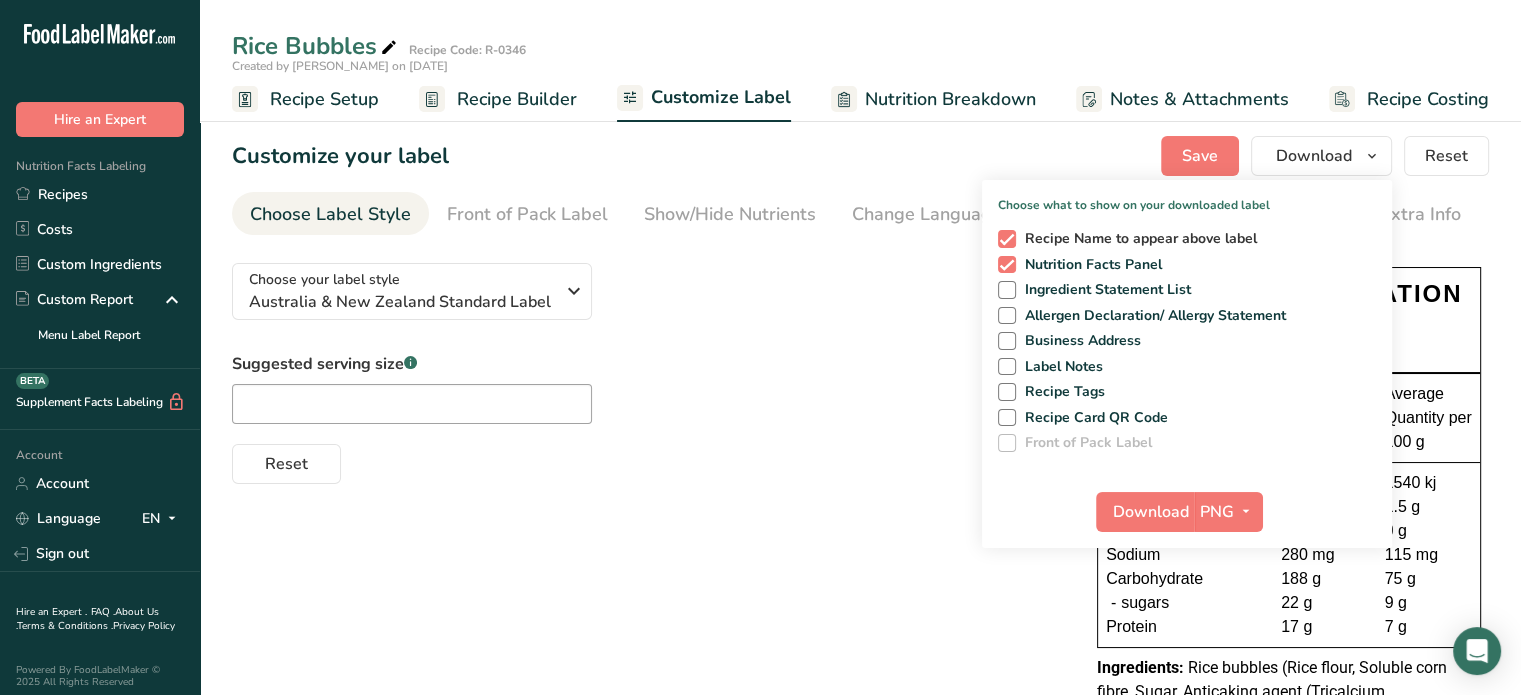 click at bounding box center [1007, 239] 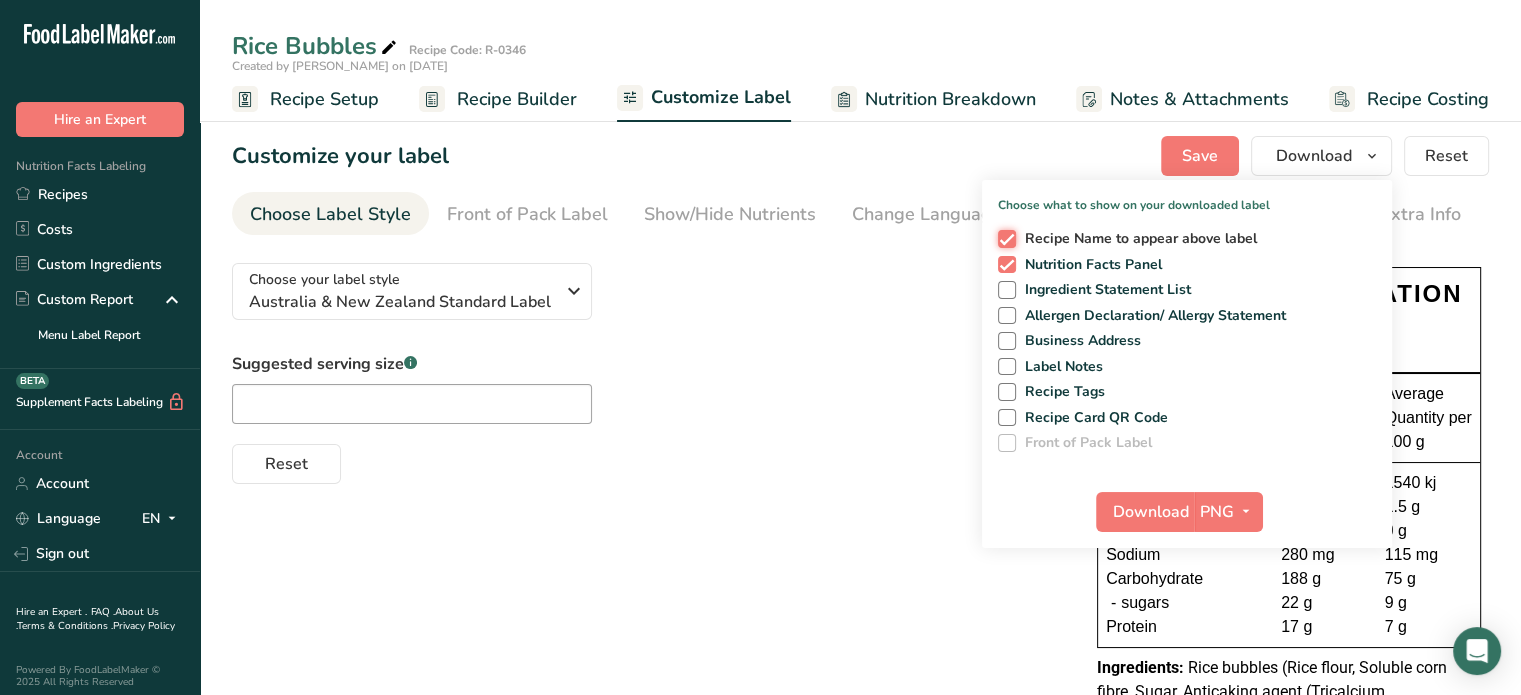 click on "Recipe Name to appear above label" at bounding box center (1004, 238) 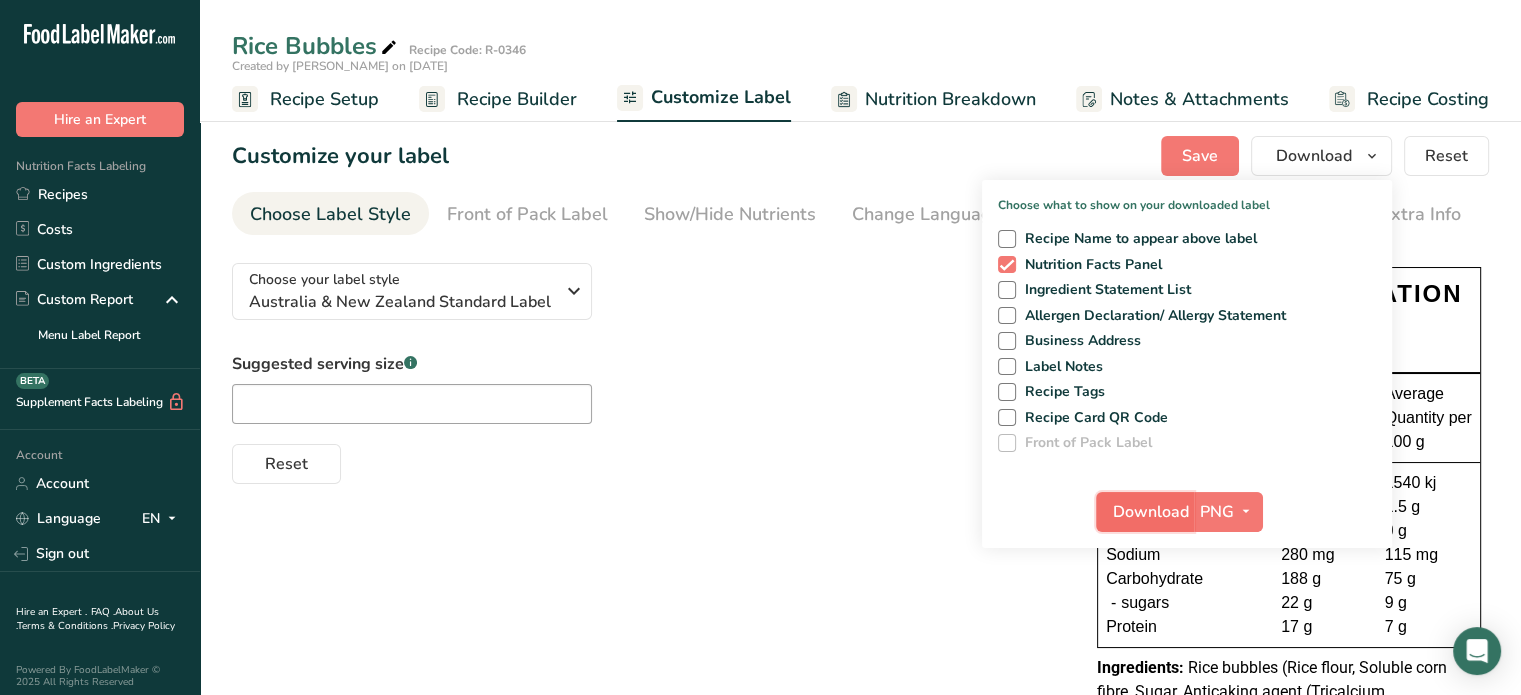 click on "Download" at bounding box center (1151, 512) 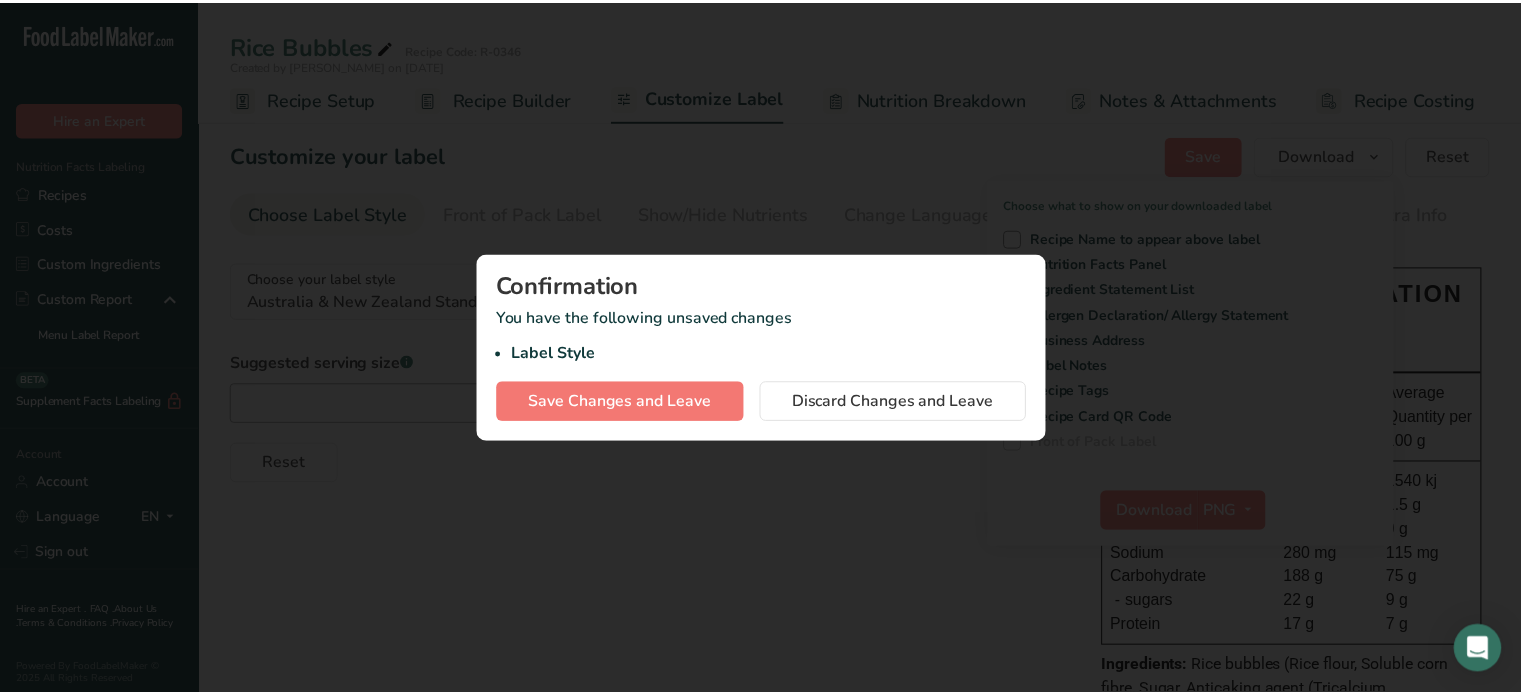 scroll, scrollTop: 0, scrollLeft: 0, axis: both 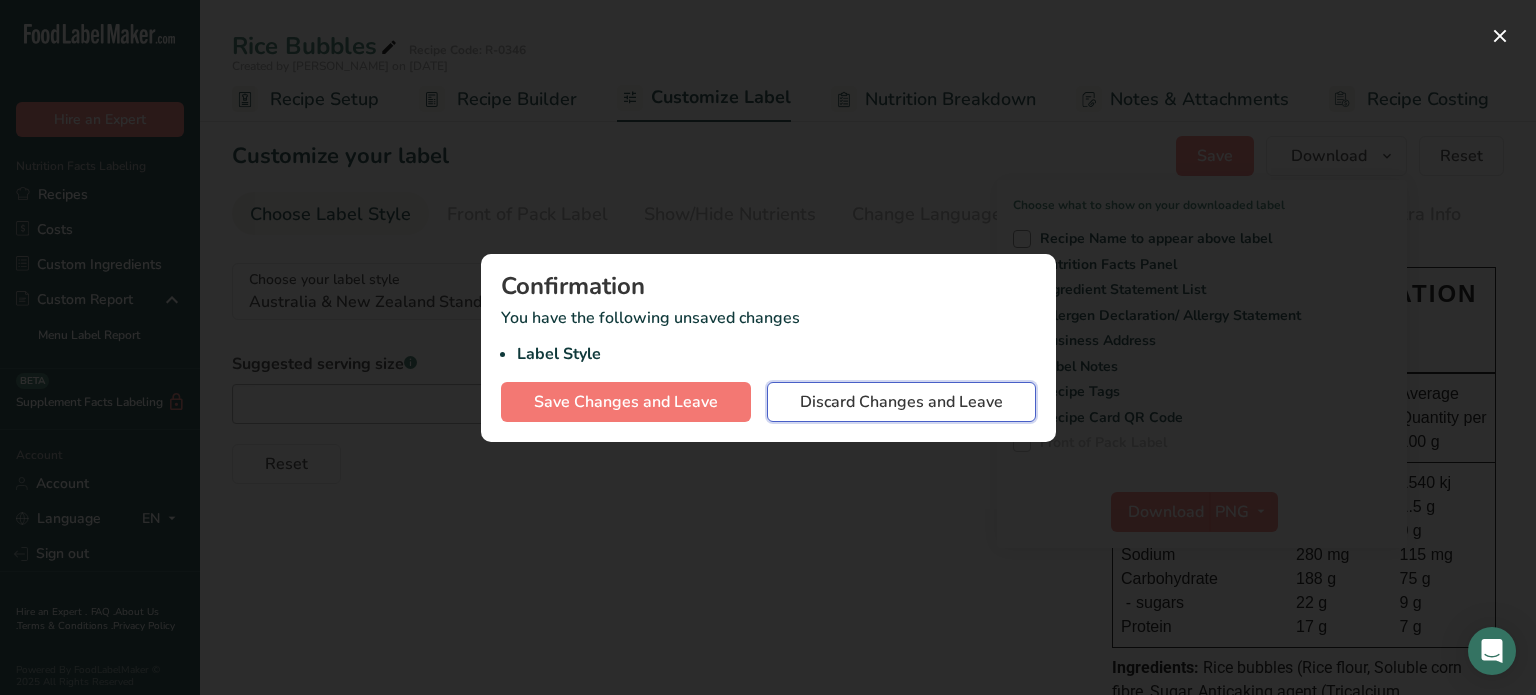 click on "Discard Changes and Leave" at bounding box center [901, 402] 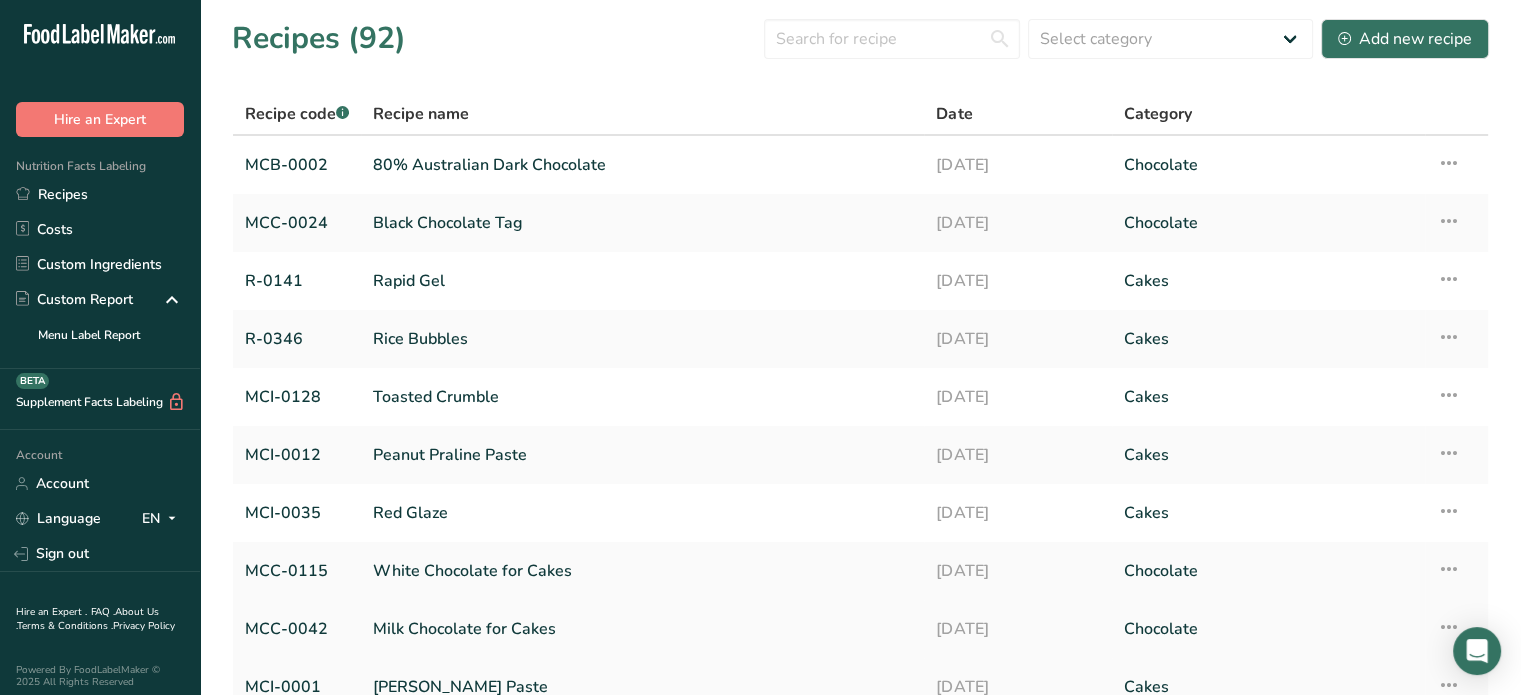 scroll, scrollTop: 180, scrollLeft: 0, axis: vertical 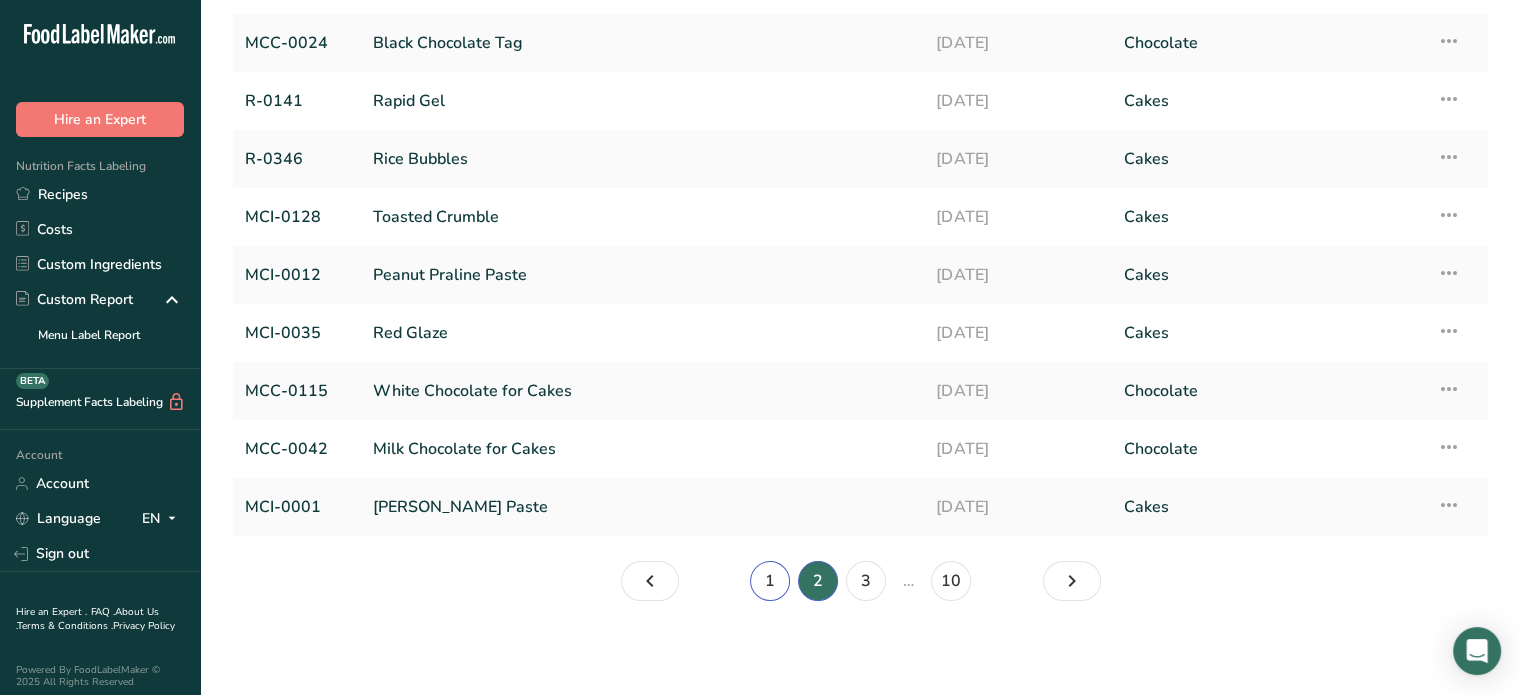 click on "1" at bounding box center (770, 581) 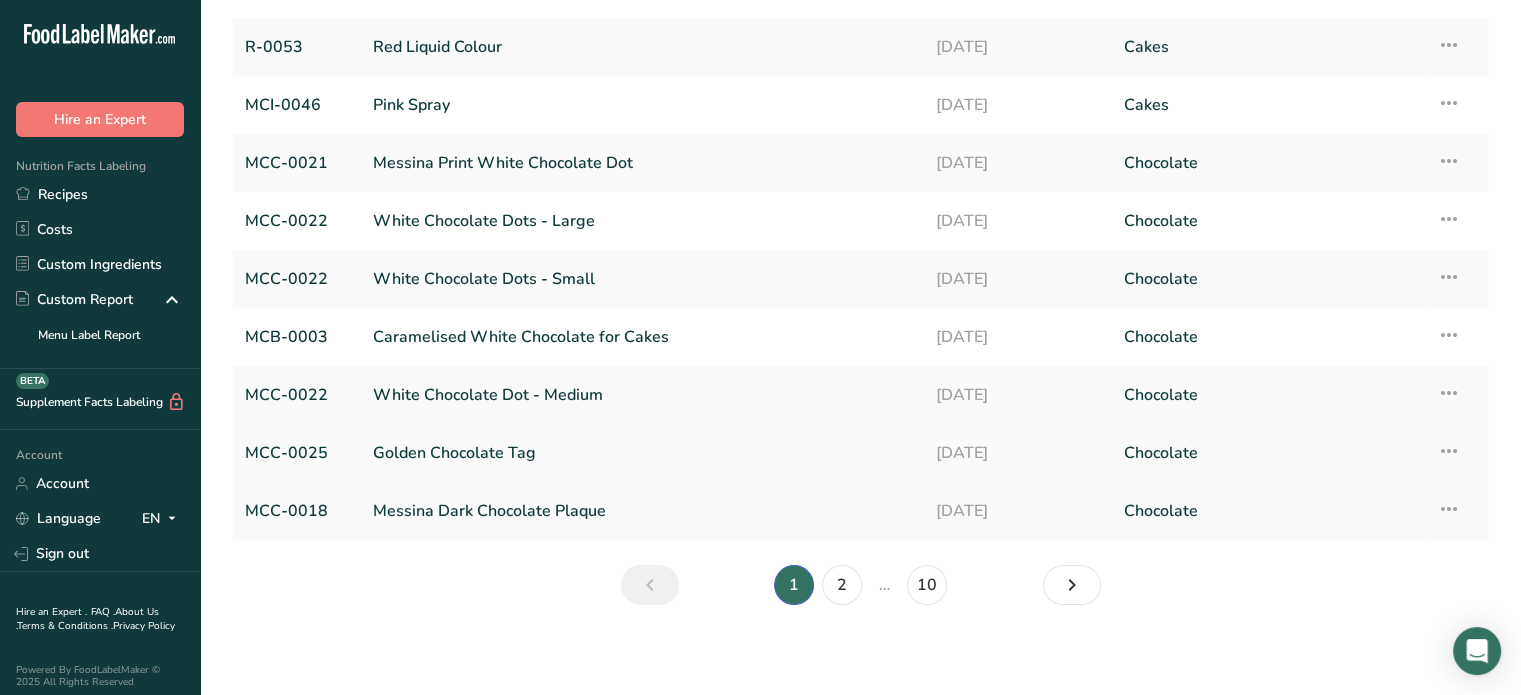scroll, scrollTop: 180, scrollLeft: 0, axis: vertical 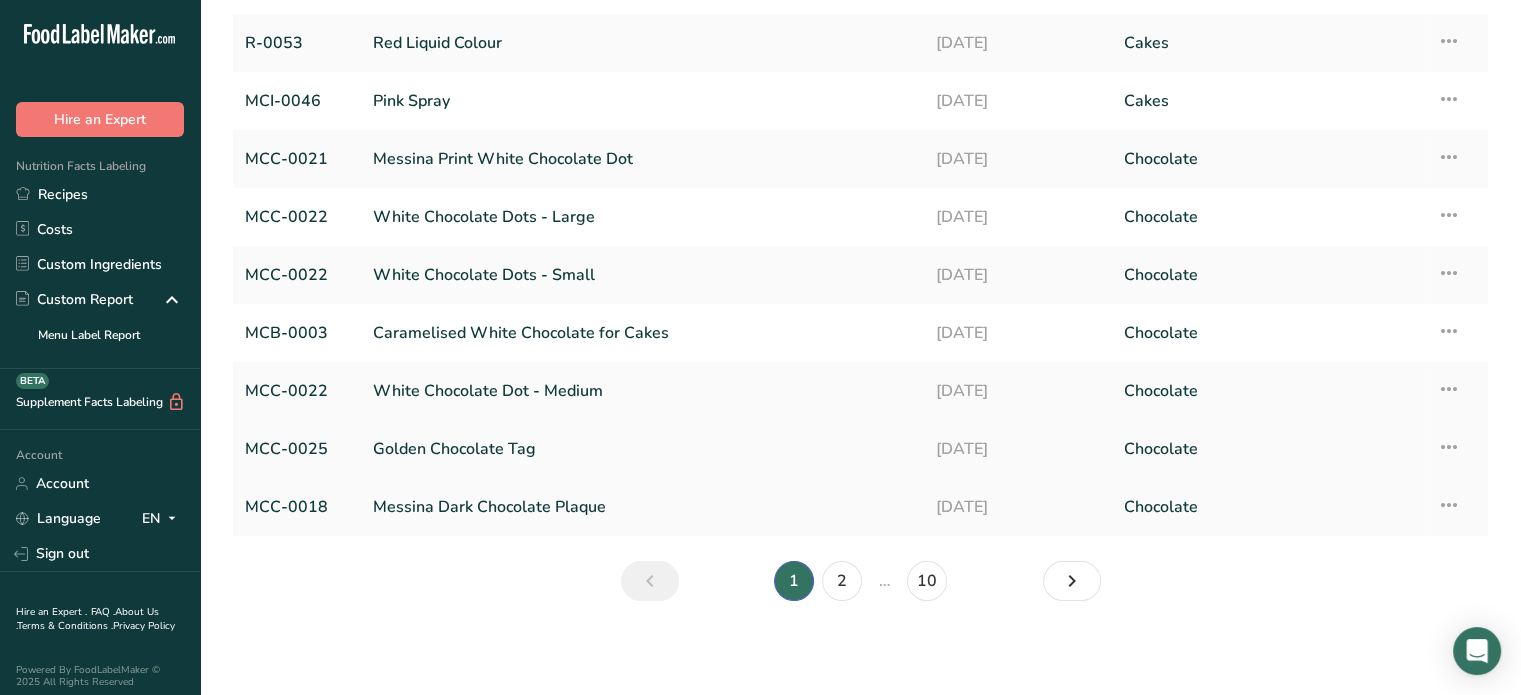 click on "Golden Chocolate Tag" at bounding box center [642, 449] 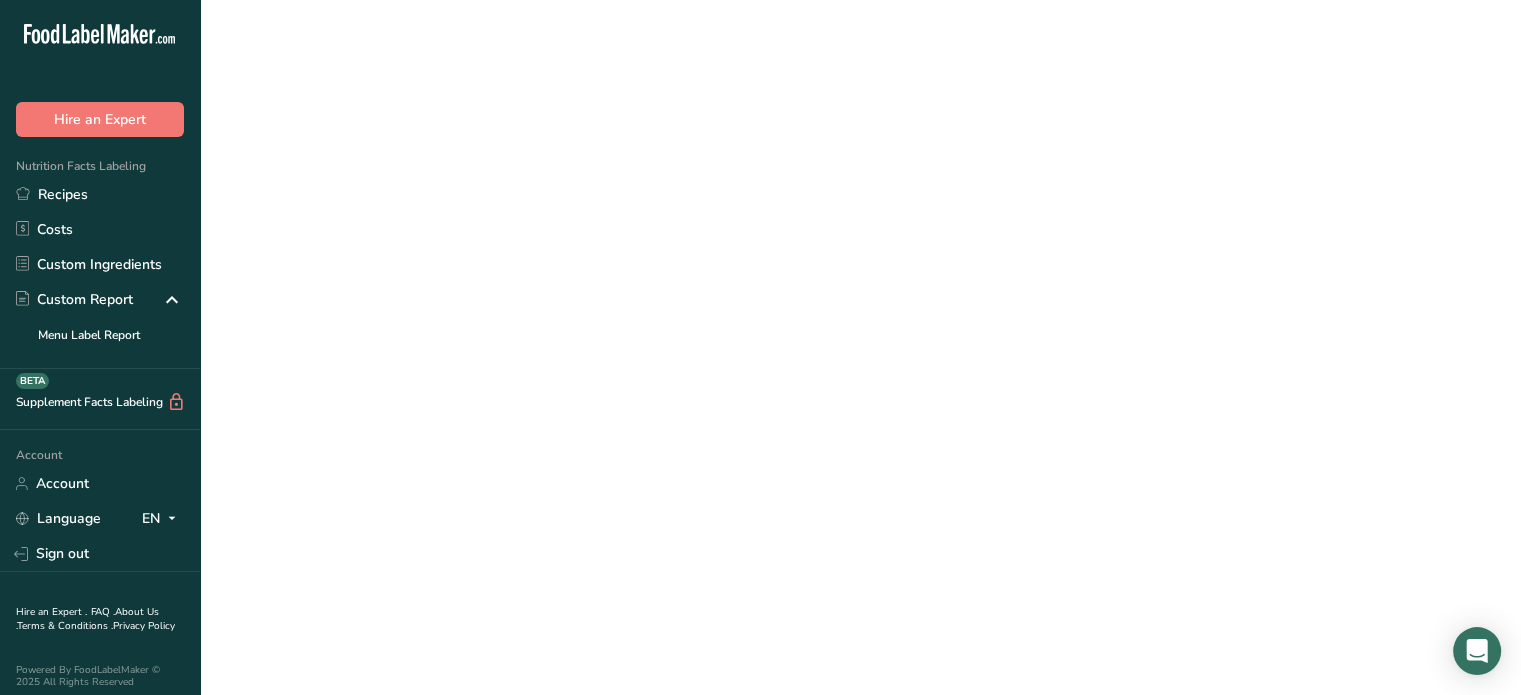 scroll, scrollTop: 0, scrollLeft: 0, axis: both 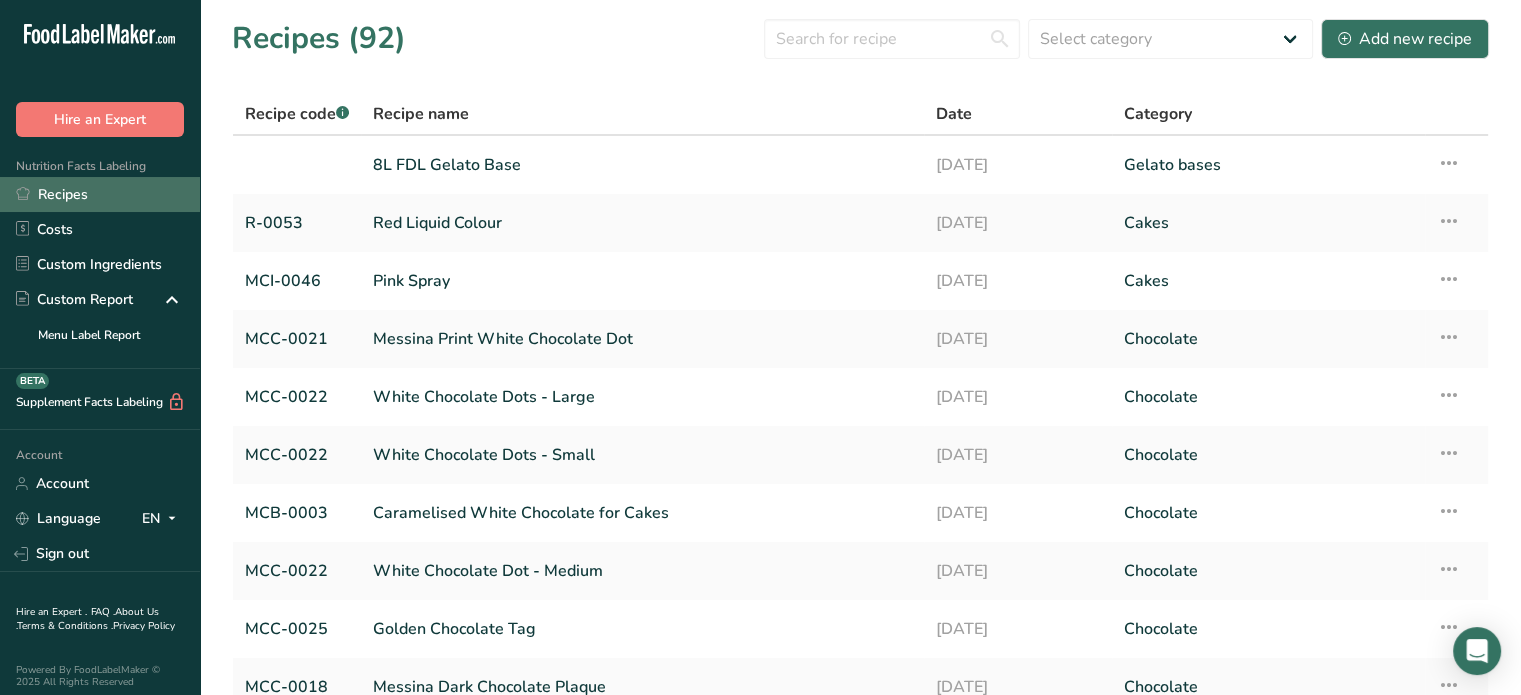 click on "Recipes" at bounding box center [100, 194] 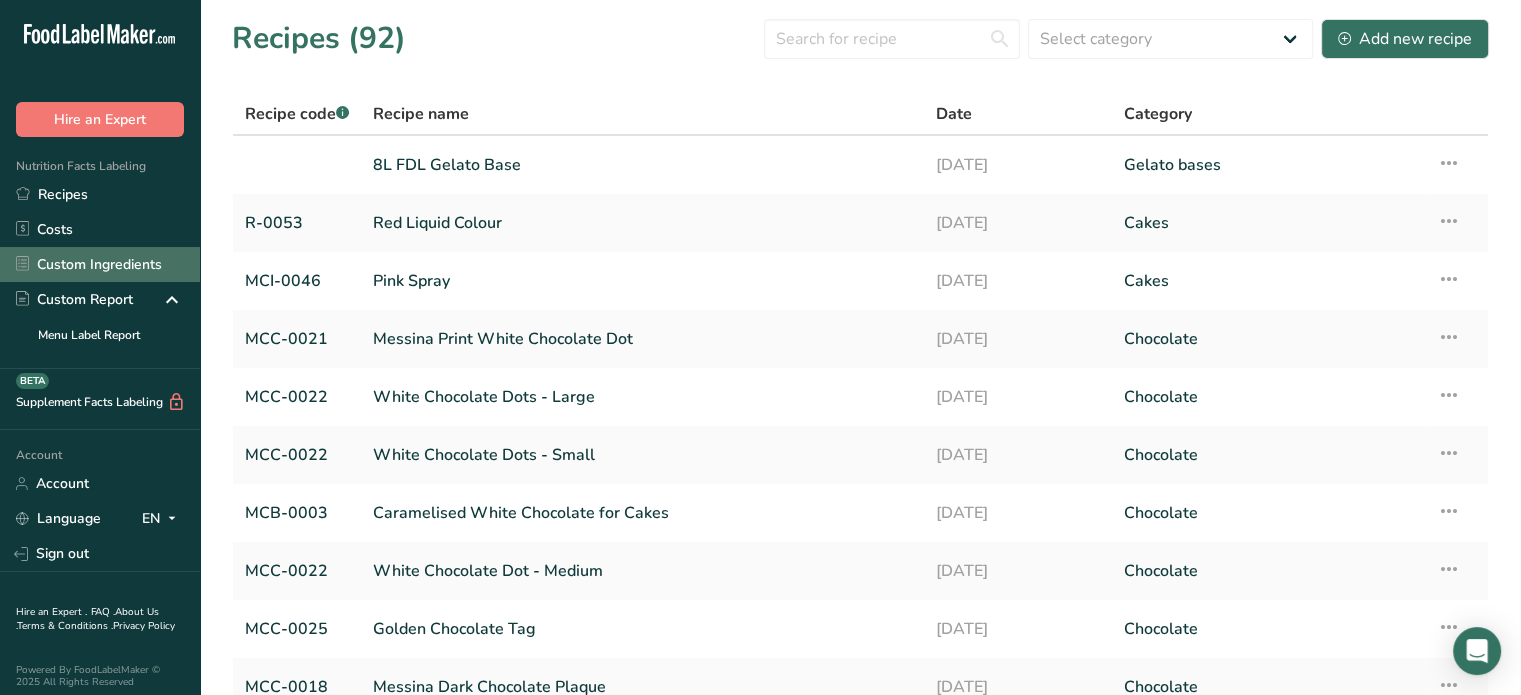 click on "Custom Ingredients" at bounding box center [100, 264] 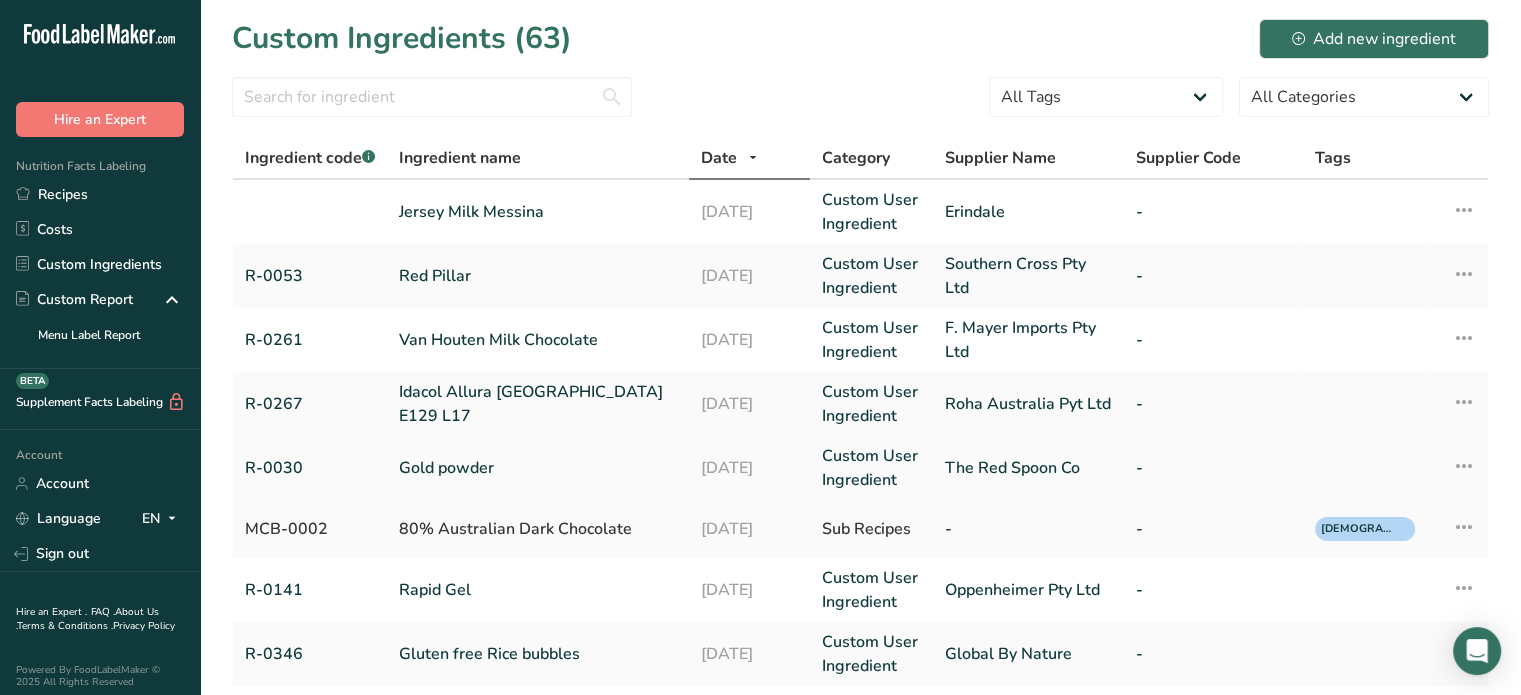 click on "Gold powder" at bounding box center [538, 468] 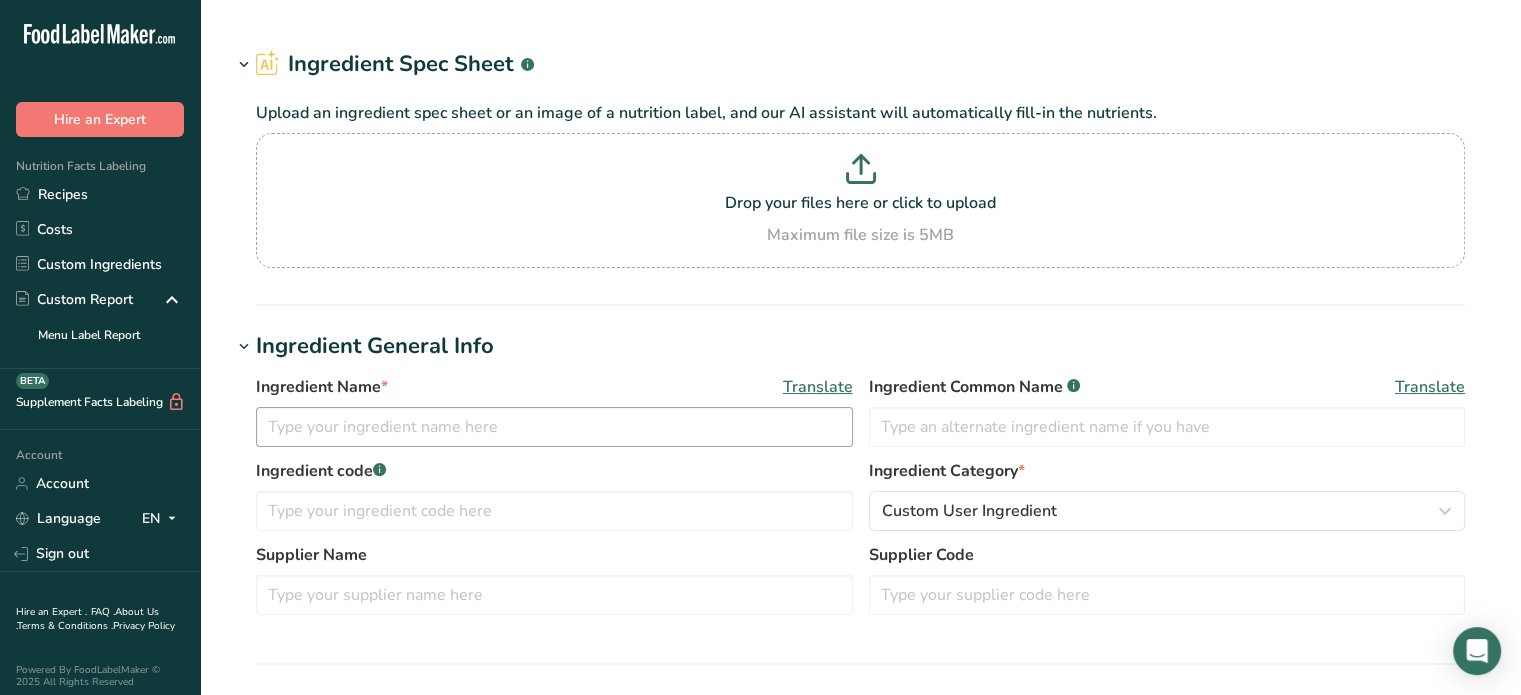 type on "Gold powder" 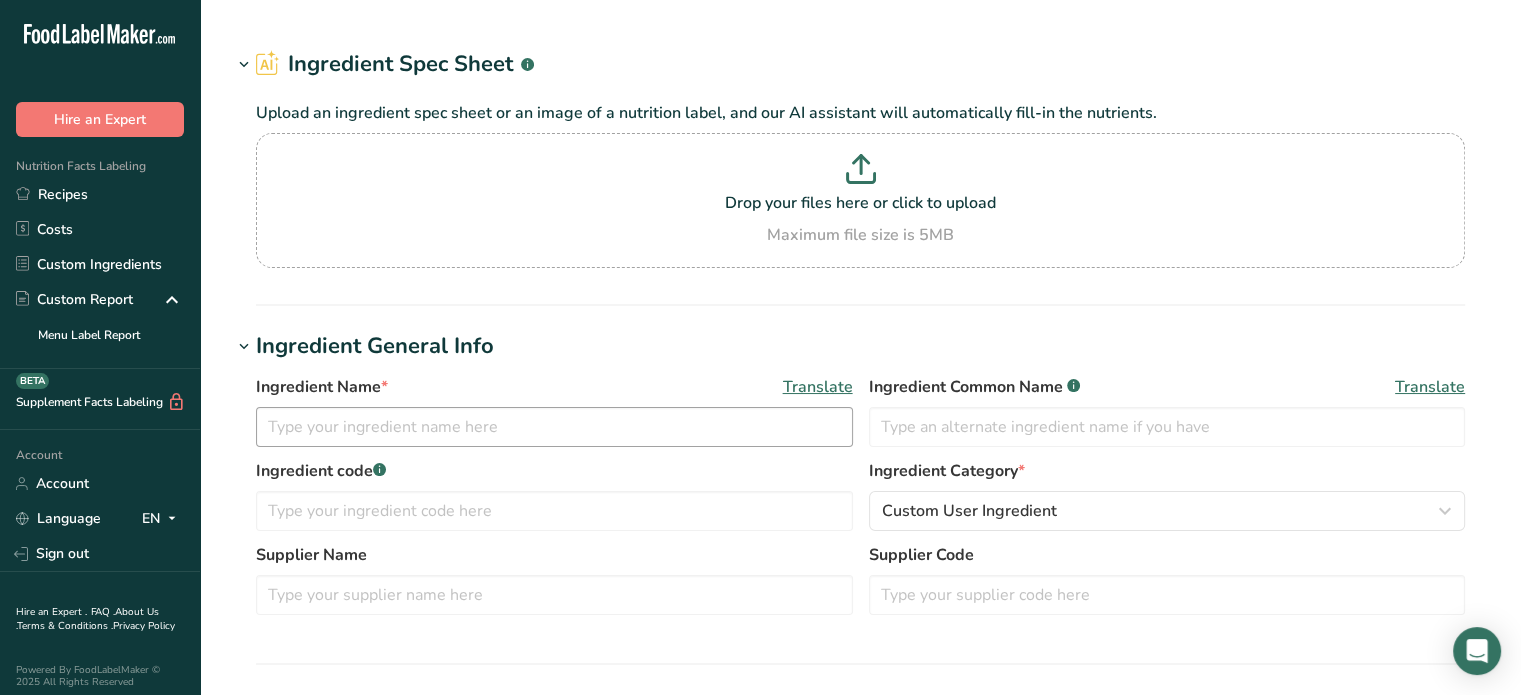 type on "Gold powder" 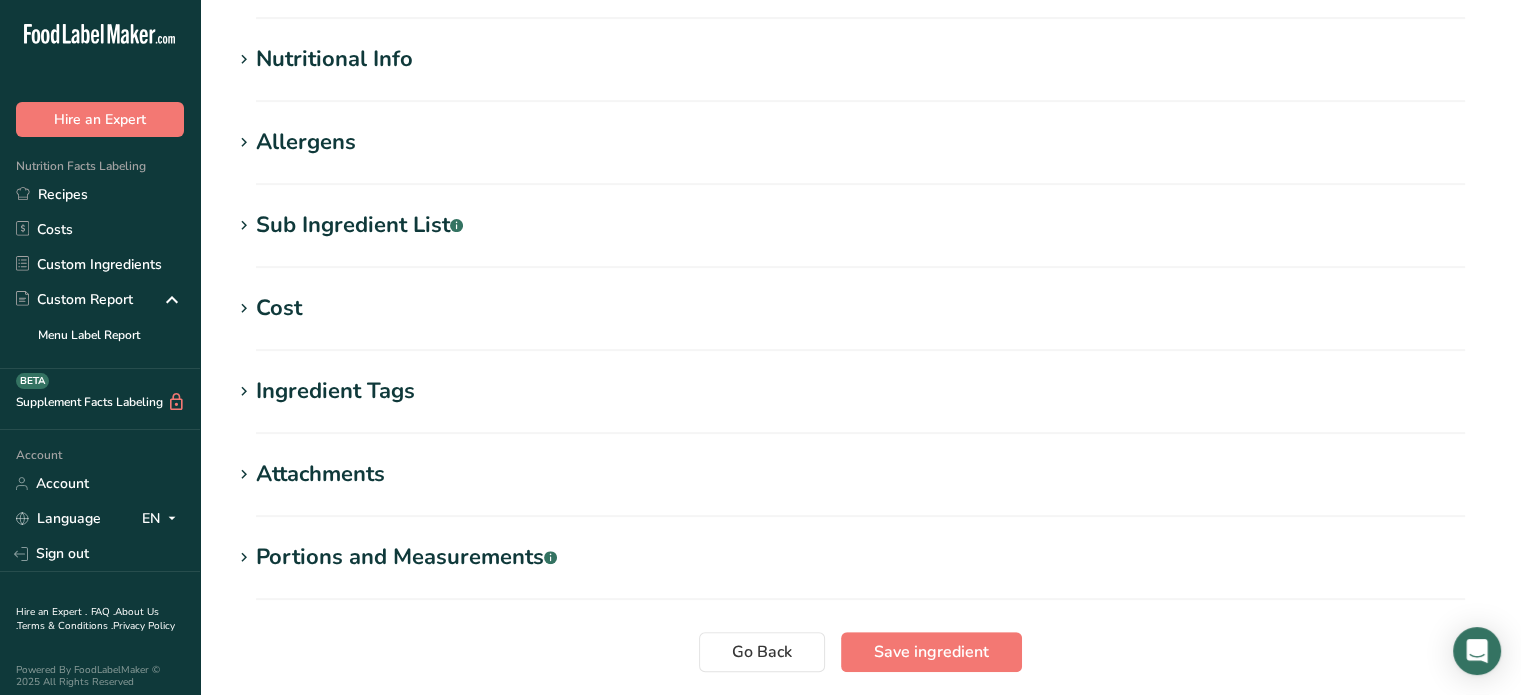 scroll, scrollTop: 644, scrollLeft: 0, axis: vertical 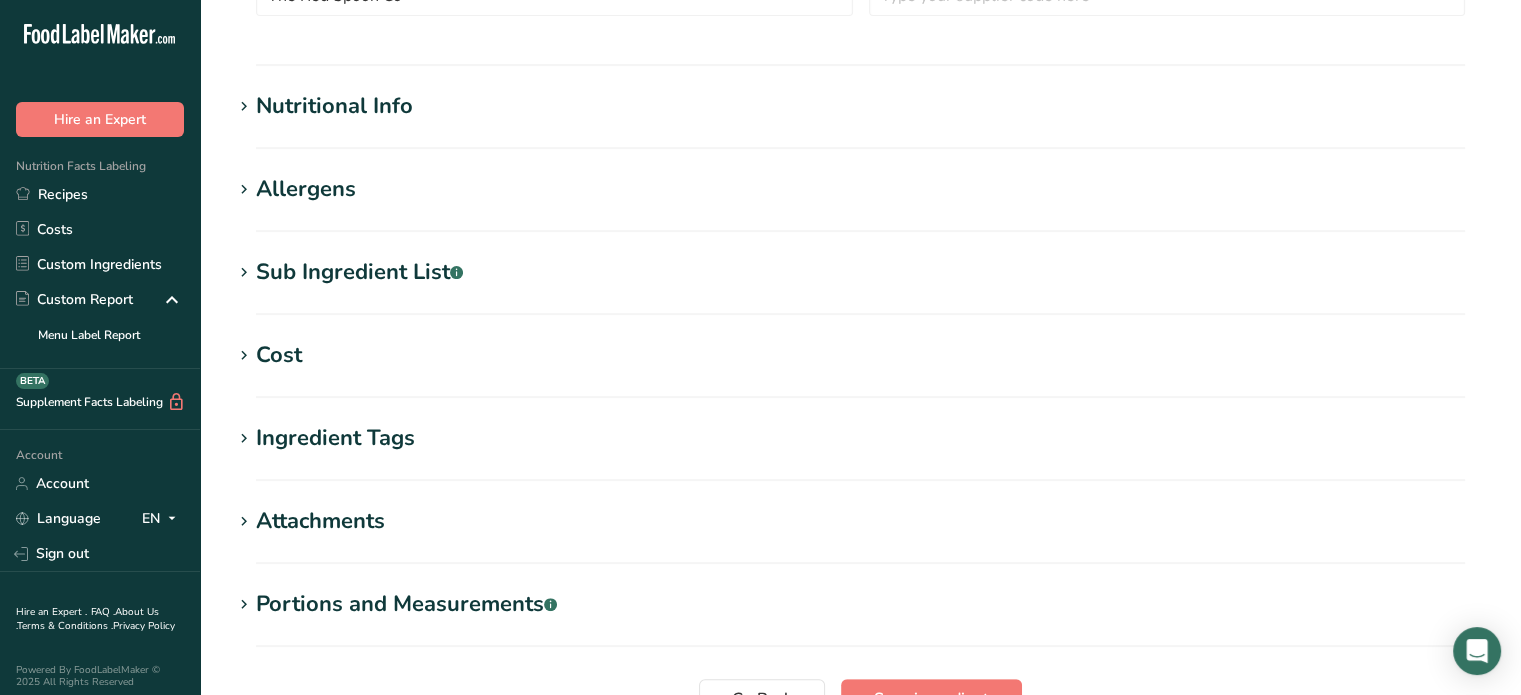 click on "Nutritional Info" at bounding box center [334, 106] 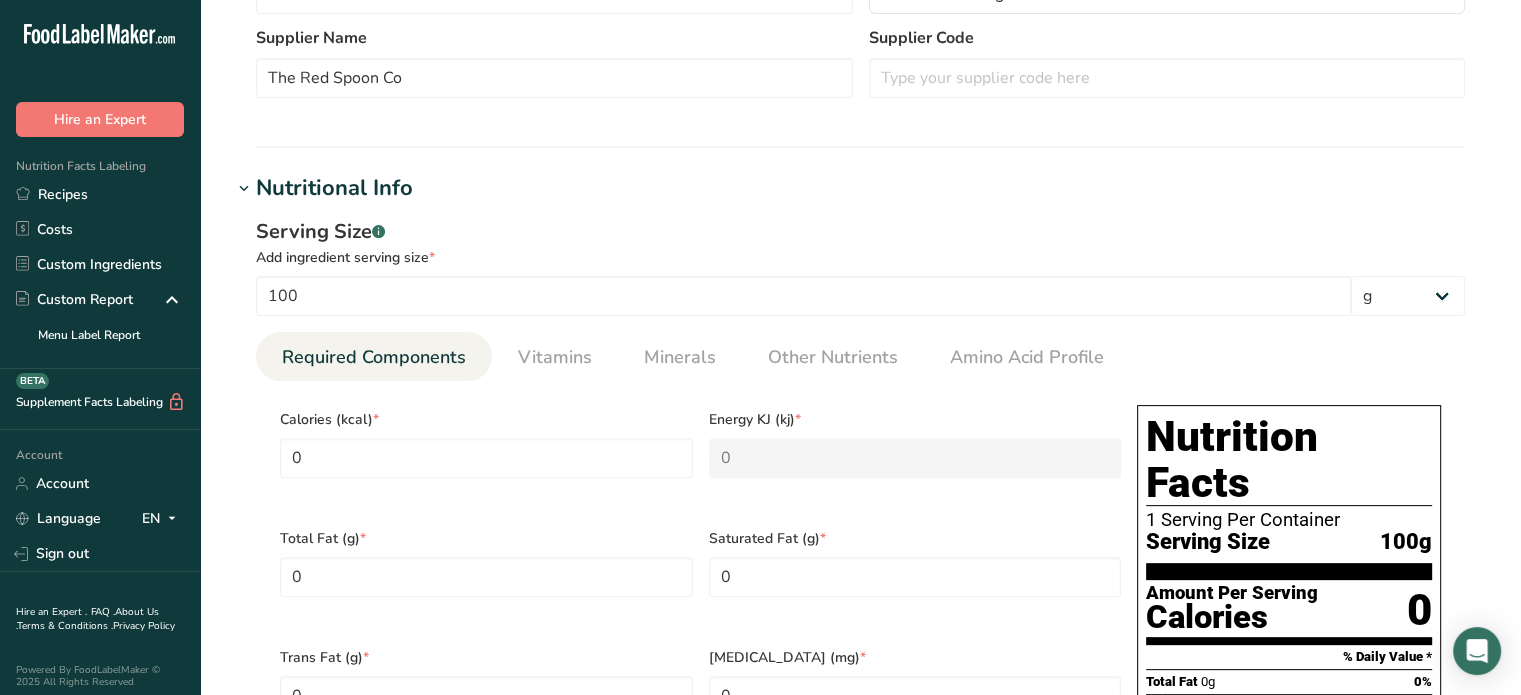 scroll, scrollTop: 444, scrollLeft: 0, axis: vertical 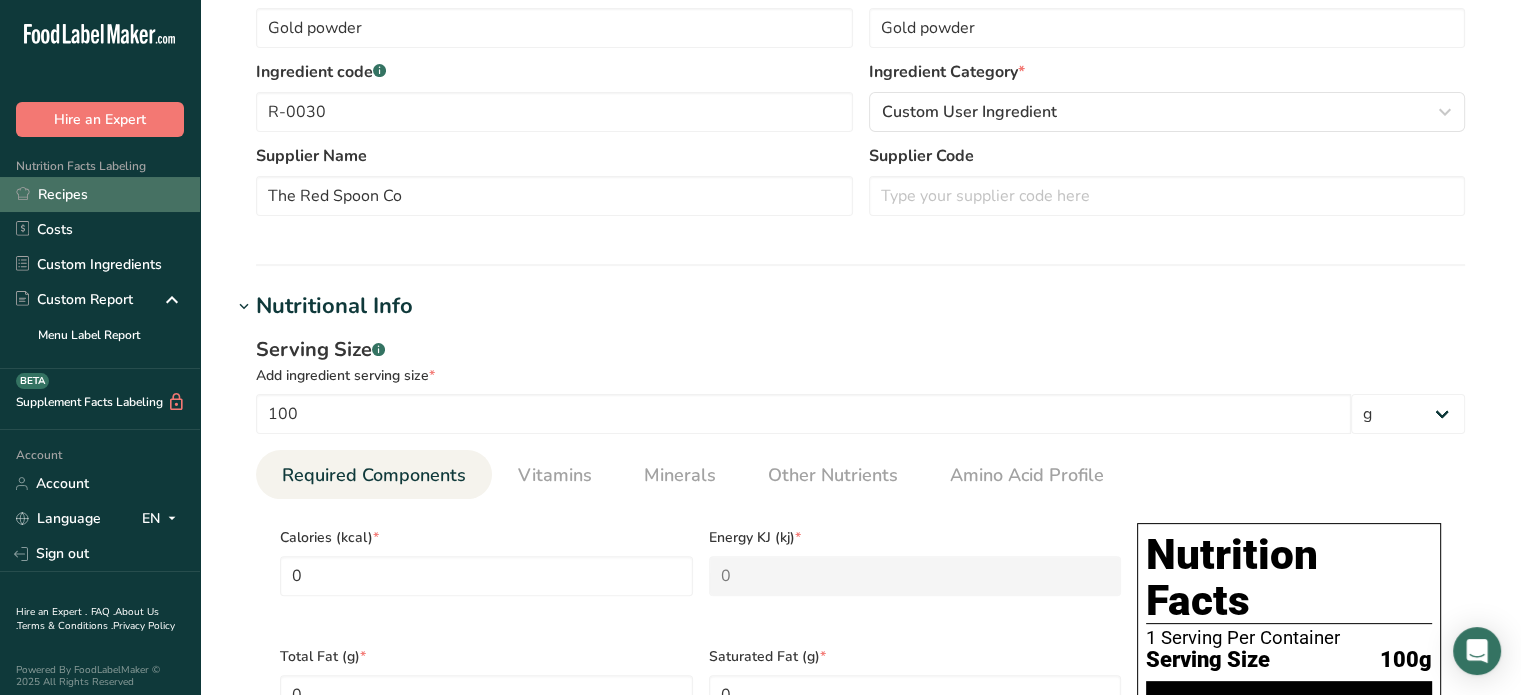 click on "Recipes" at bounding box center (100, 194) 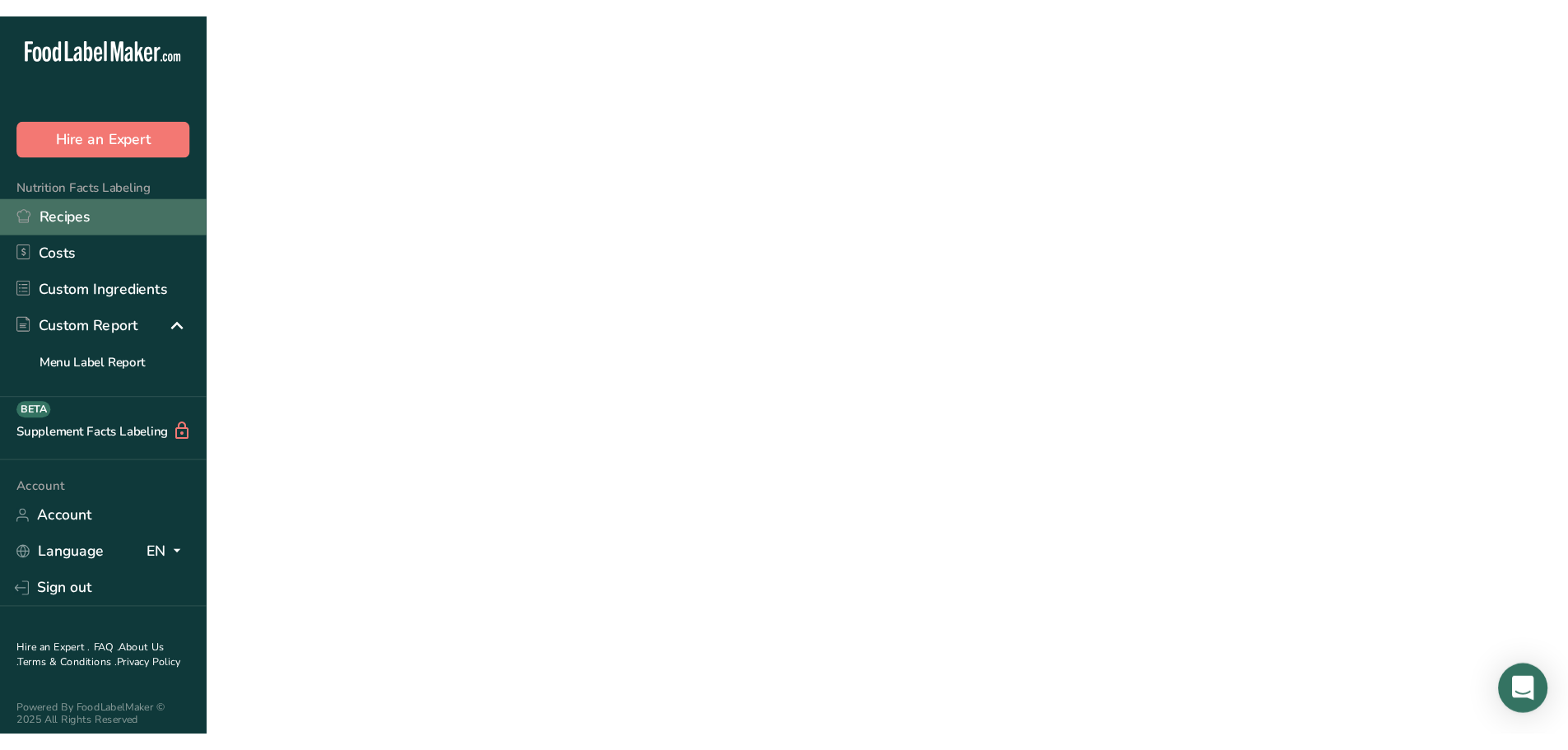 scroll, scrollTop: 0, scrollLeft: 0, axis: both 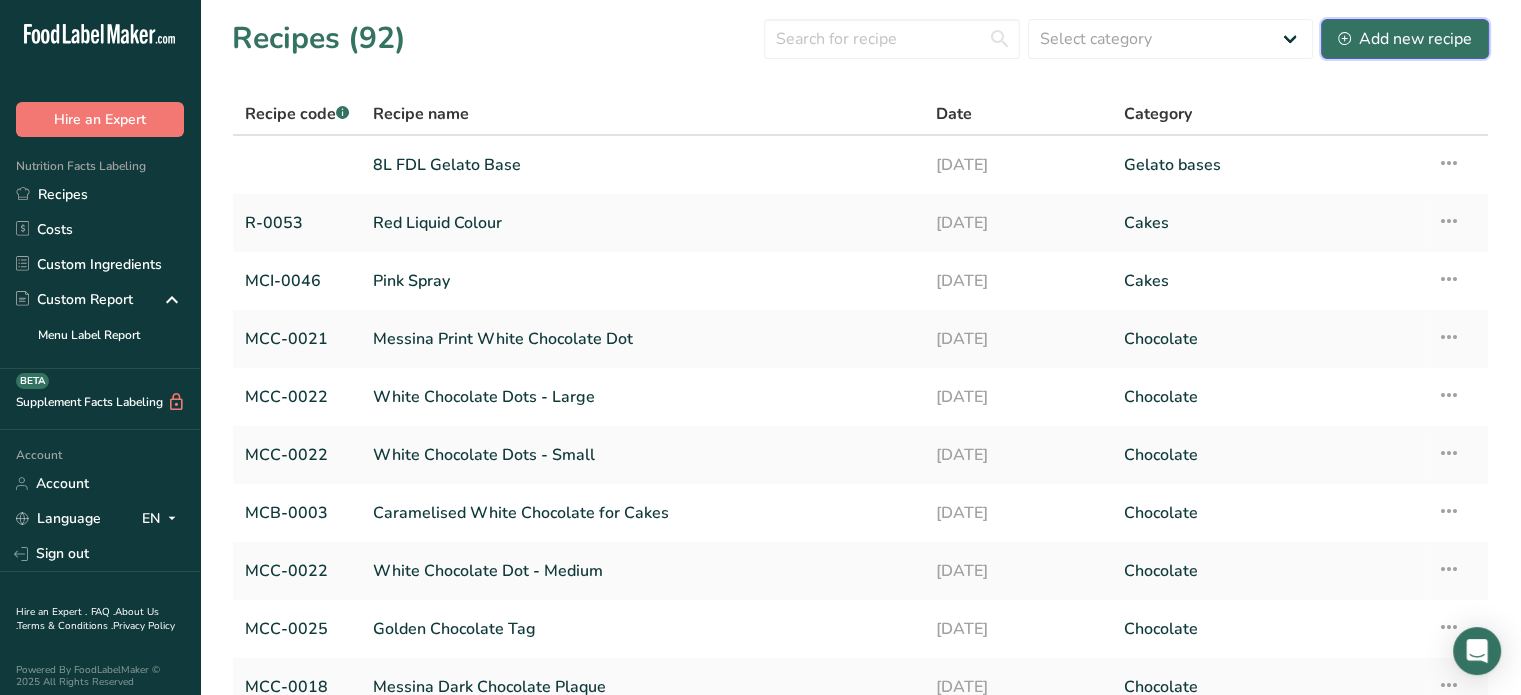 click on "Add new recipe" at bounding box center [1405, 39] 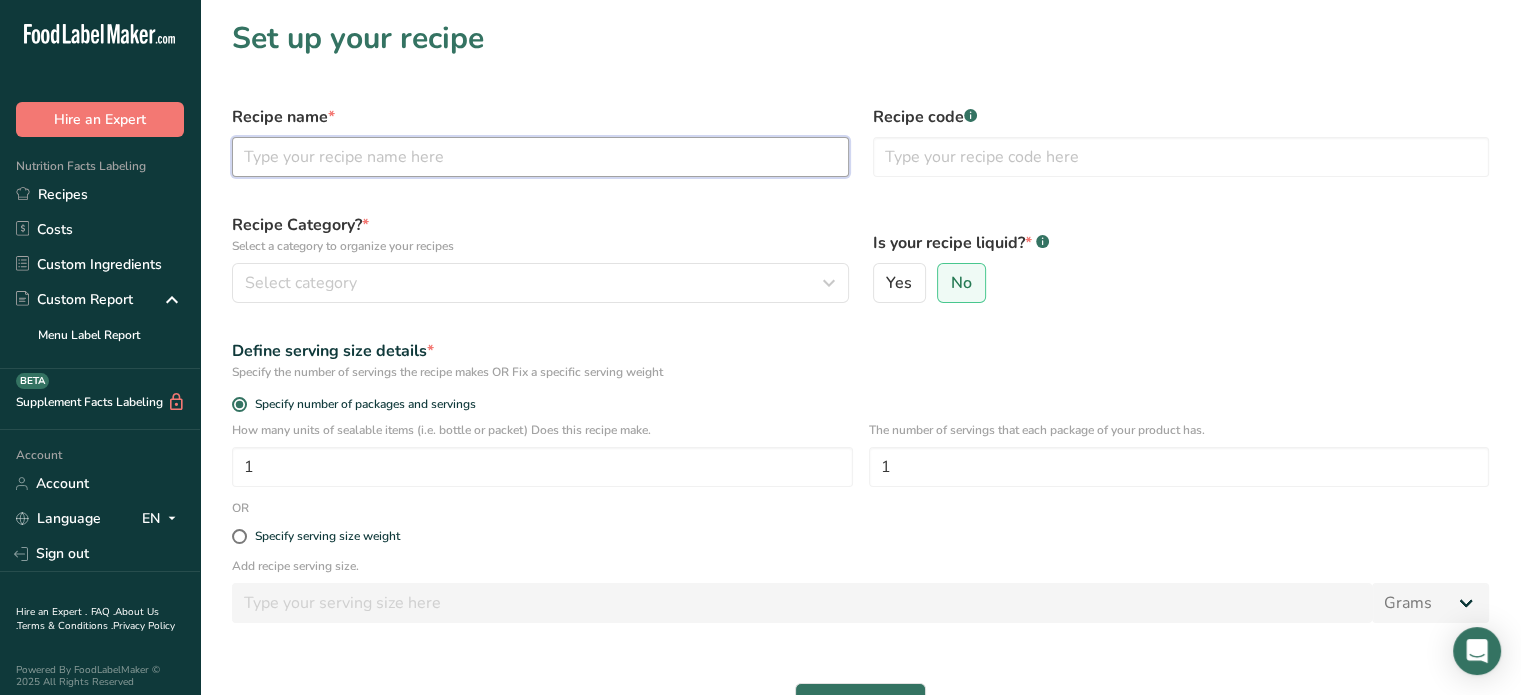 click at bounding box center [540, 157] 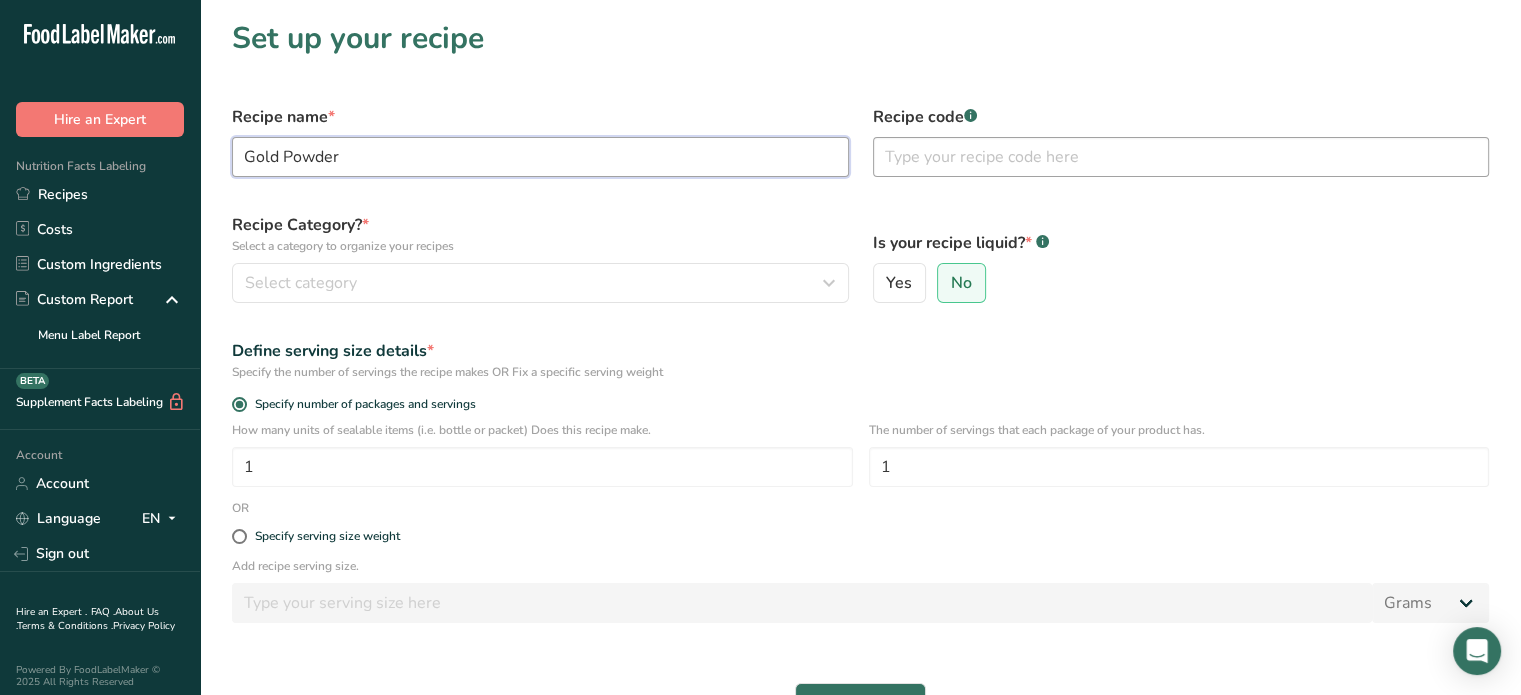 type on "Gold Powder" 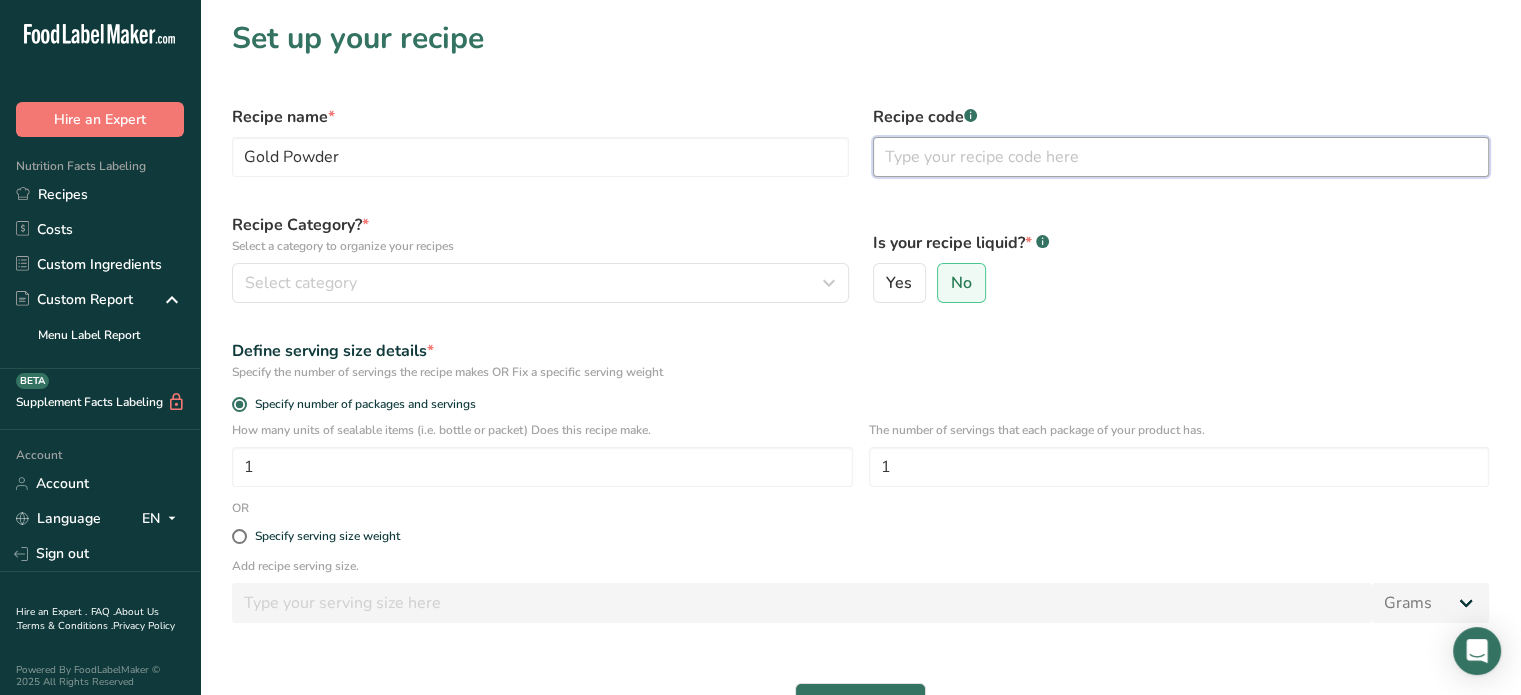 click at bounding box center (1181, 157) 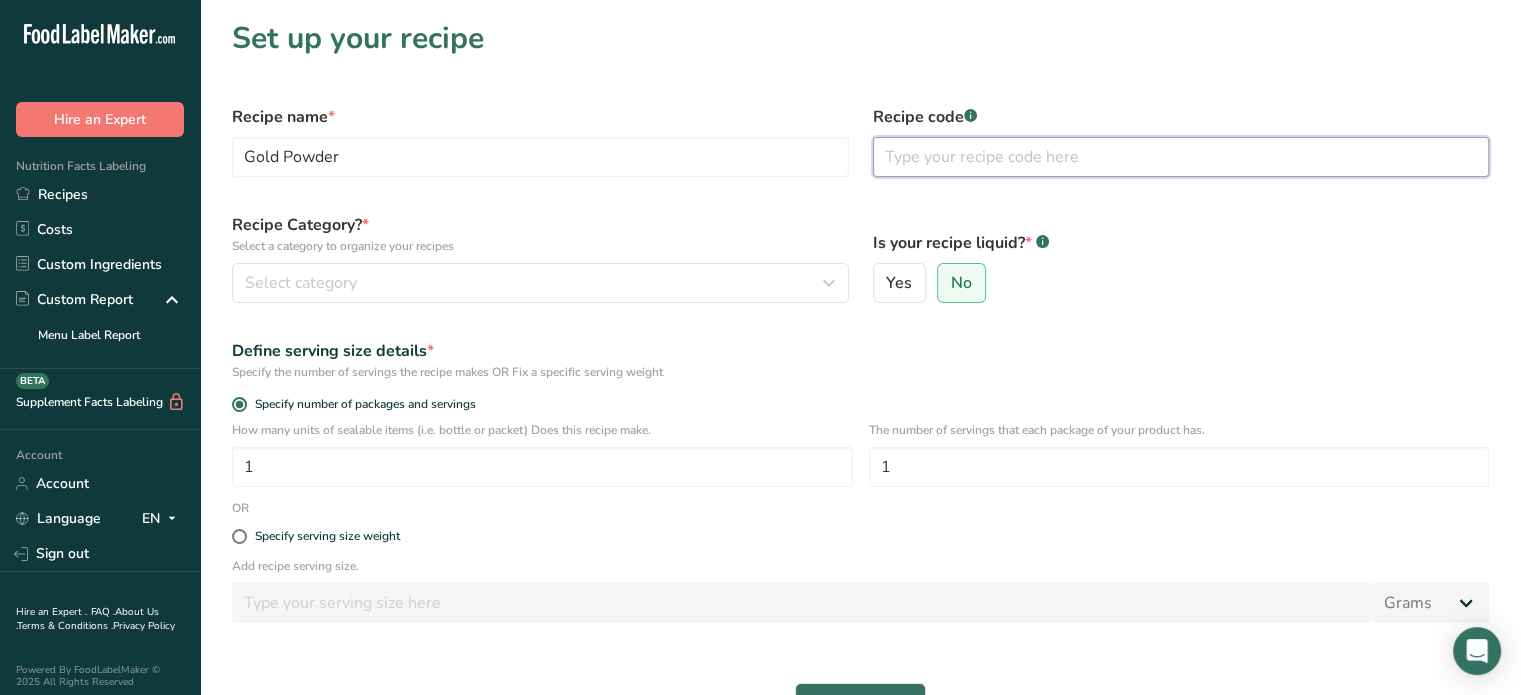 click at bounding box center [1181, 157] 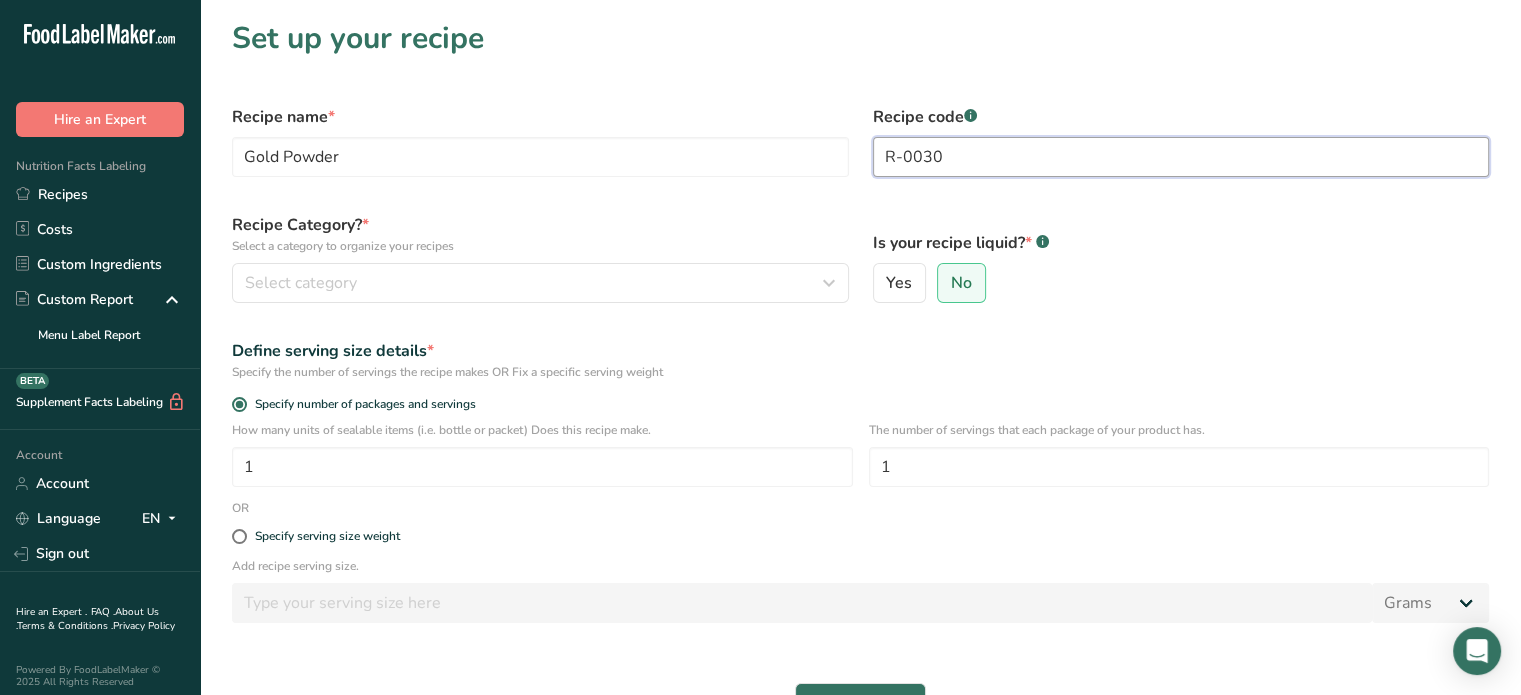 type on "R-0030" 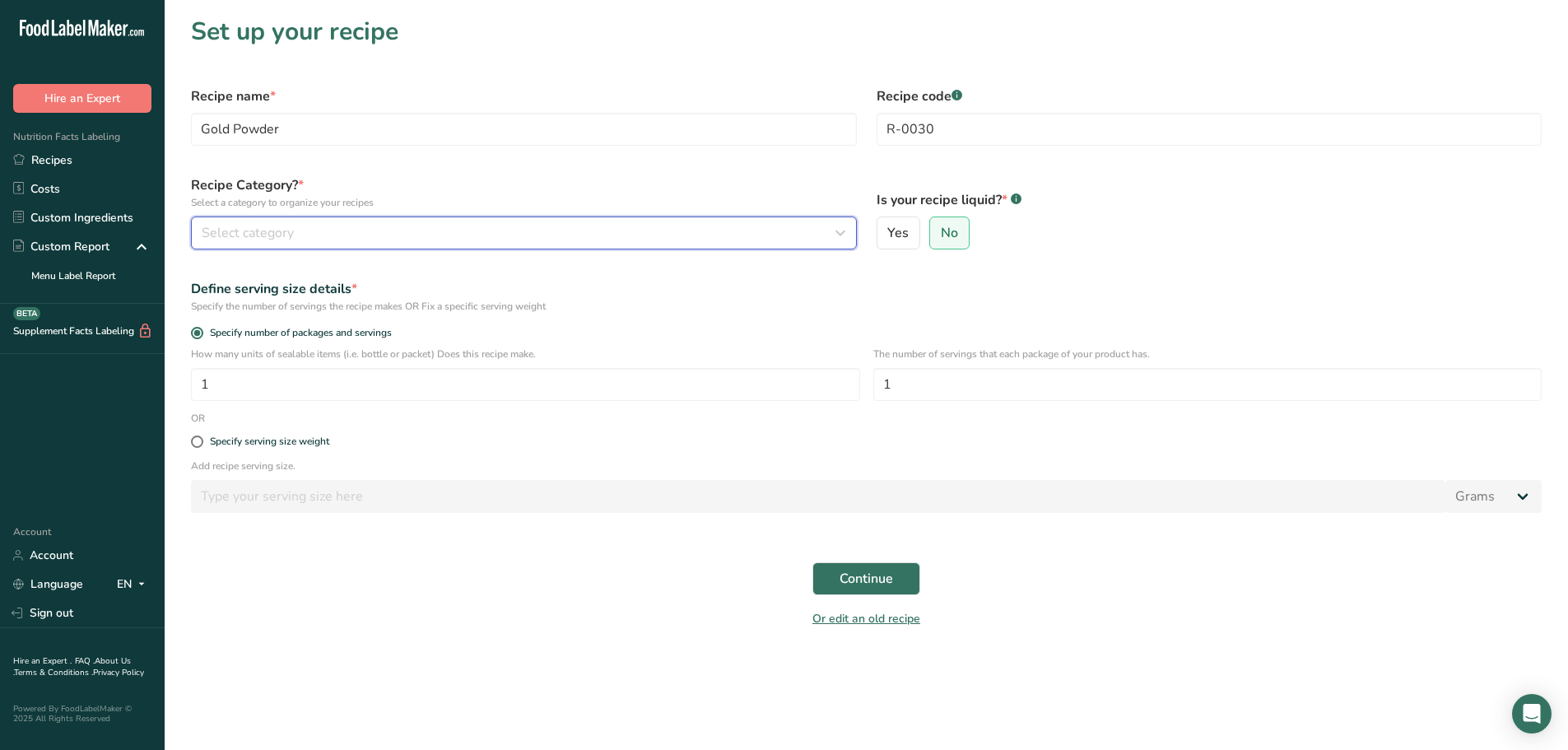 click on "Select category" at bounding box center [523, 233] 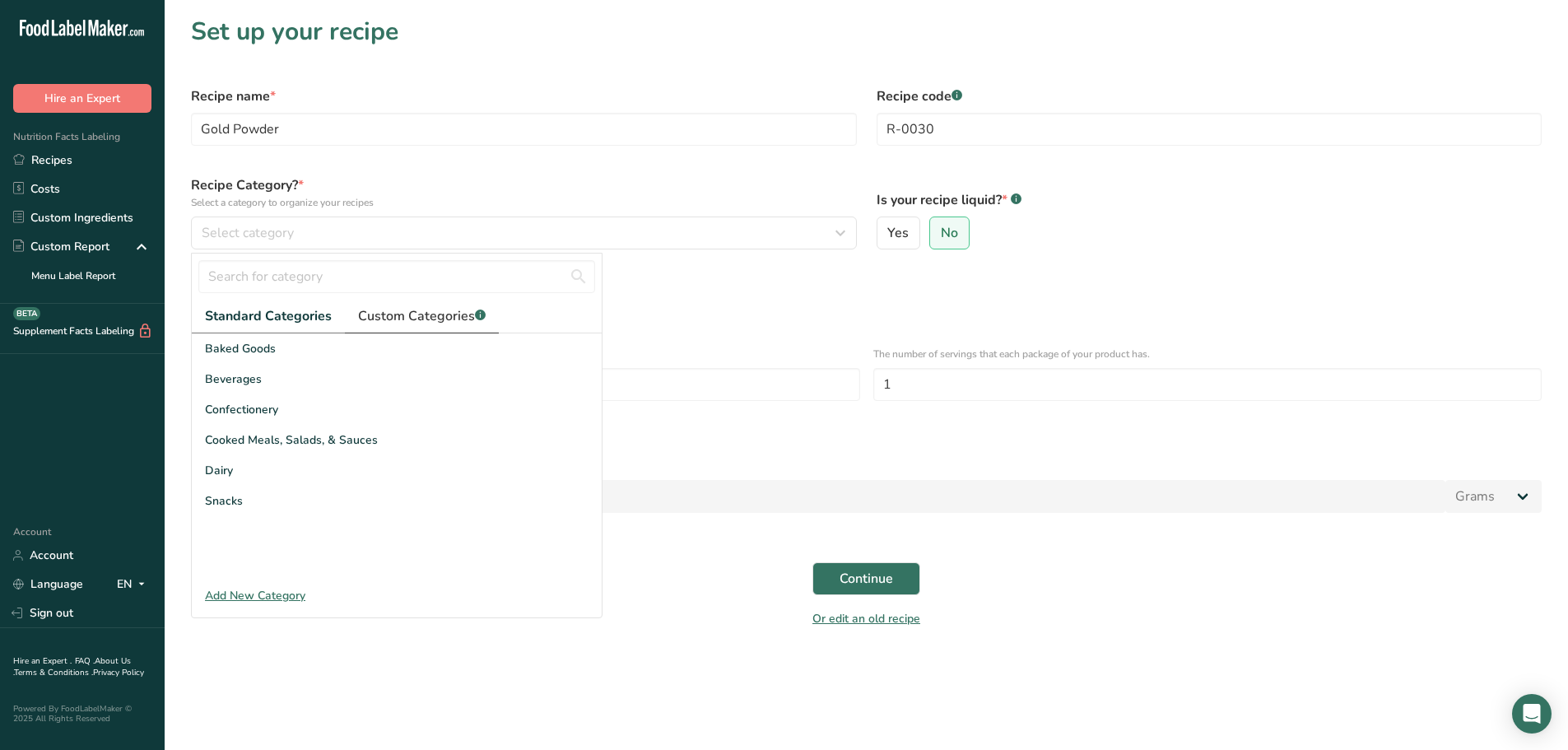 click on "Custom Categories
.a-a{fill:#347362;}.b-a{fill:#fff;}" at bounding box center (421, 316) 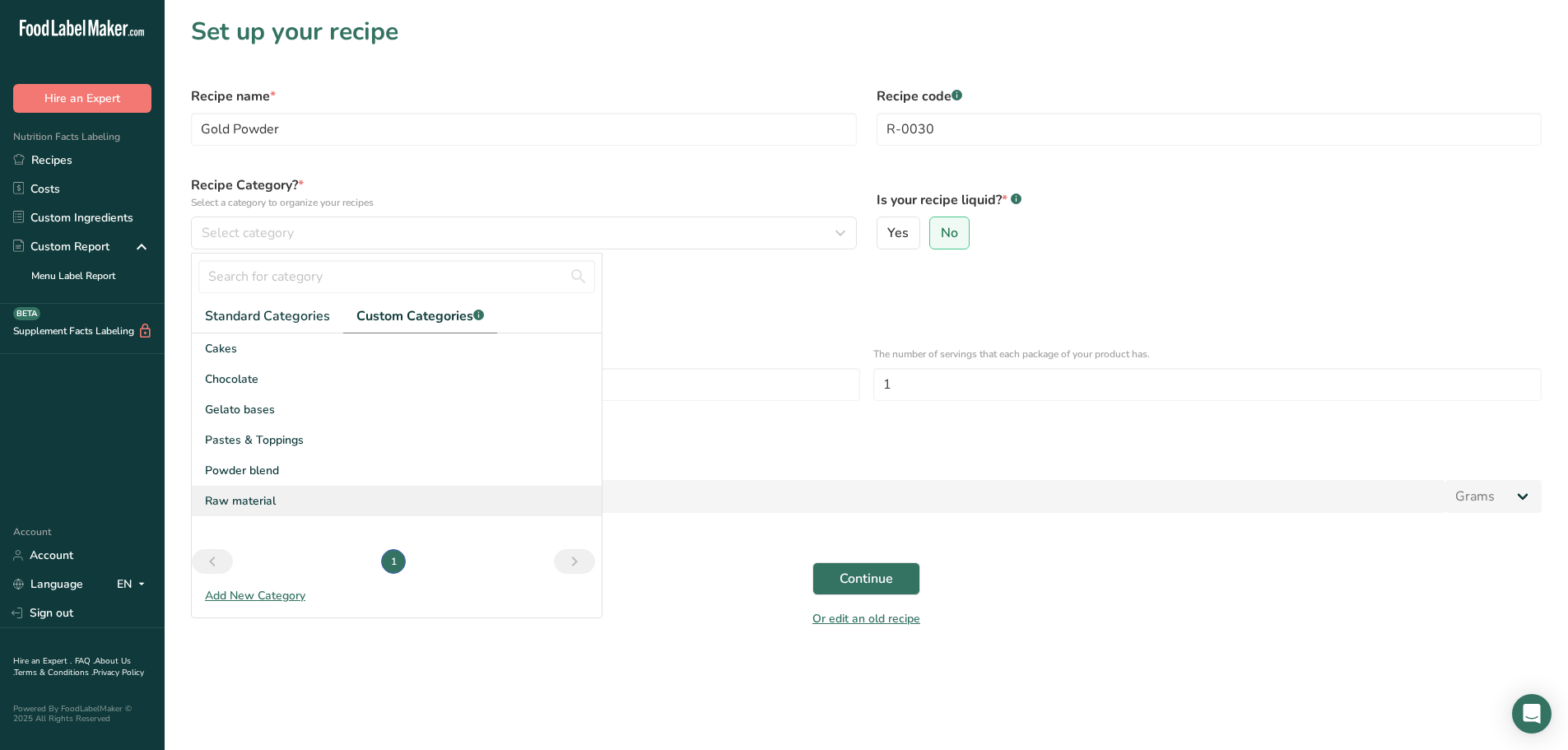 click on "Raw material" at bounding box center [397, 501] 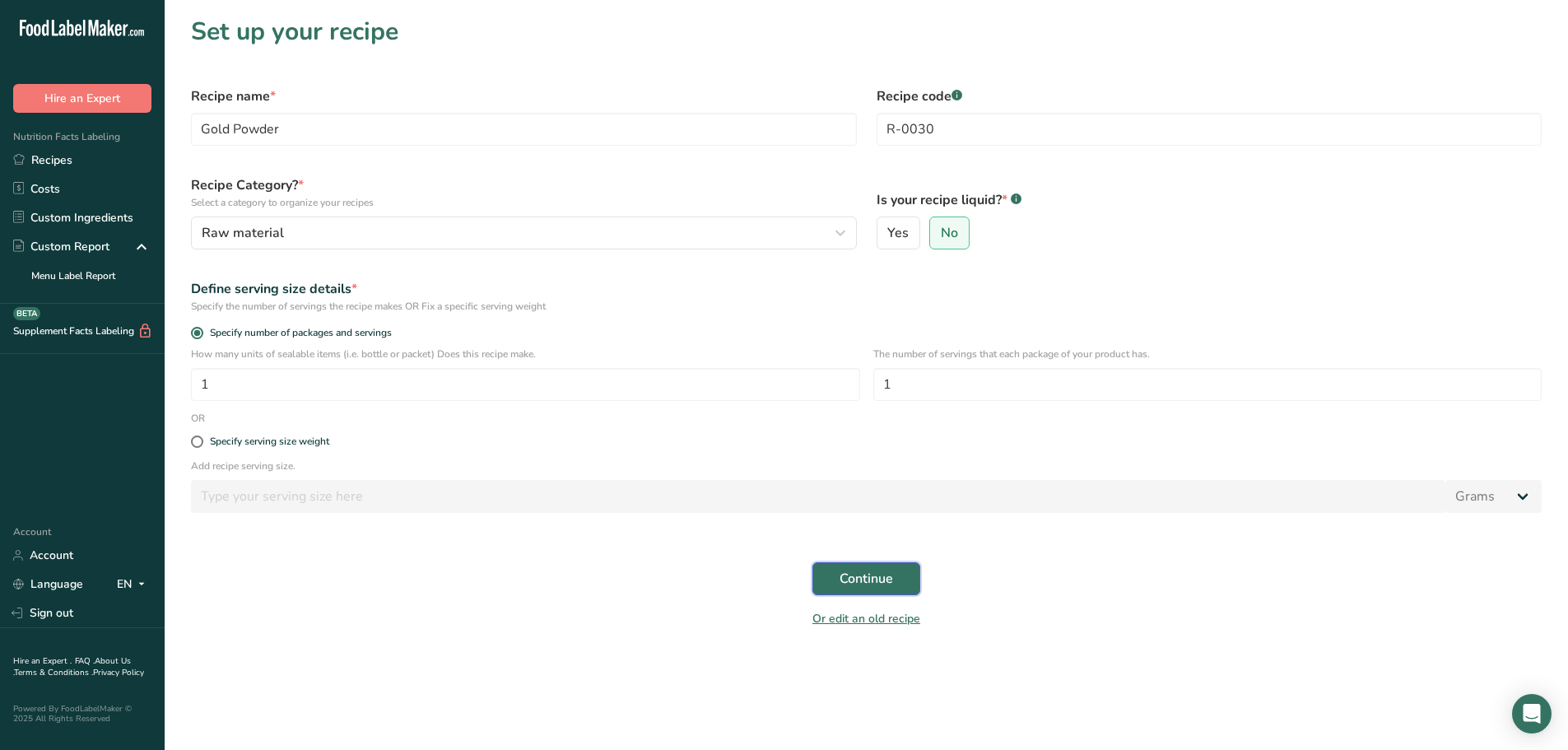 click on "Continue" at bounding box center [866, 579] 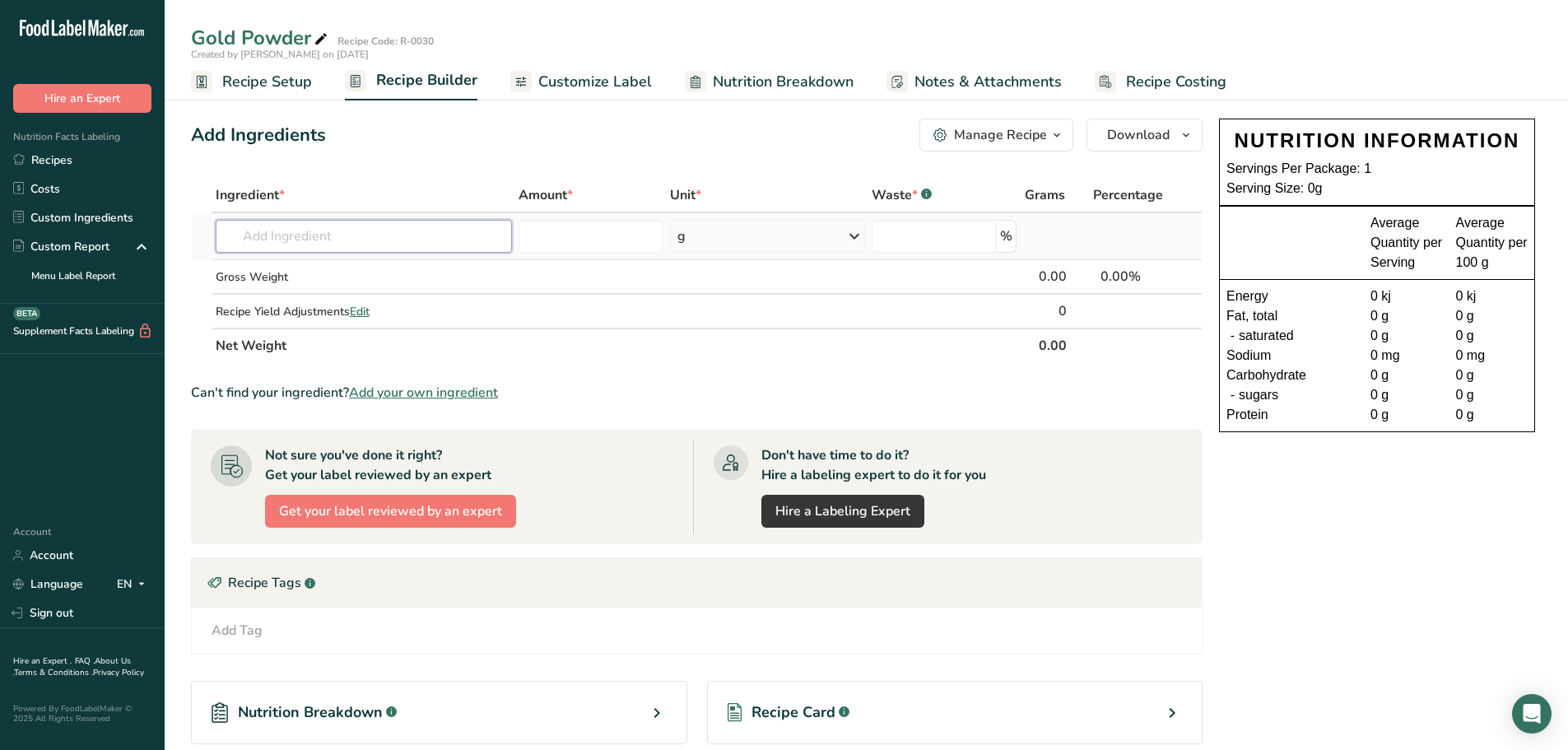 click at bounding box center (364, 236) 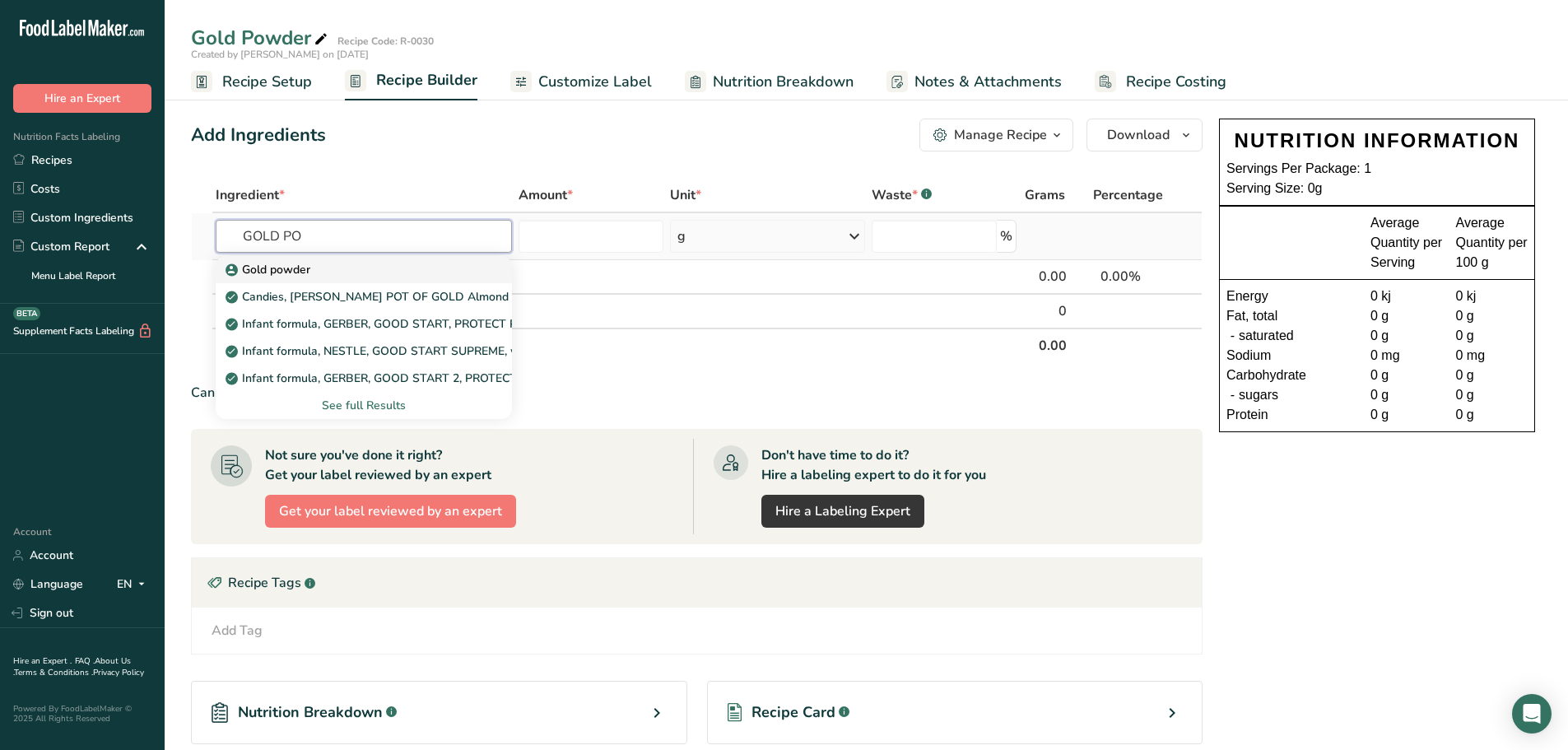 type on "GOLD PO" 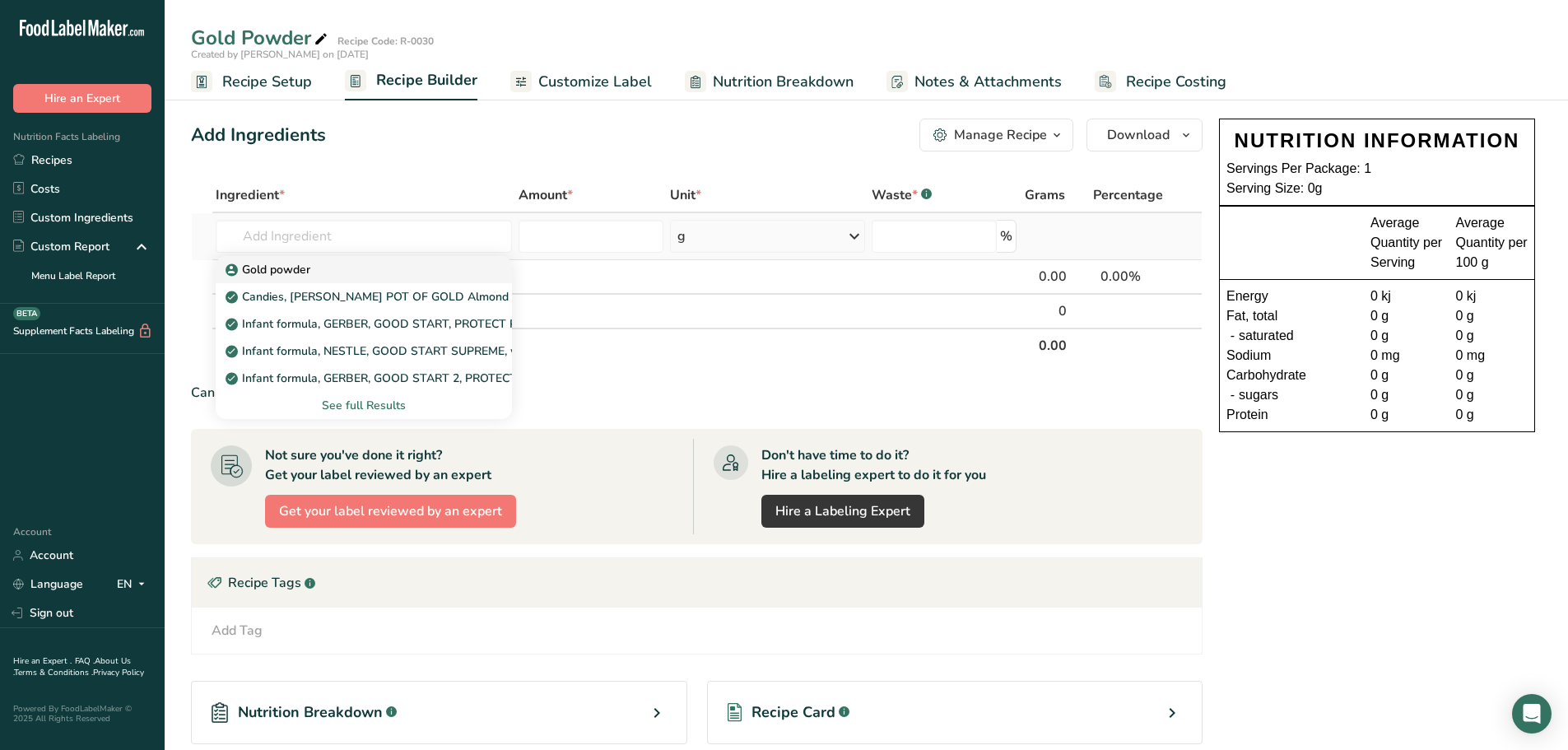 click on "Gold powder" at bounding box center (351, 269) 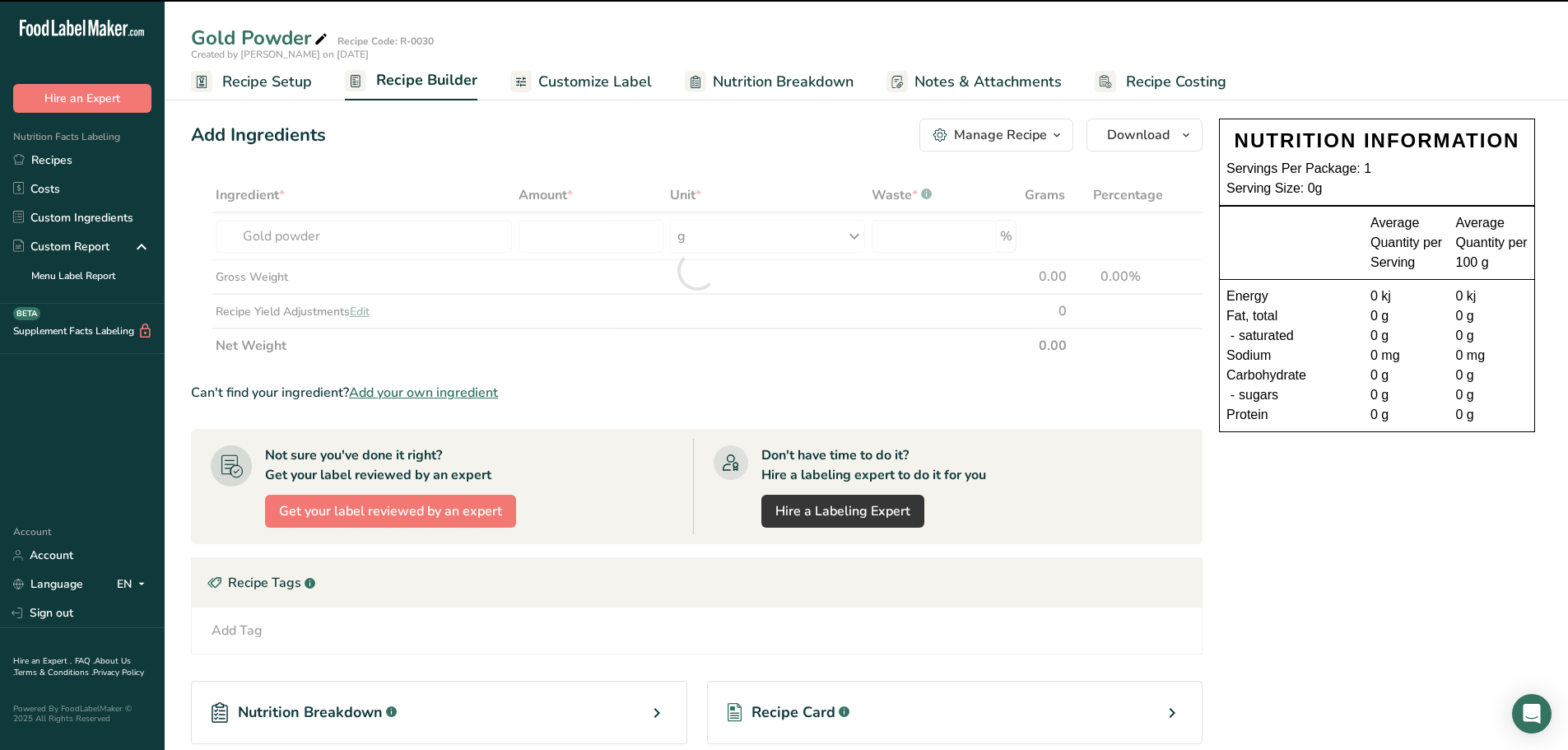 type on "0" 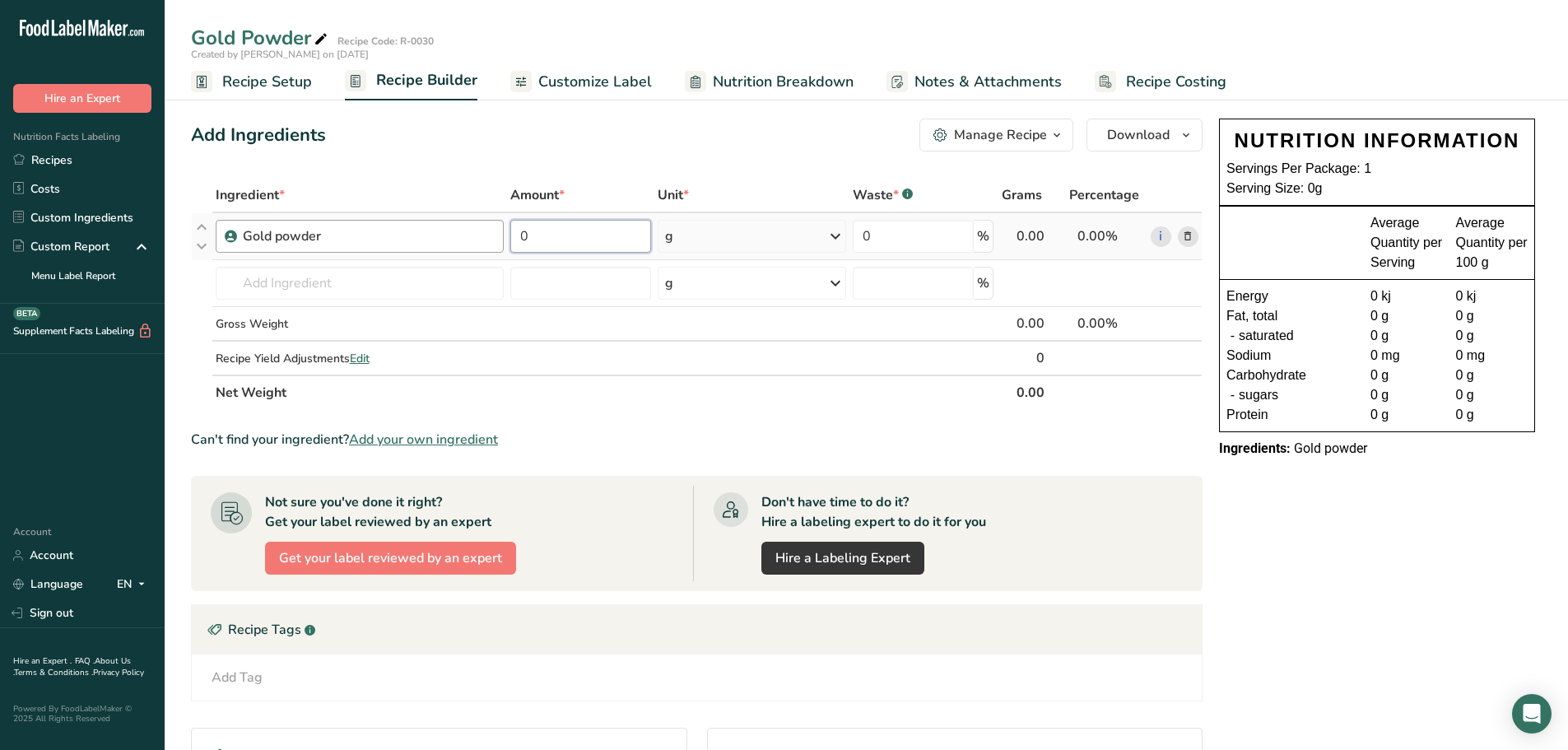 drag, startPoint x: 551, startPoint y: 241, endPoint x: 487, endPoint y: 239, distance: 64.03124 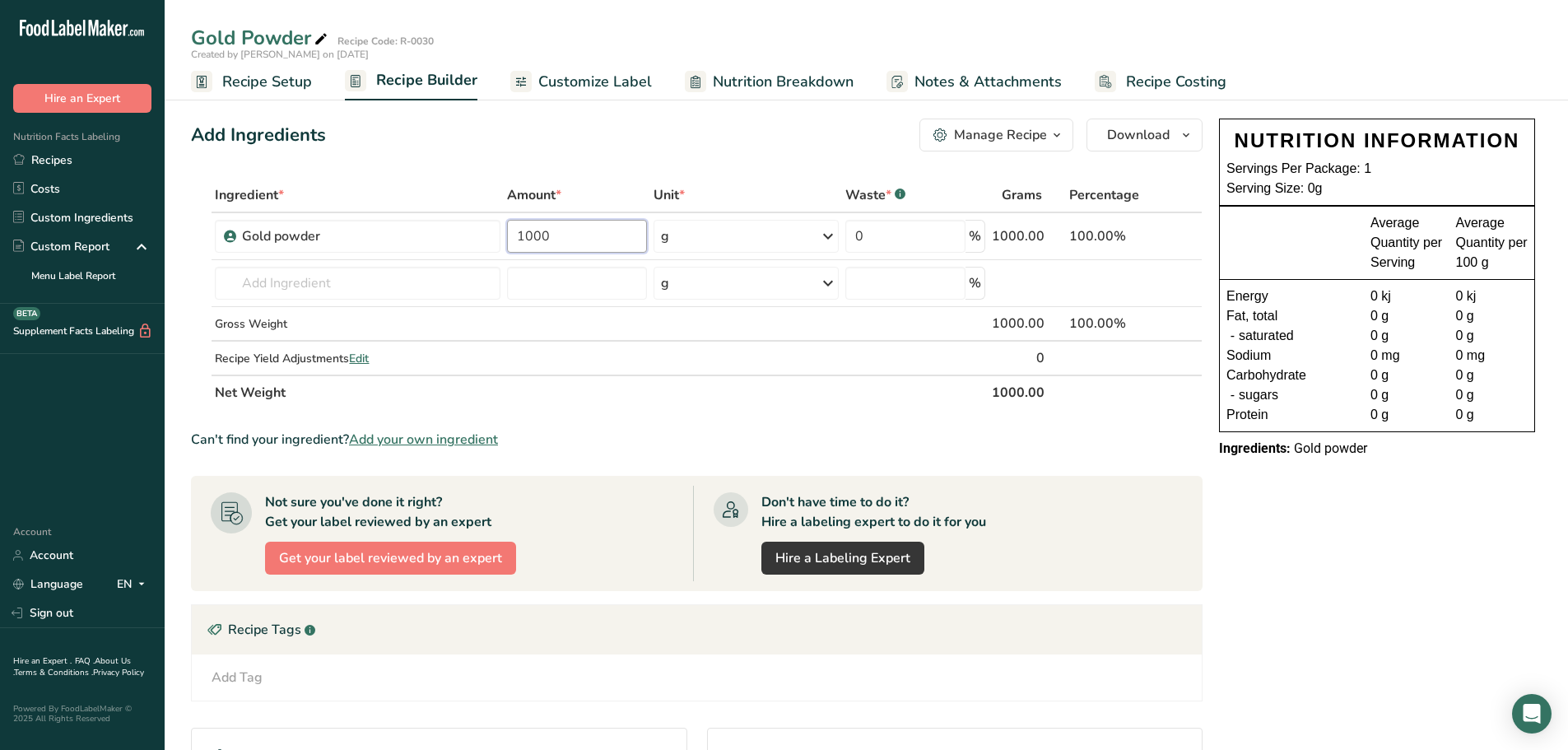 type on "1000" 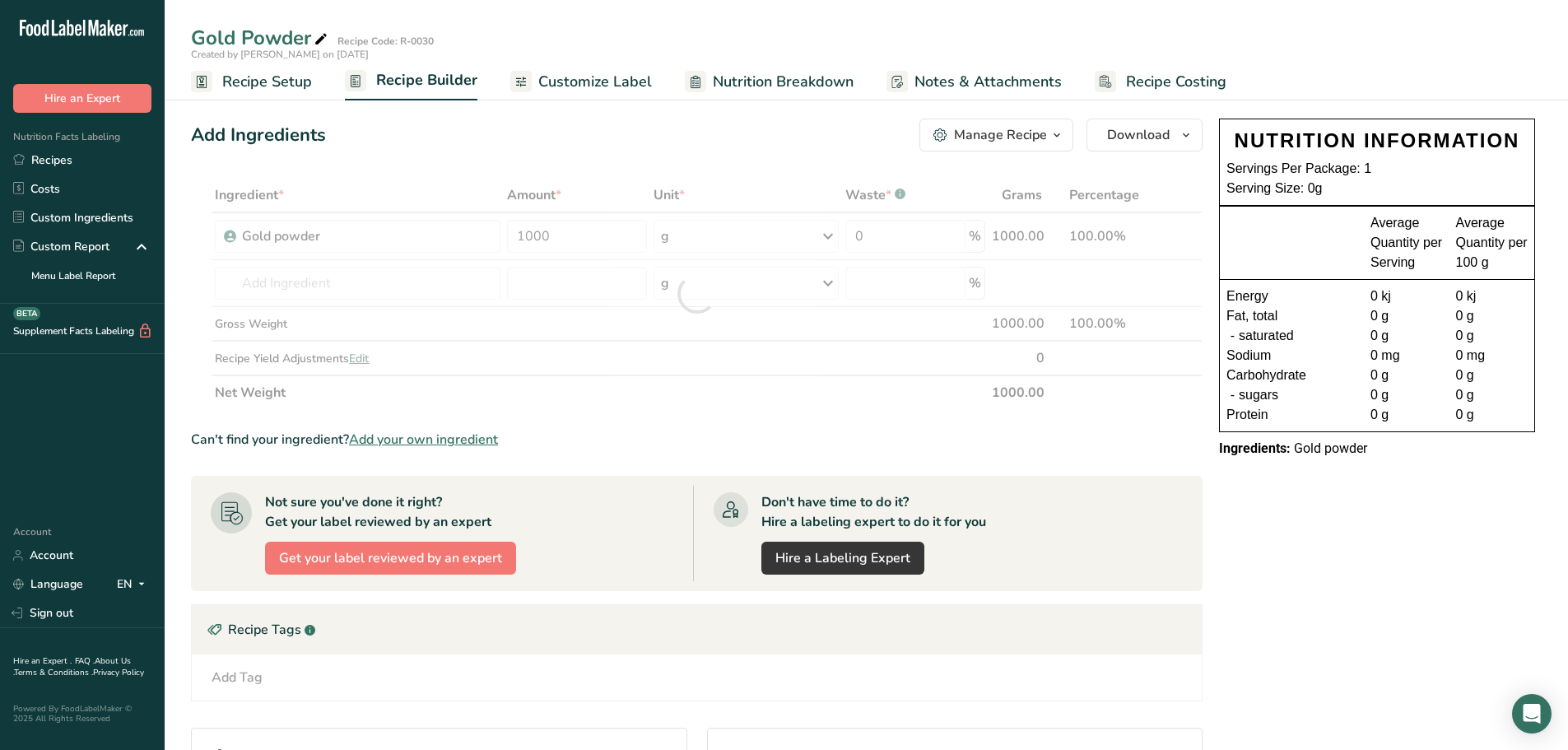 click on "Add Ingredients
Manage Recipe         Delete Recipe           Duplicate Recipe             Scale Recipe             Save as Sub-Recipe   .a-a{fill:#347362;}.b-a{fill:#fff;}                               Nutrition Breakdown                 Recipe Card
NEW
[MEDICAL_DATA] Pattern Report           Activity History
Download
Choose your preferred label style
Standard FDA label
Standard FDA label
The most common format for nutrition facts labels in compliance with the FDA's typeface, style and requirements
Tabular FDA label
A label format compliant with the FDA regulations presented in a tabular (horizontal) display.
Linear FDA label
A simple linear display for small sized packages.
Simplified FDA label" at bounding box center [701, 545] 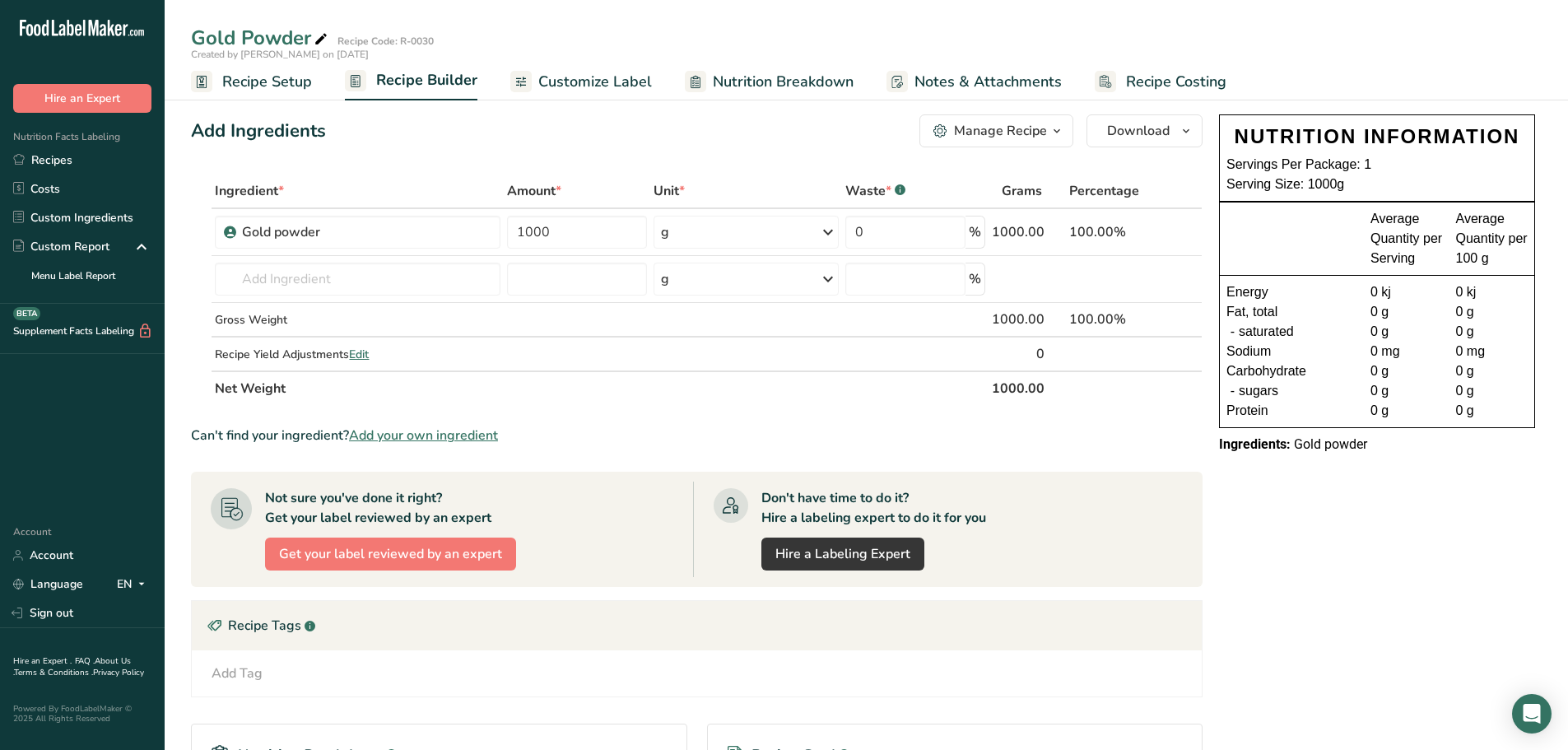 scroll, scrollTop: 0, scrollLeft: 0, axis: both 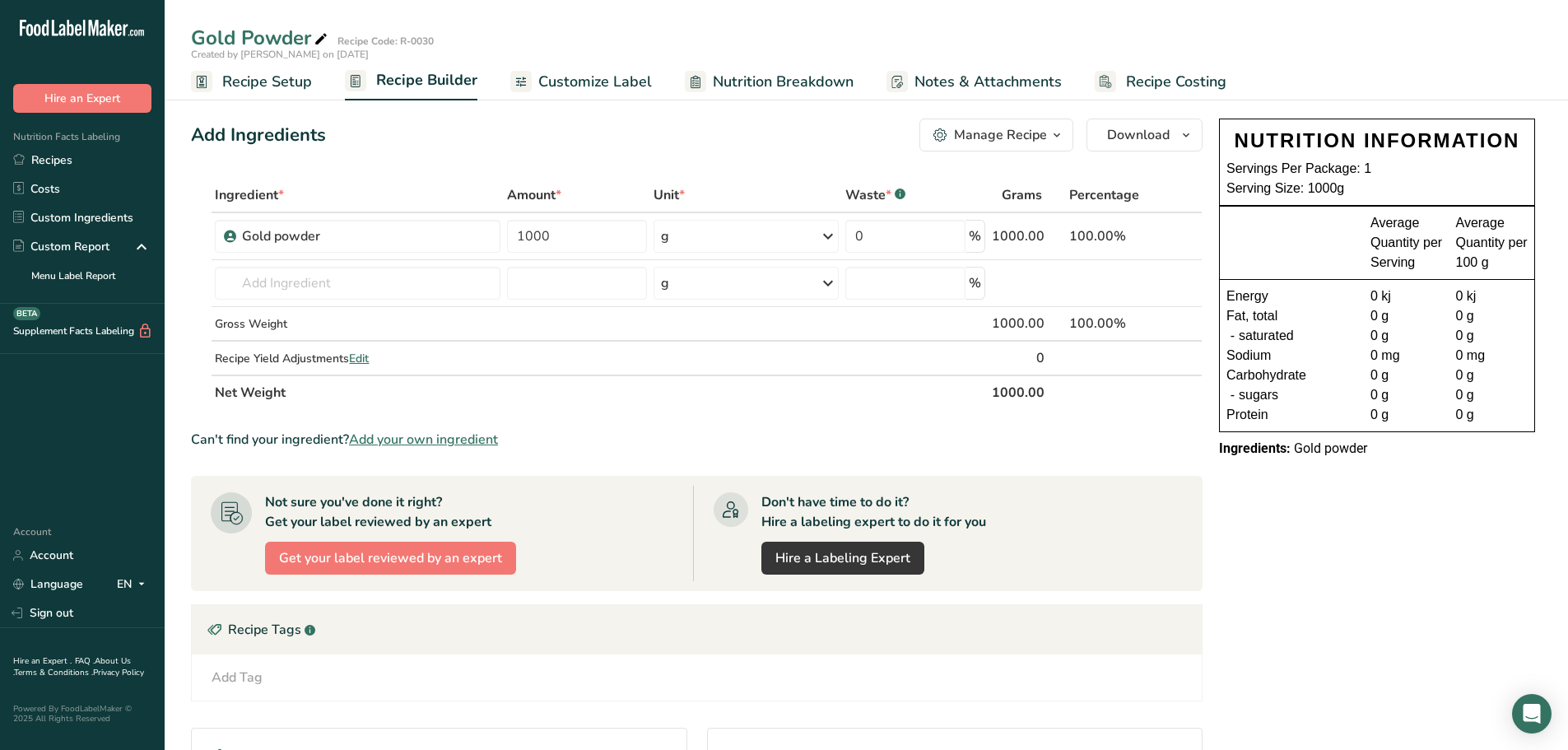 click on "Customize Label" at bounding box center [595, 82] 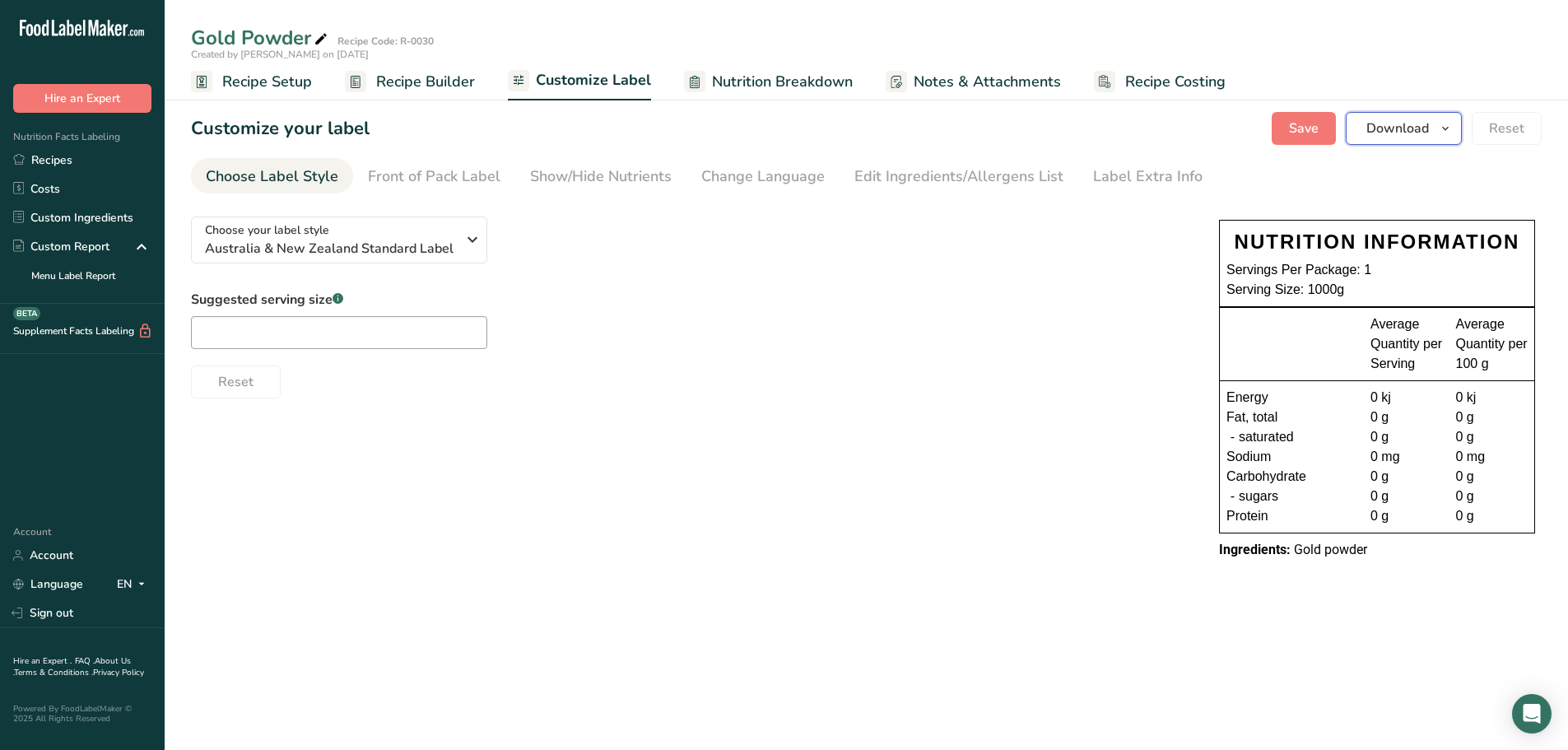 click on "Download" at bounding box center [1398, 128] 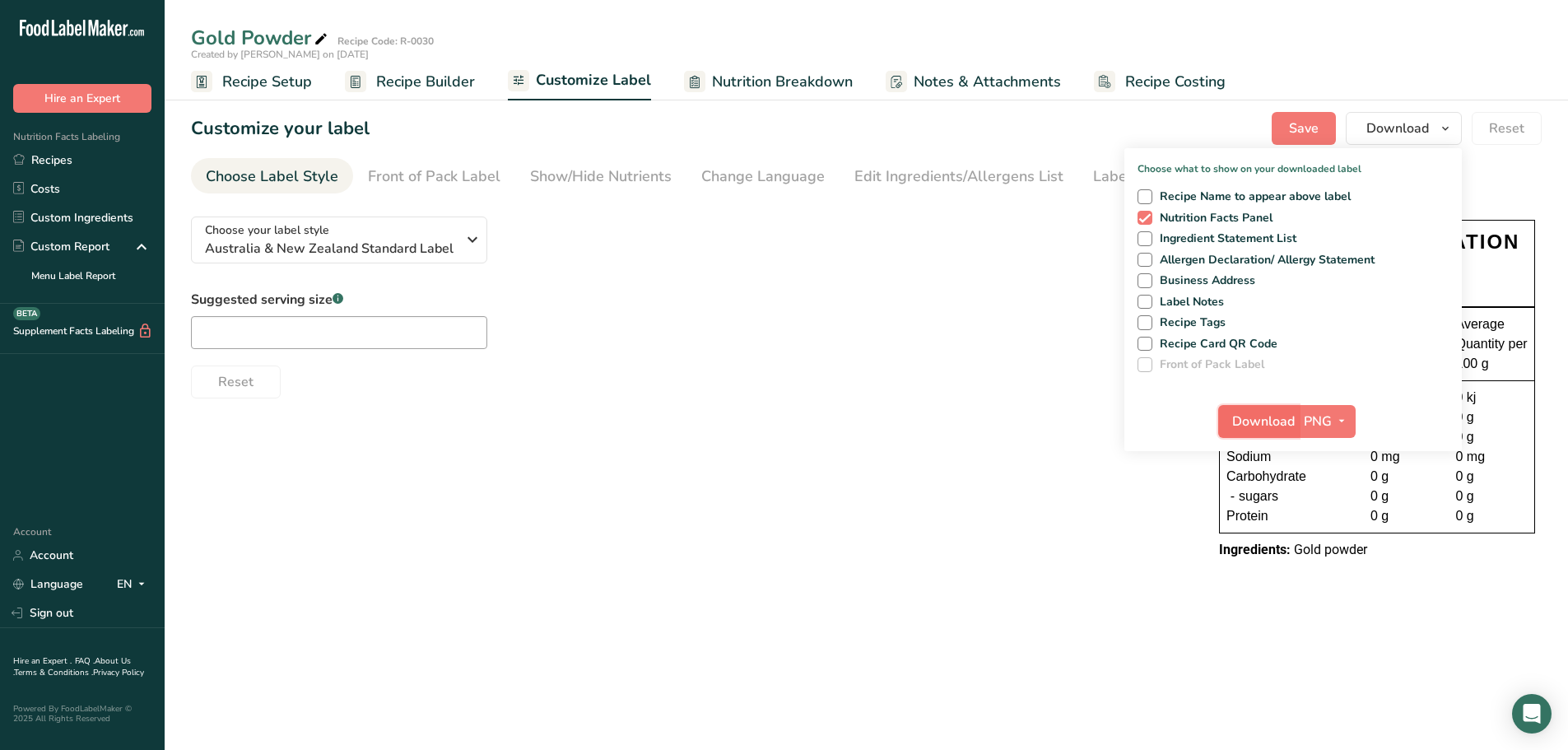 click on "Download" at bounding box center [1263, 422] 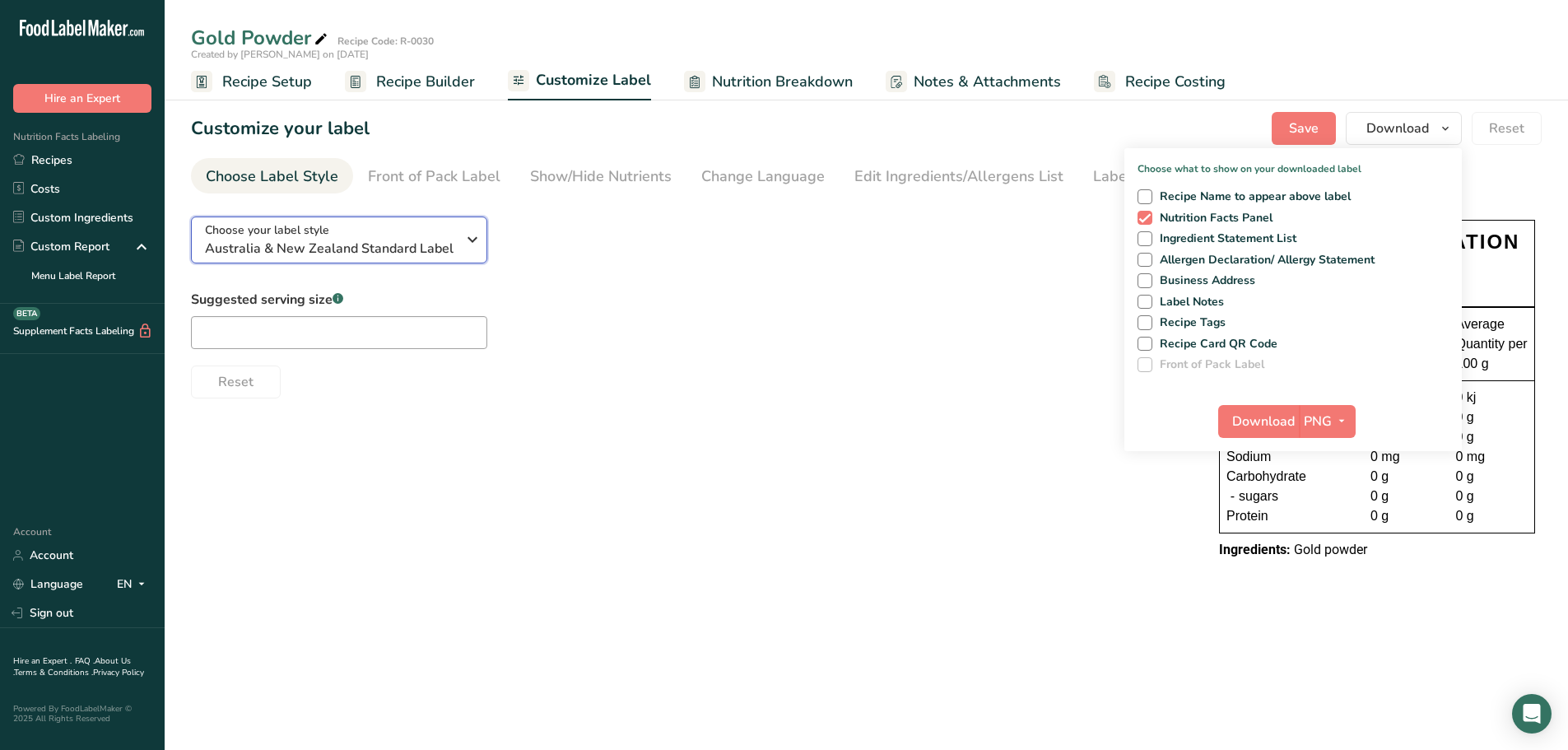 click on "Australia & New Zealand Standard Label" at bounding box center [330, 249] 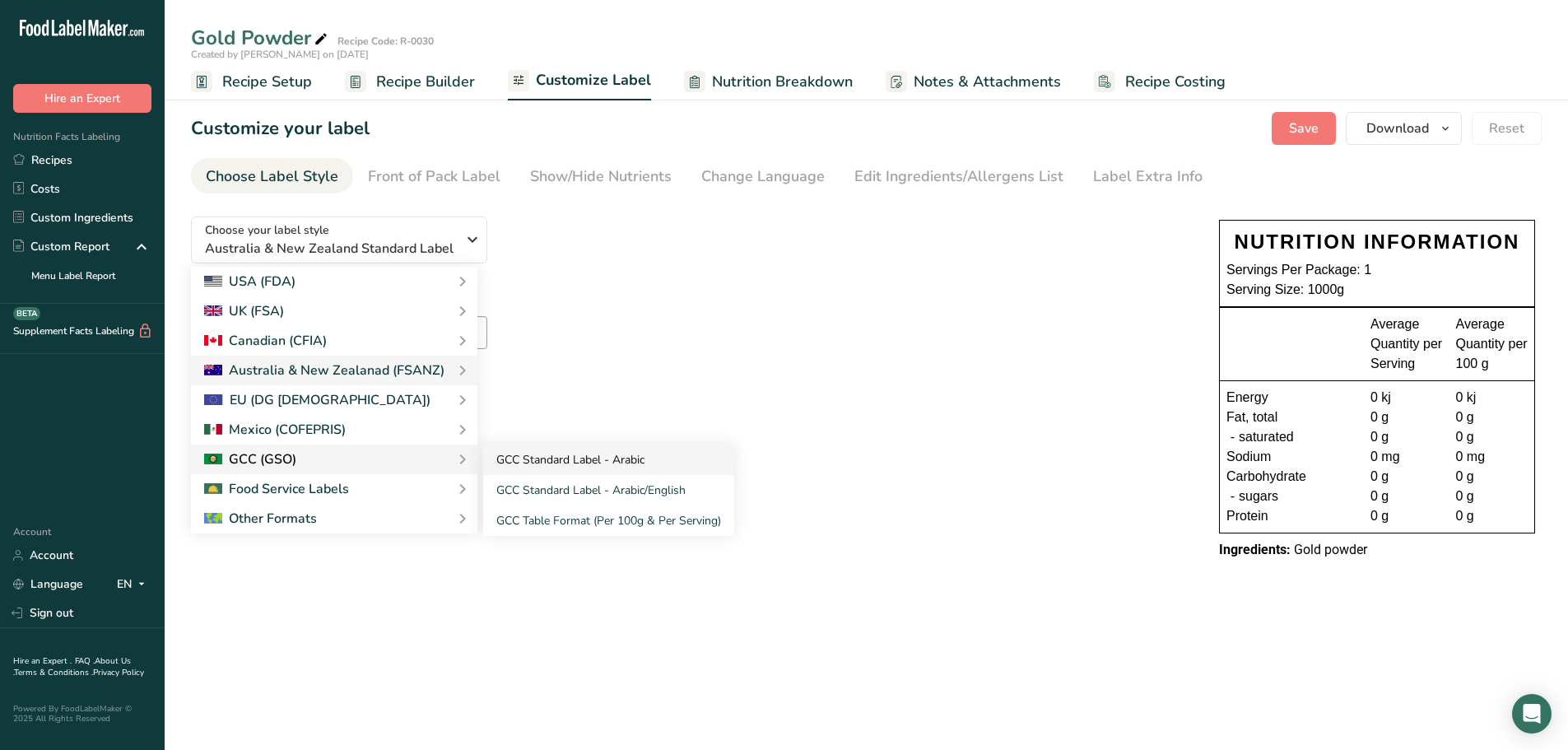 click on "GCC Standard Label - Arabic" at bounding box center (608, 459) 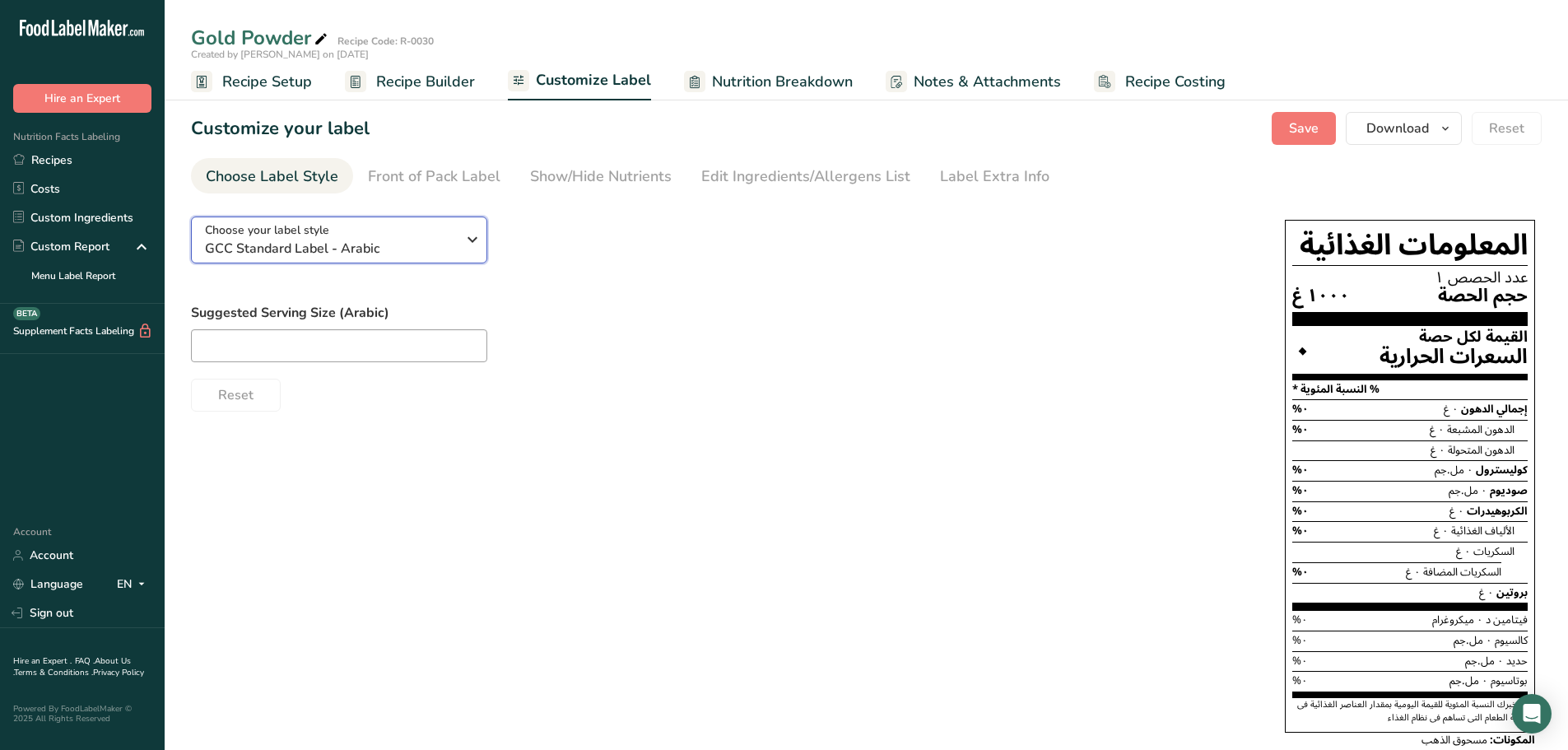 click on "GCC Standard Label - Arabic" at bounding box center (330, 249) 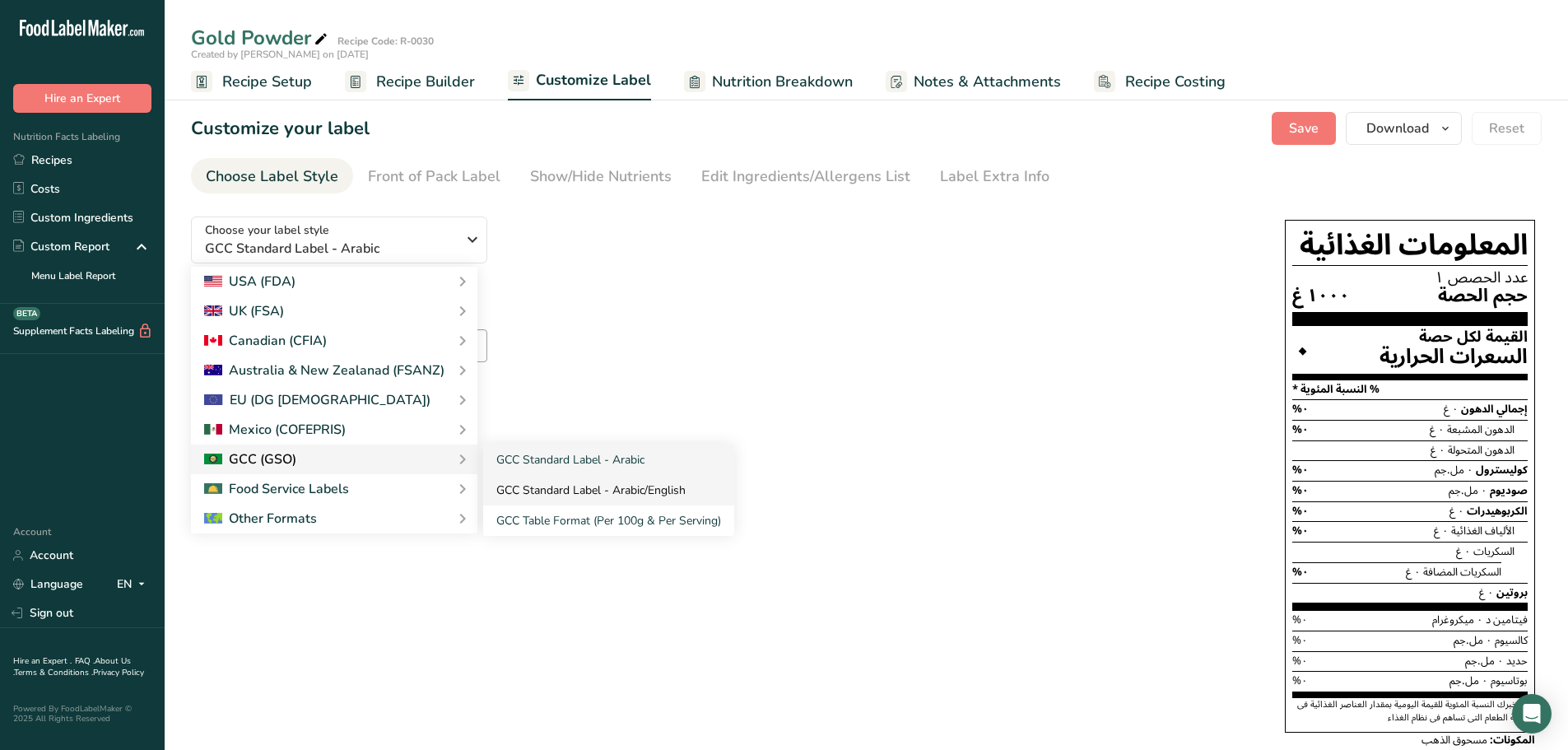 click on "GCC Standard Label - Arabic/English" at bounding box center (608, 490) 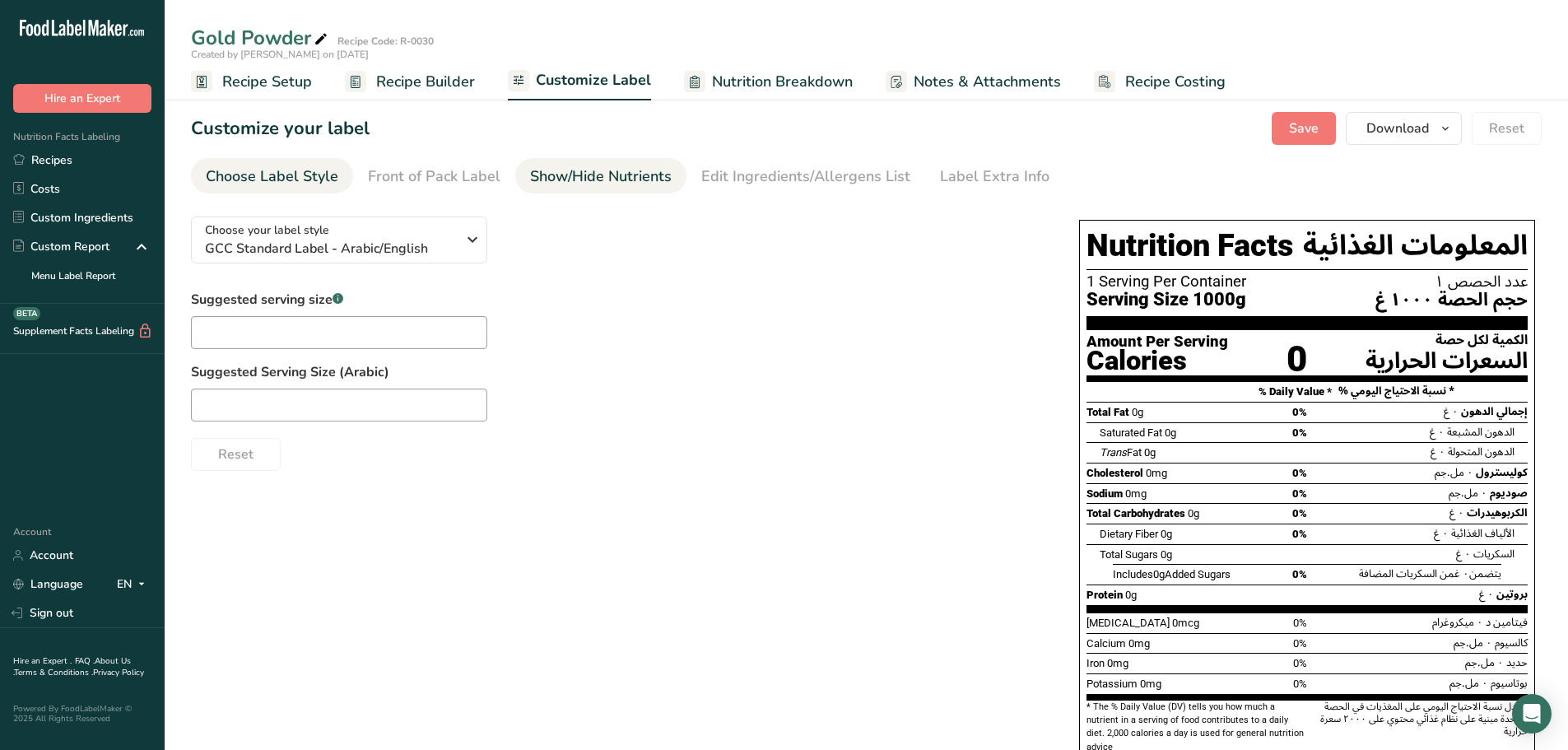 click on "Show/Hide Nutrients" at bounding box center [601, 176] 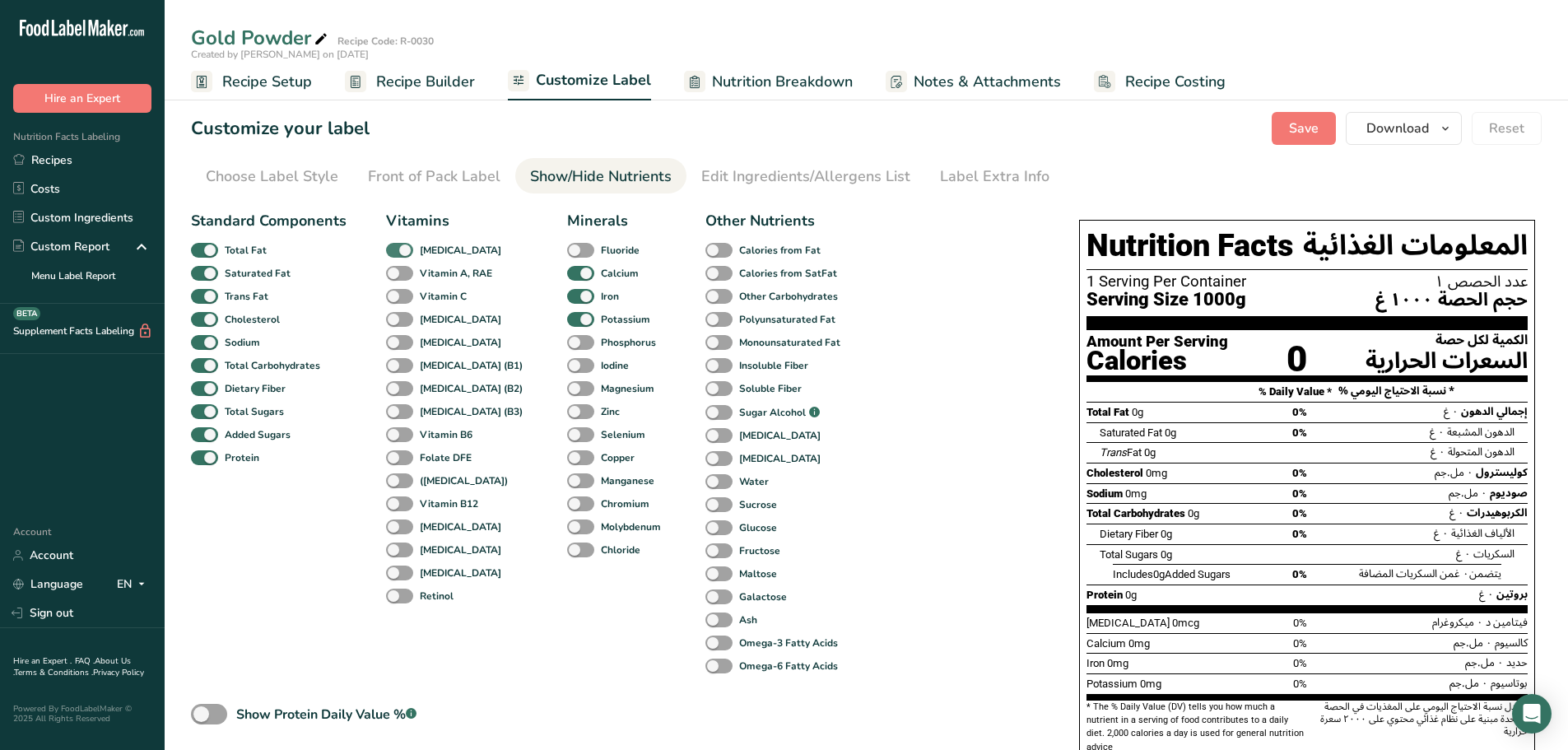 click on "[MEDICAL_DATA]" at bounding box center (460, 250) 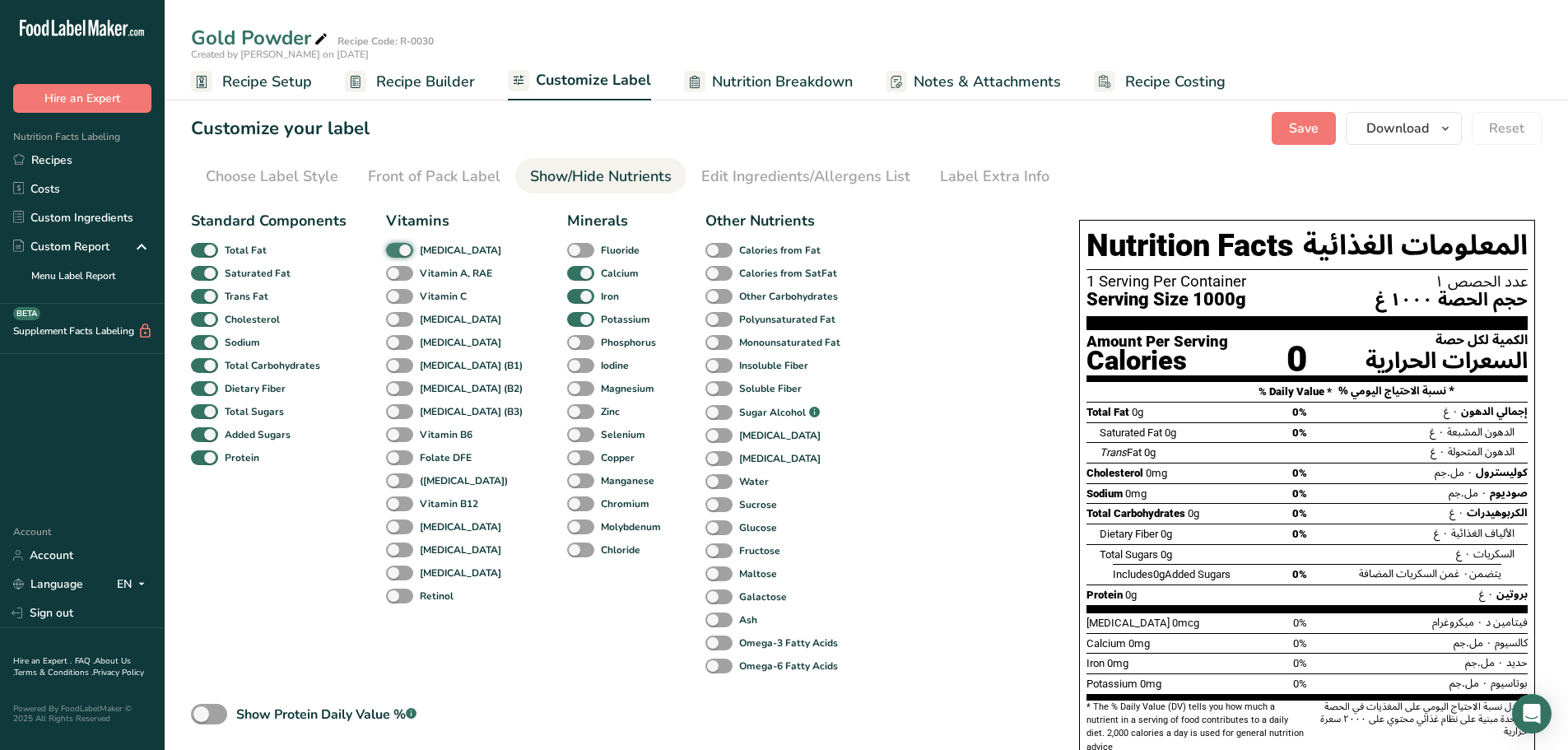click on "[MEDICAL_DATA]" at bounding box center (391, 249) 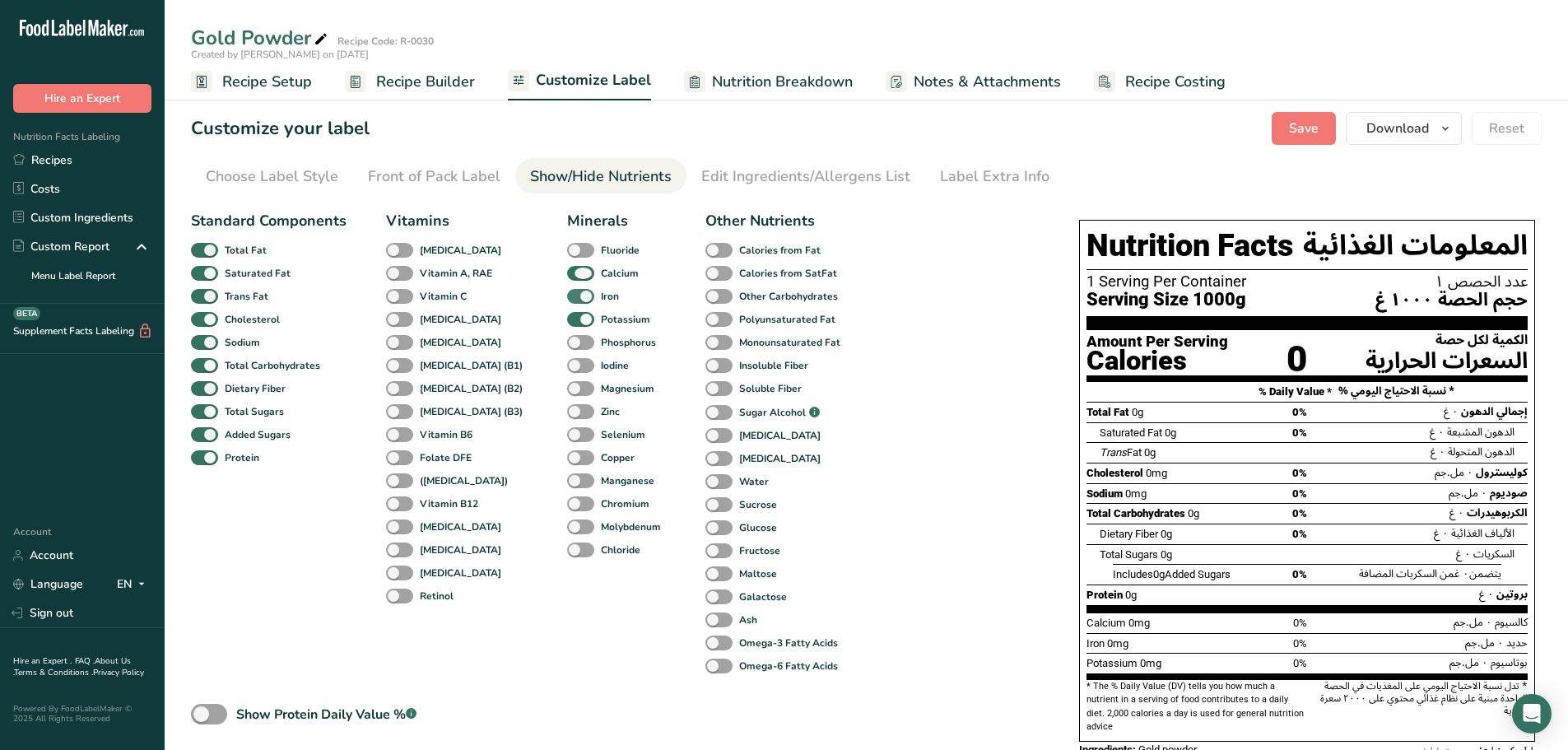 drag, startPoint x: 554, startPoint y: 274, endPoint x: 561, endPoint y: 296, distance: 23.086793 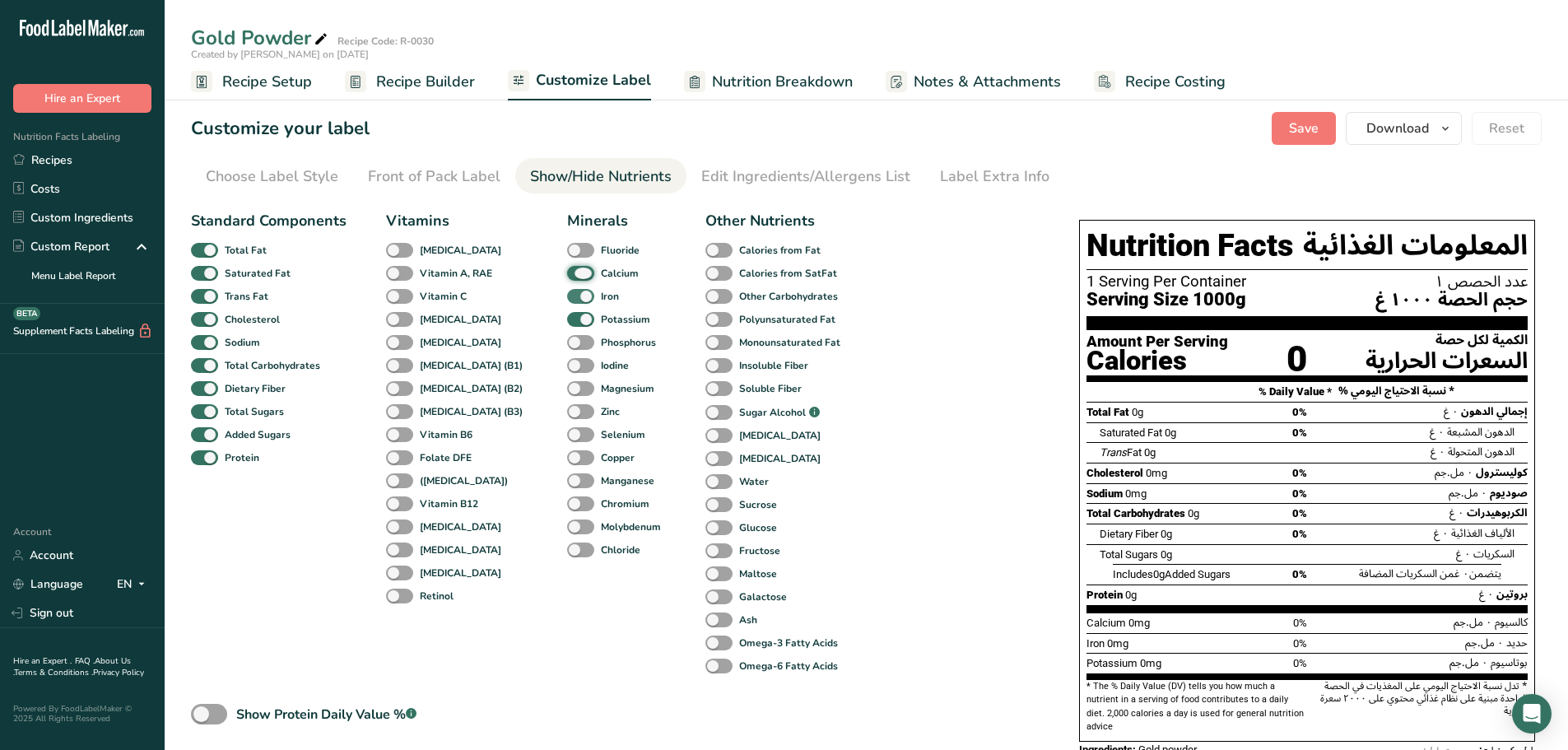 click on "Calcium" at bounding box center [572, 273] 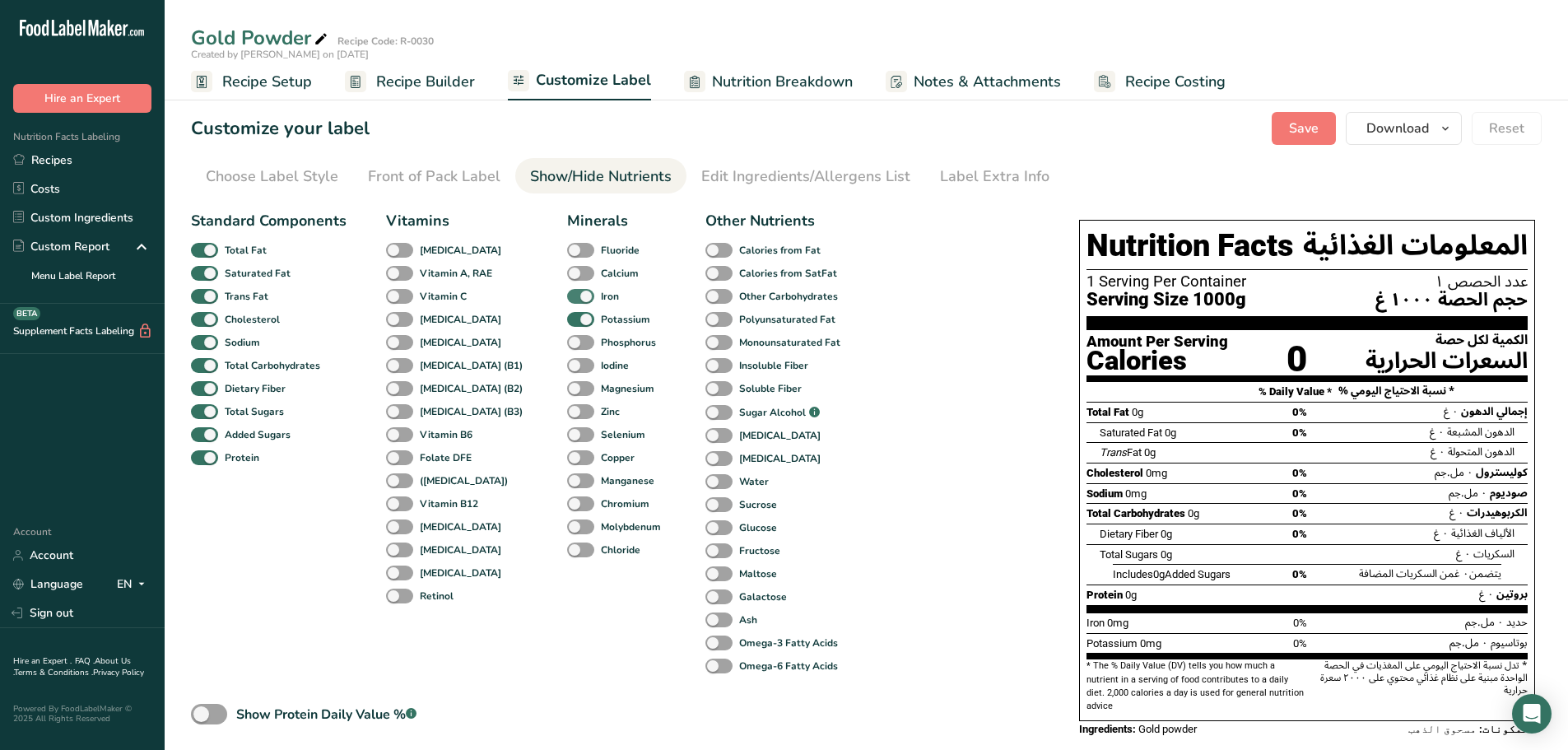 click at bounding box center (580, 296) 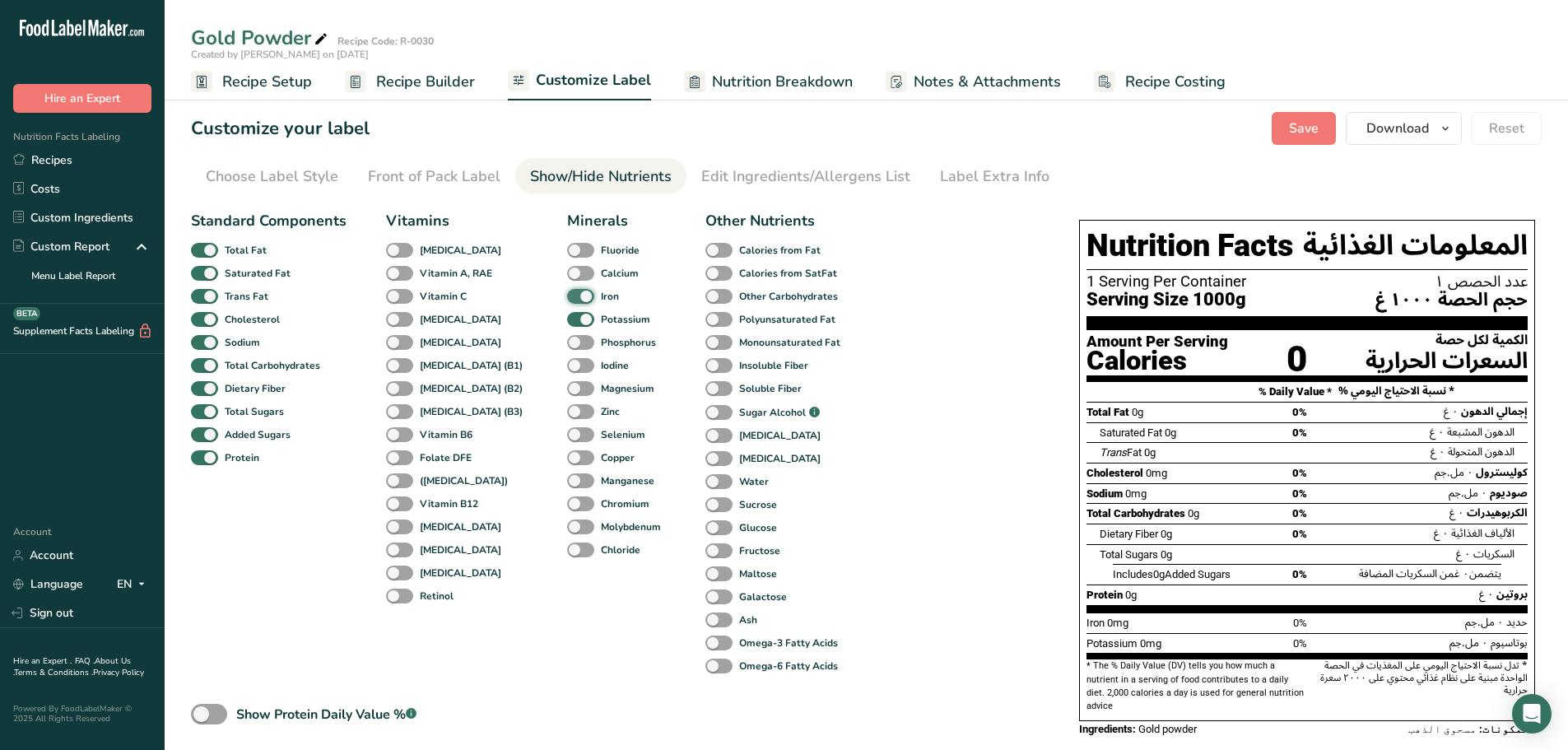 click on "Iron" at bounding box center (572, 296) 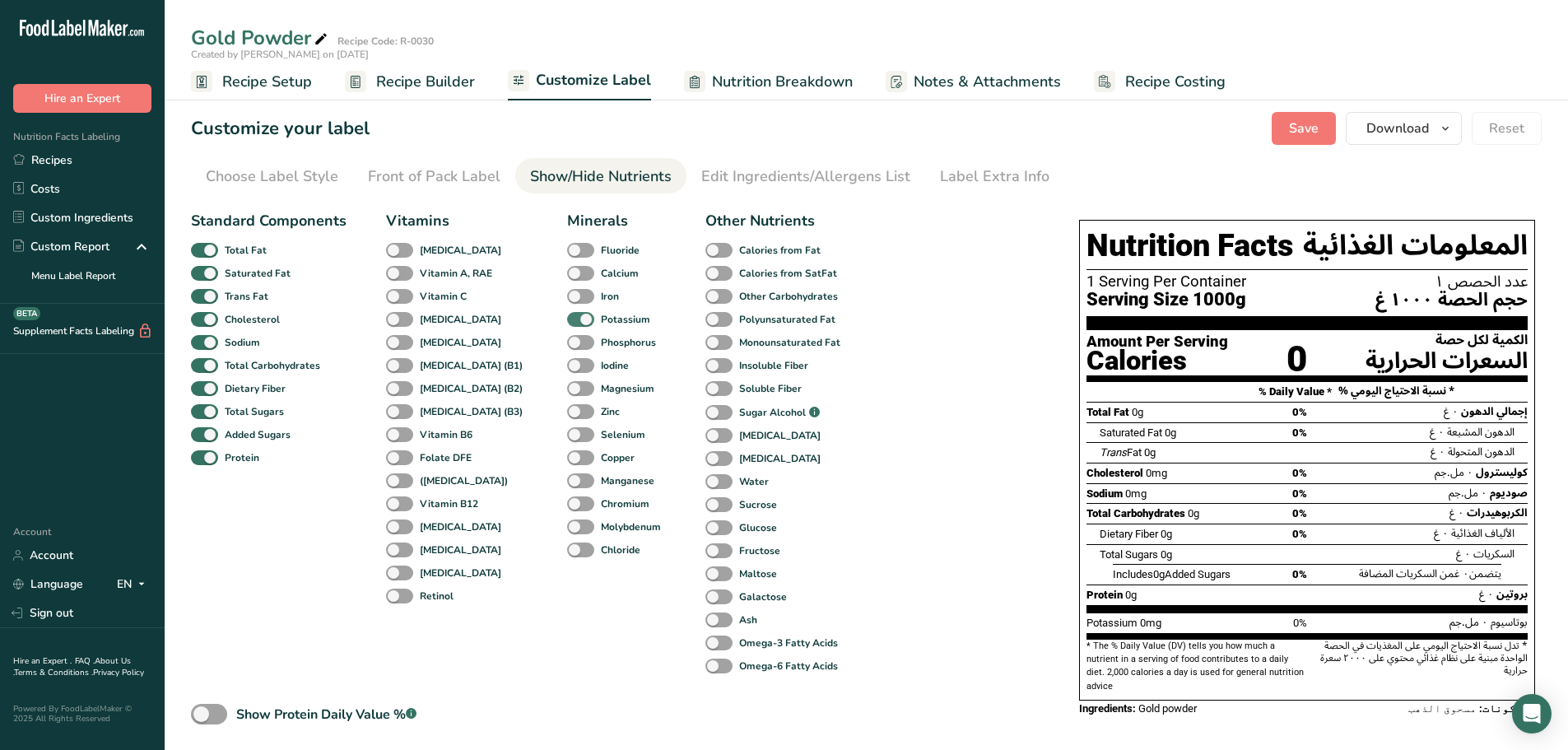 click at bounding box center [580, 319] 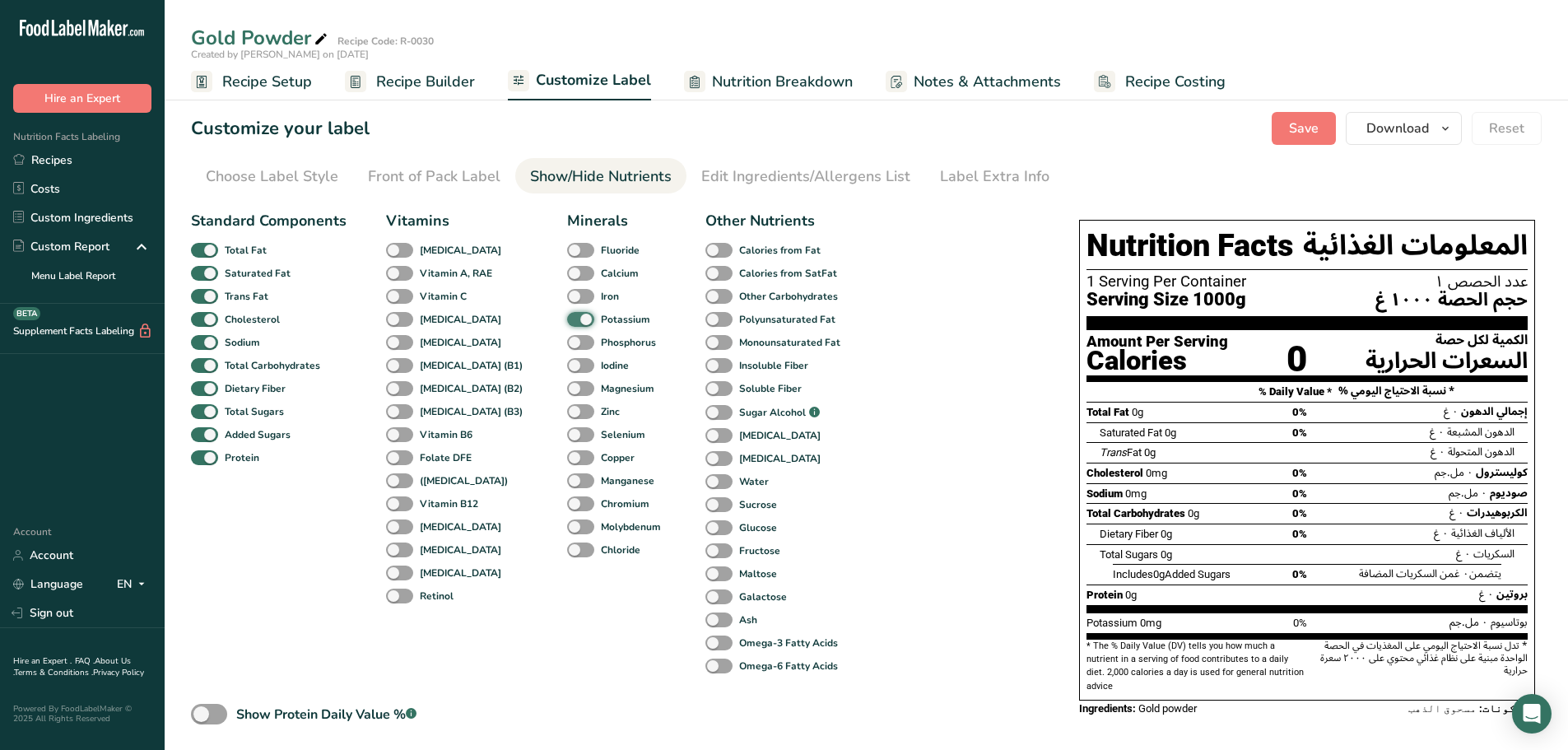 click on "Potassium" at bounding box center (572, 319) 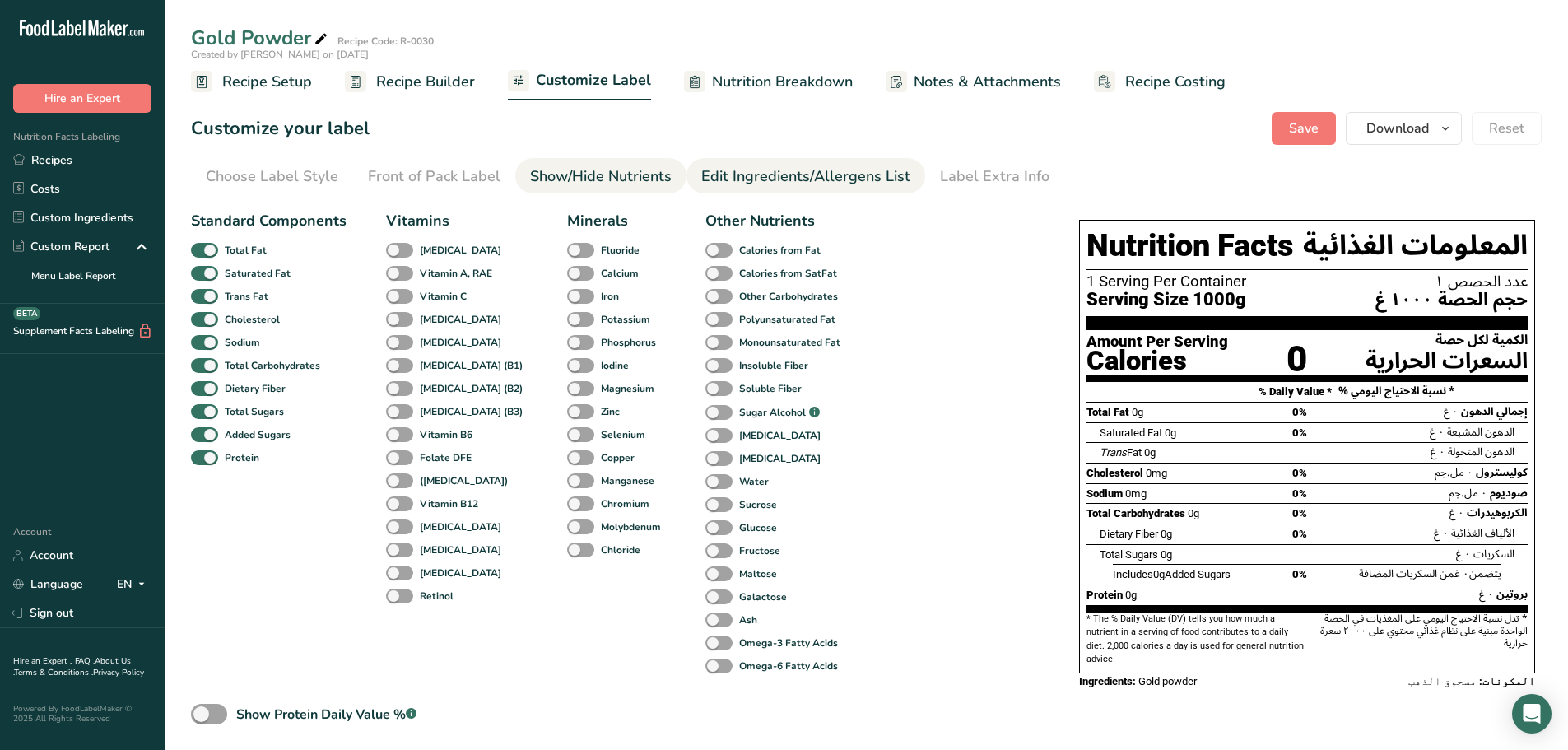 click on "Edit Ingredients/Allergens List" at bounding box center [806, 176] 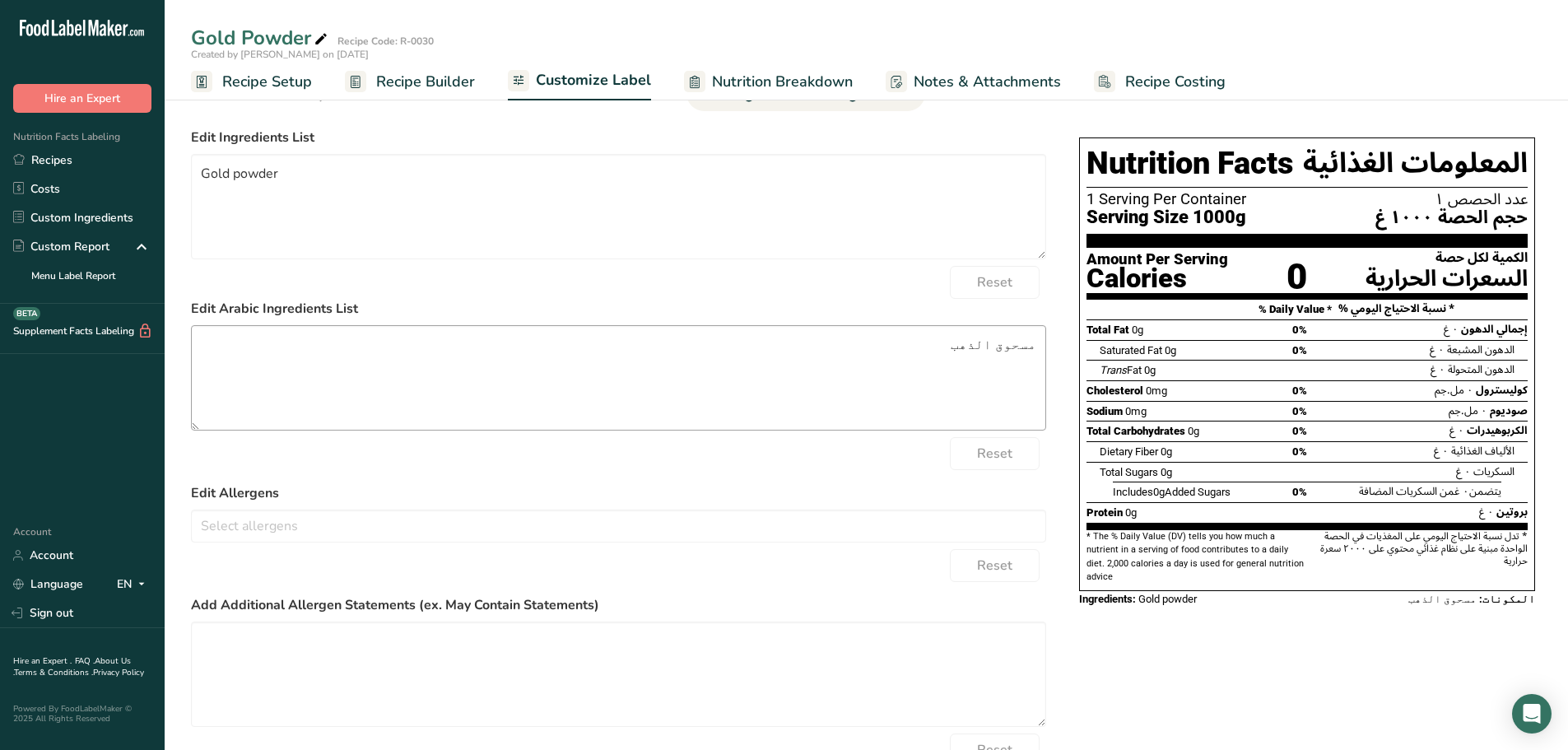 scroll, scrollTop: 0, scrollLeft: 0, axis: both 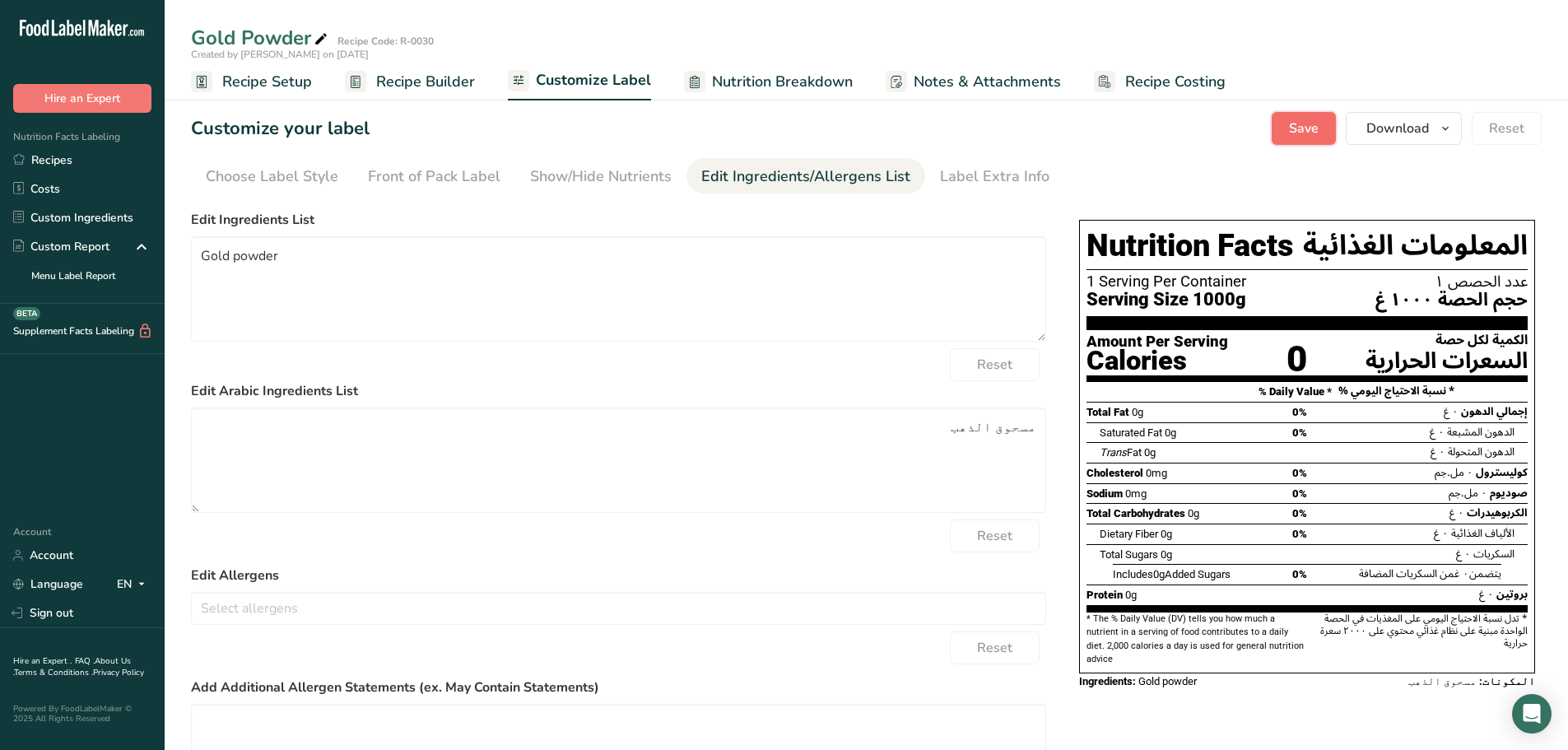 click on "Save" at bounding box center (1304, 128) 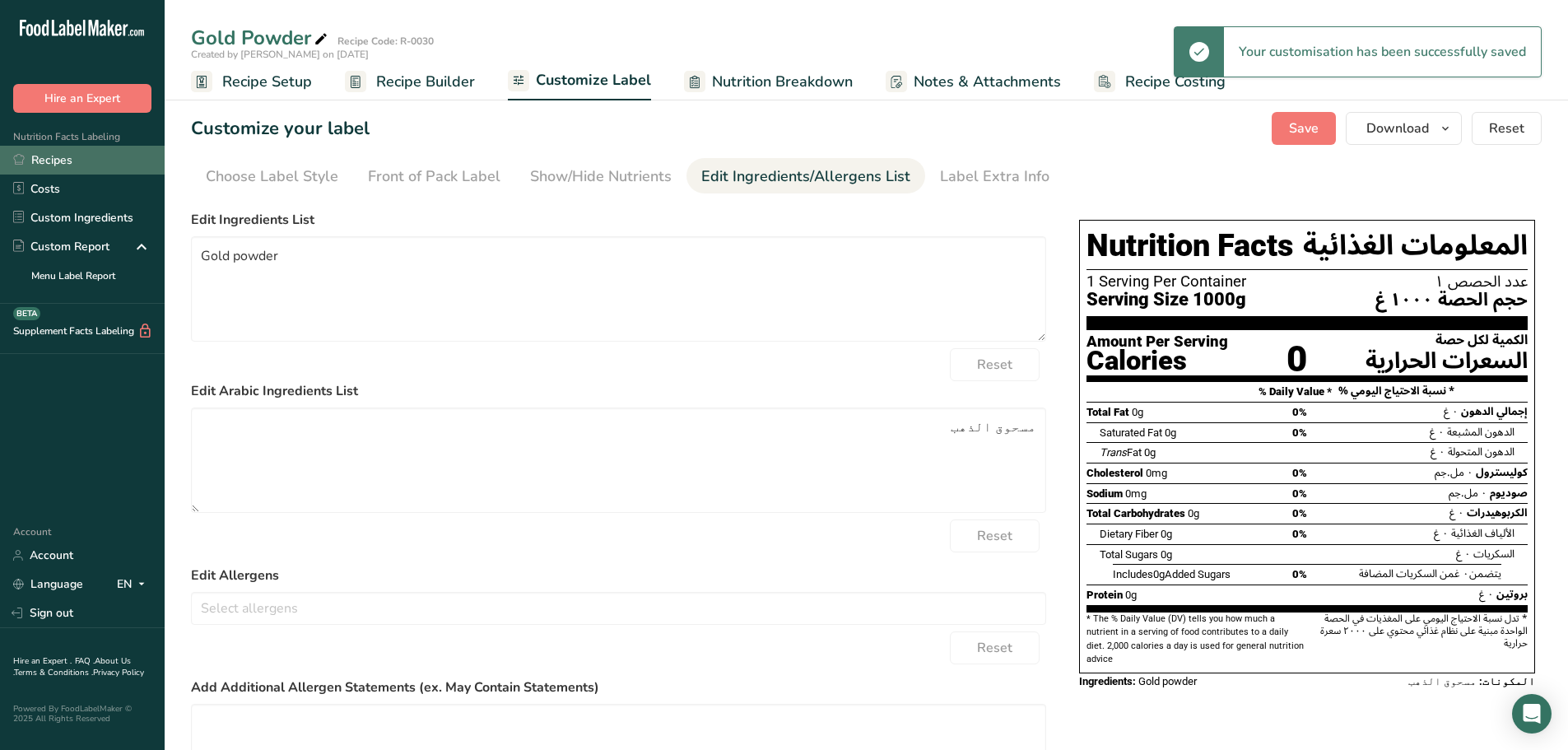 click on "Recipes" at bounding box center (82, 160) 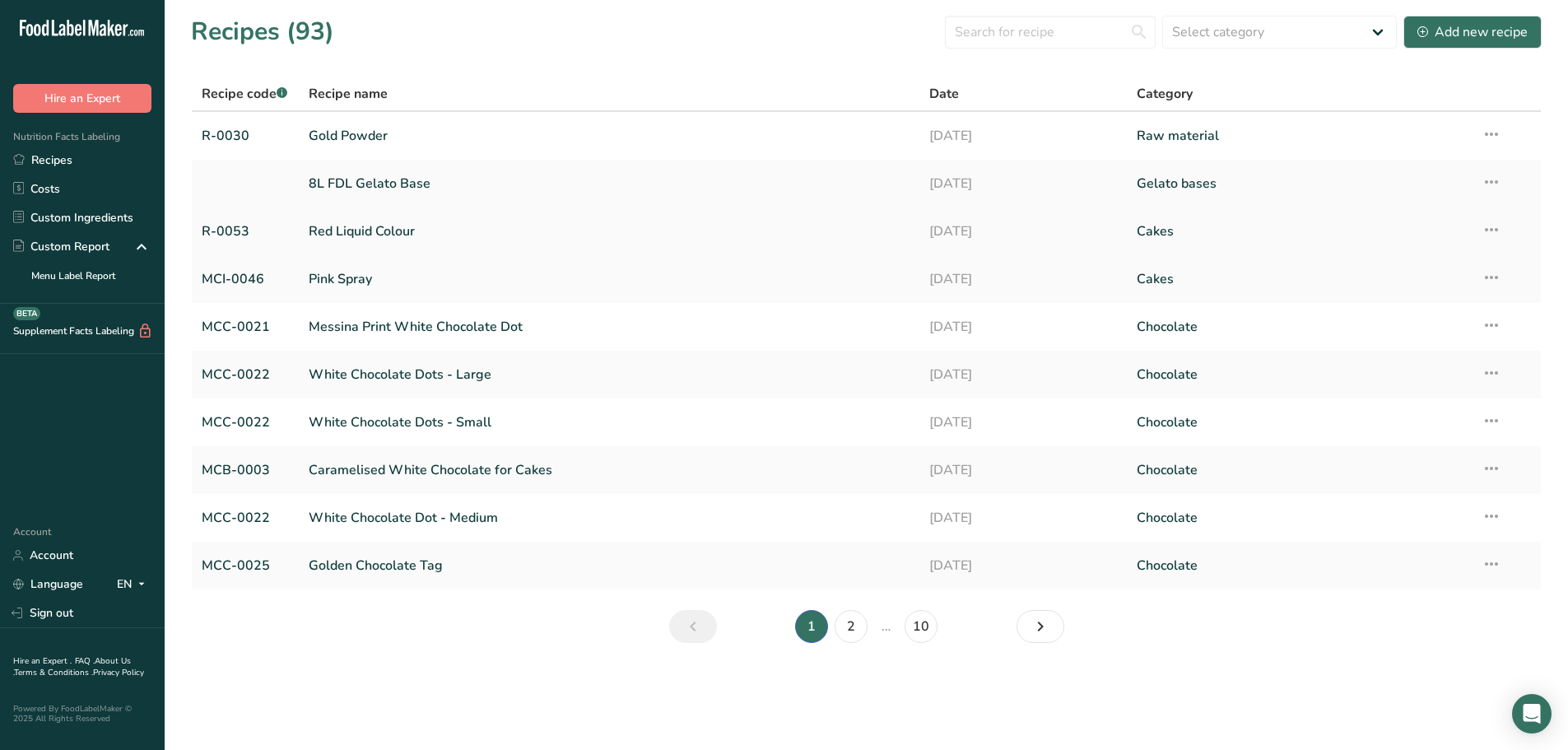 click on "Red Liquid Colour" at bounding box center (609, 231) 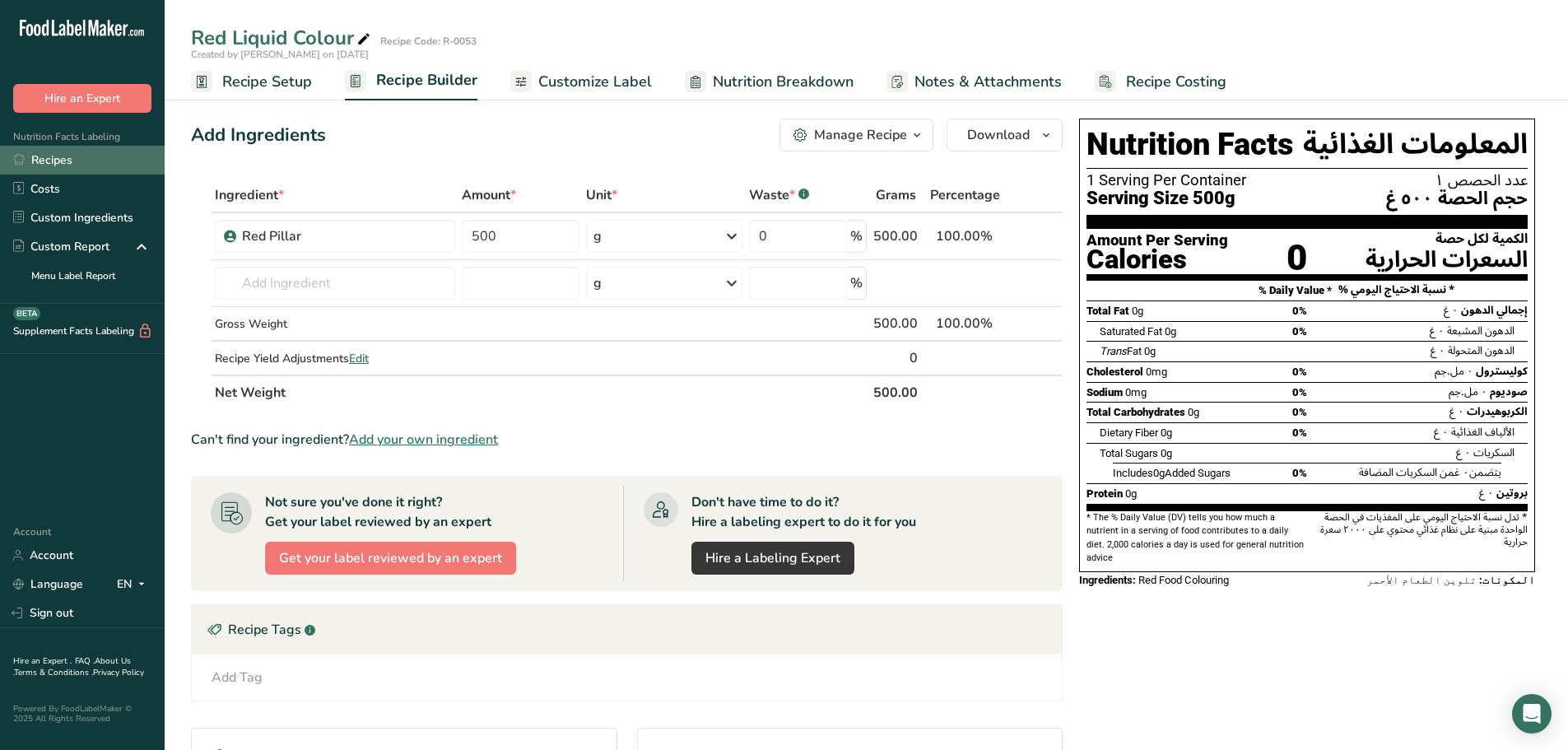 click on "Recipes" at bounding box center [82, 160] 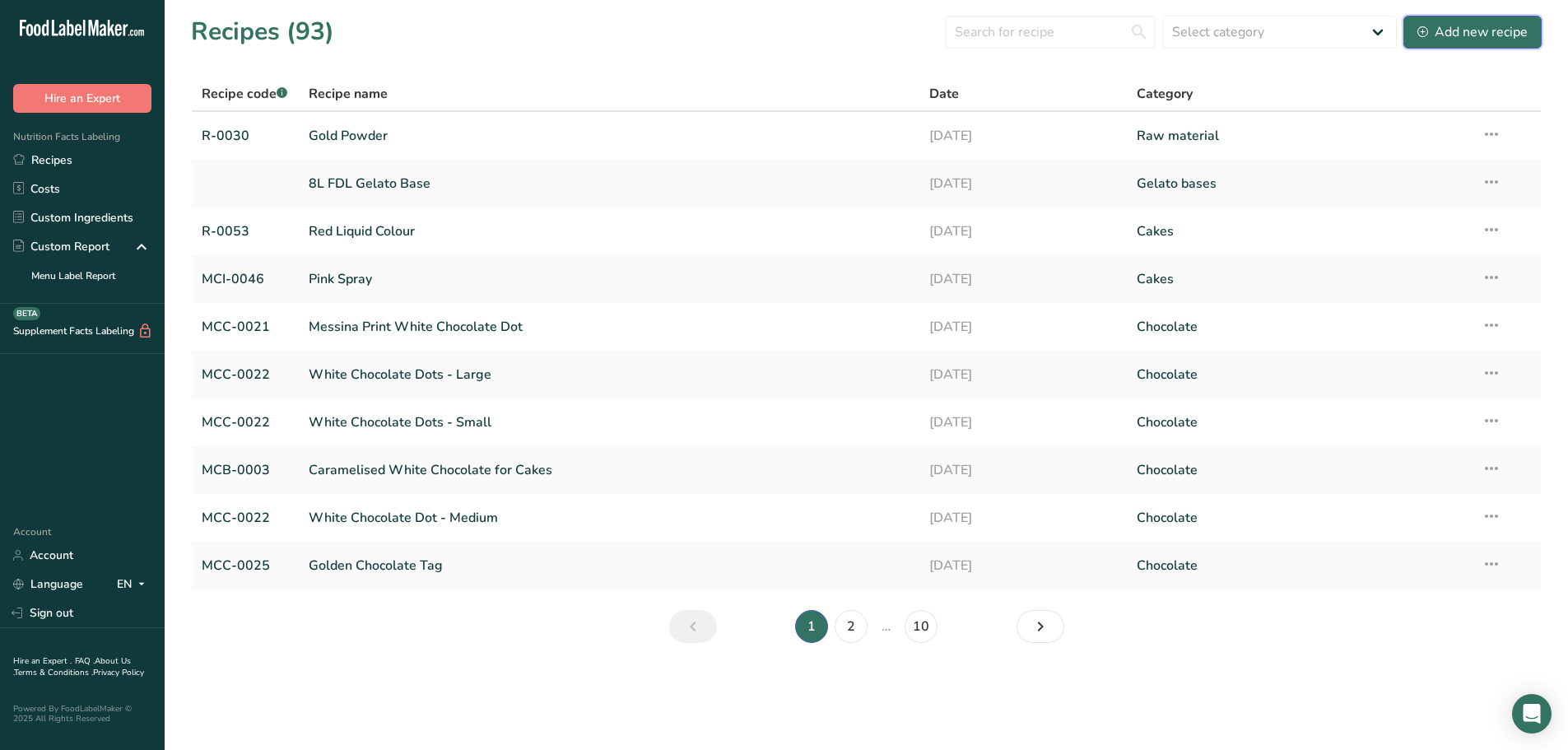 click on "Add new recipe" at bounding box center [1473, 32] 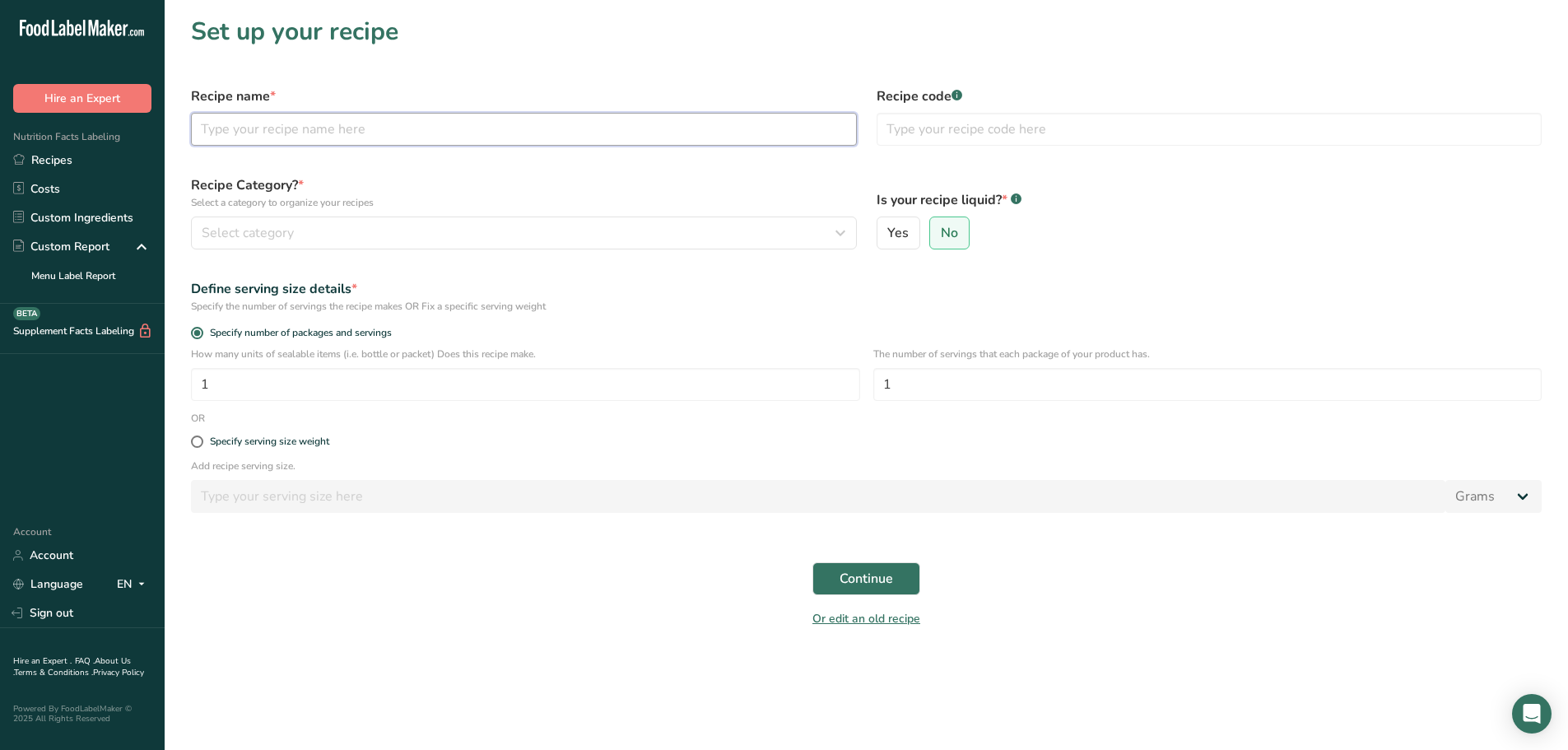 click at bounding box center (523, 129) 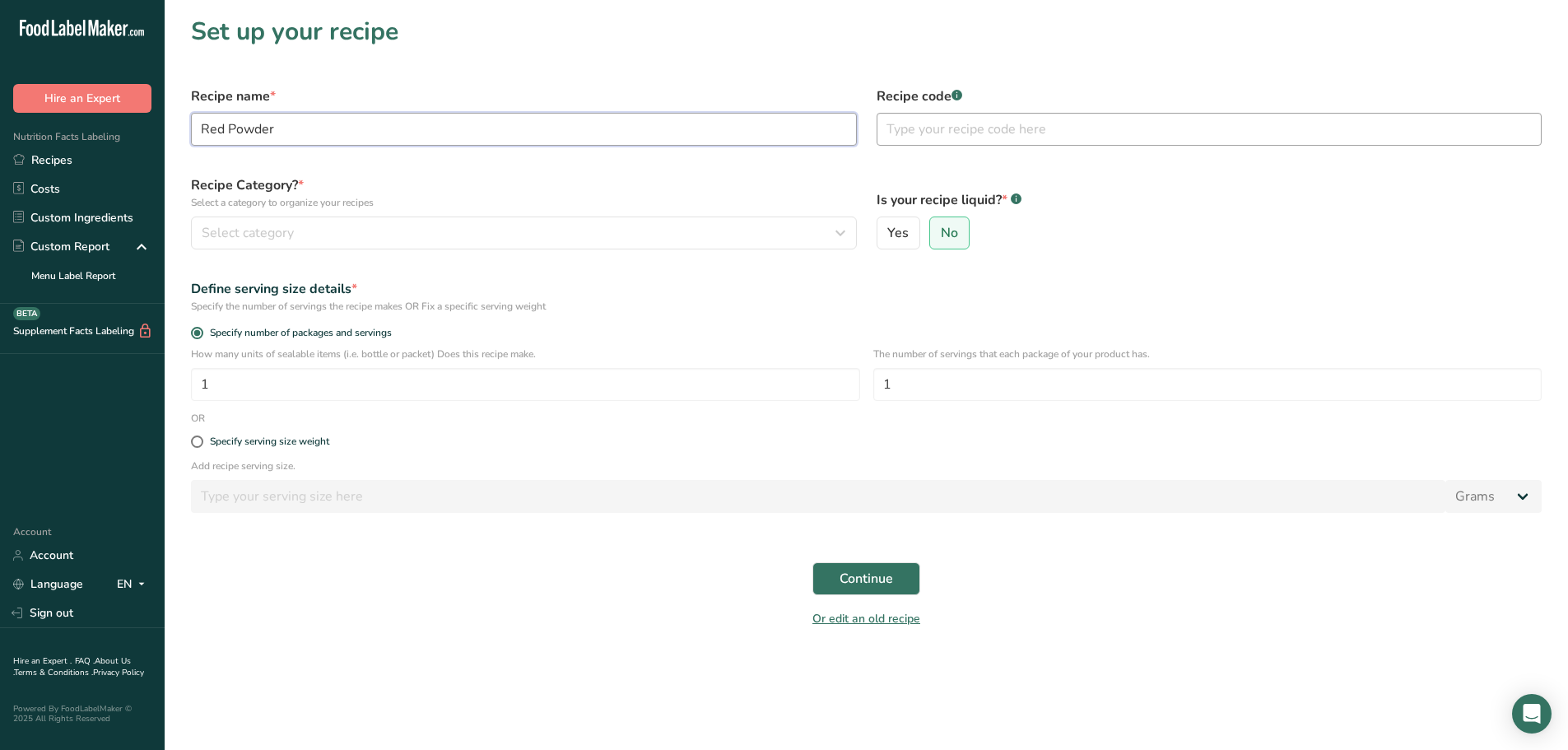type on "Red Powder" 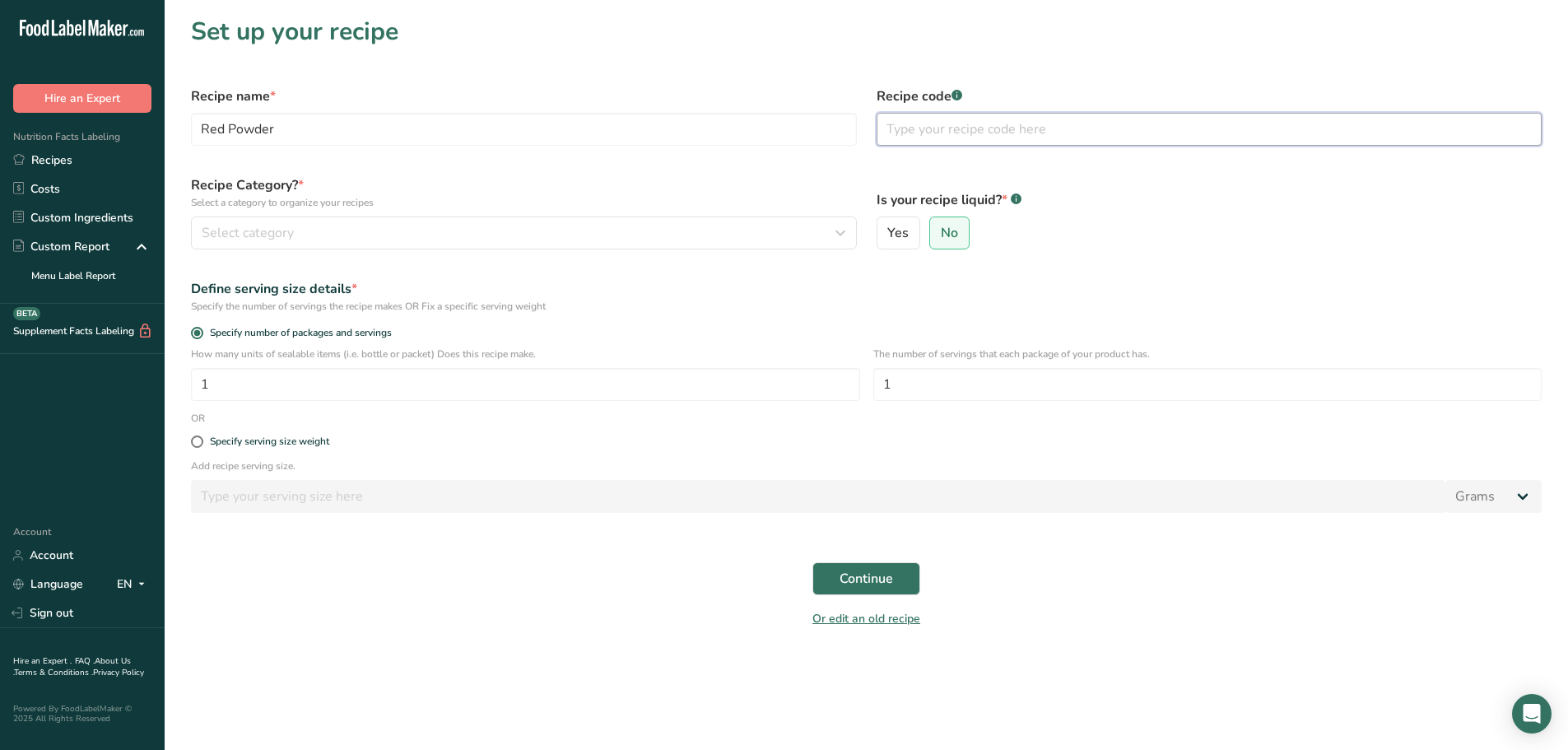 click at bounding box center [1209, 129] 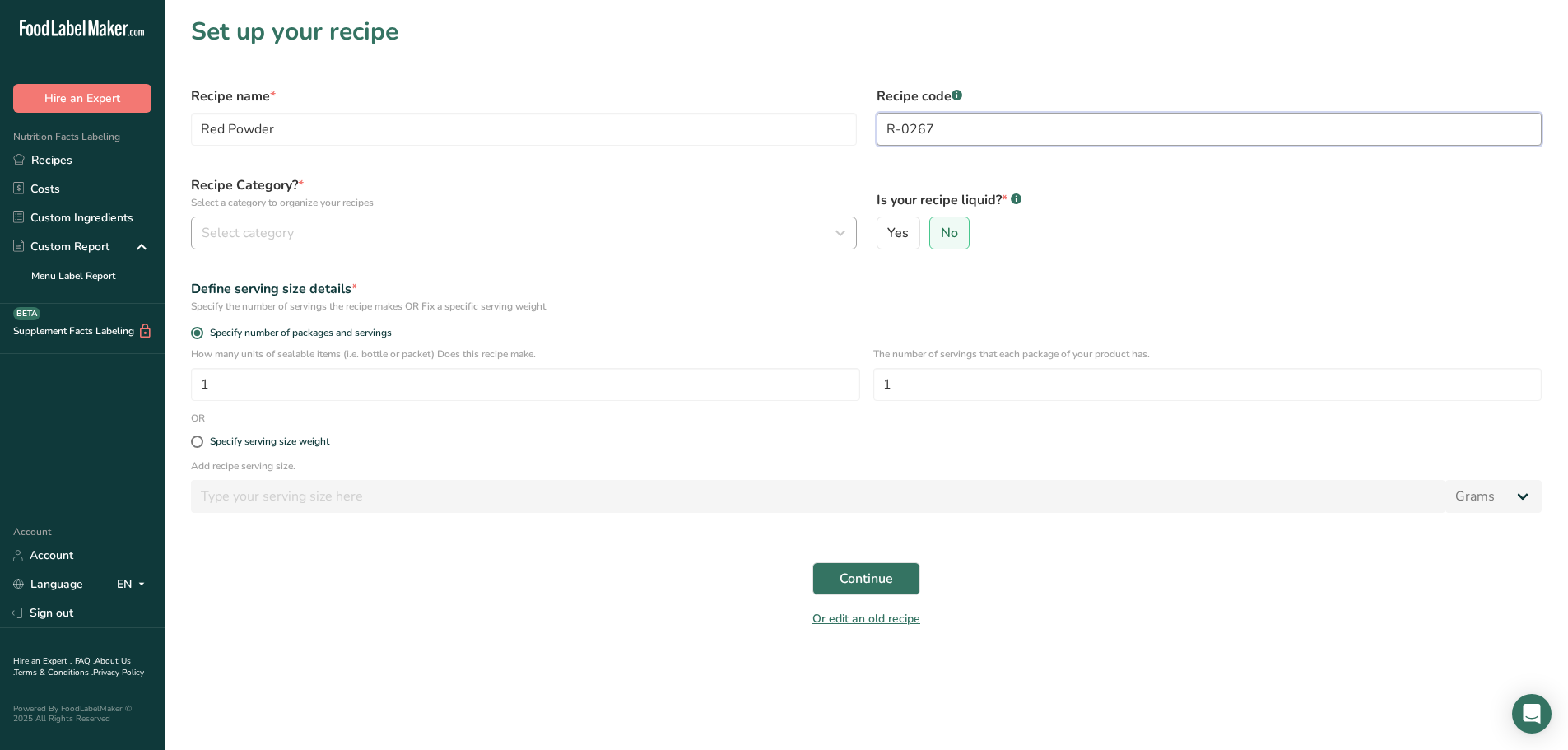 type on "R-0267" 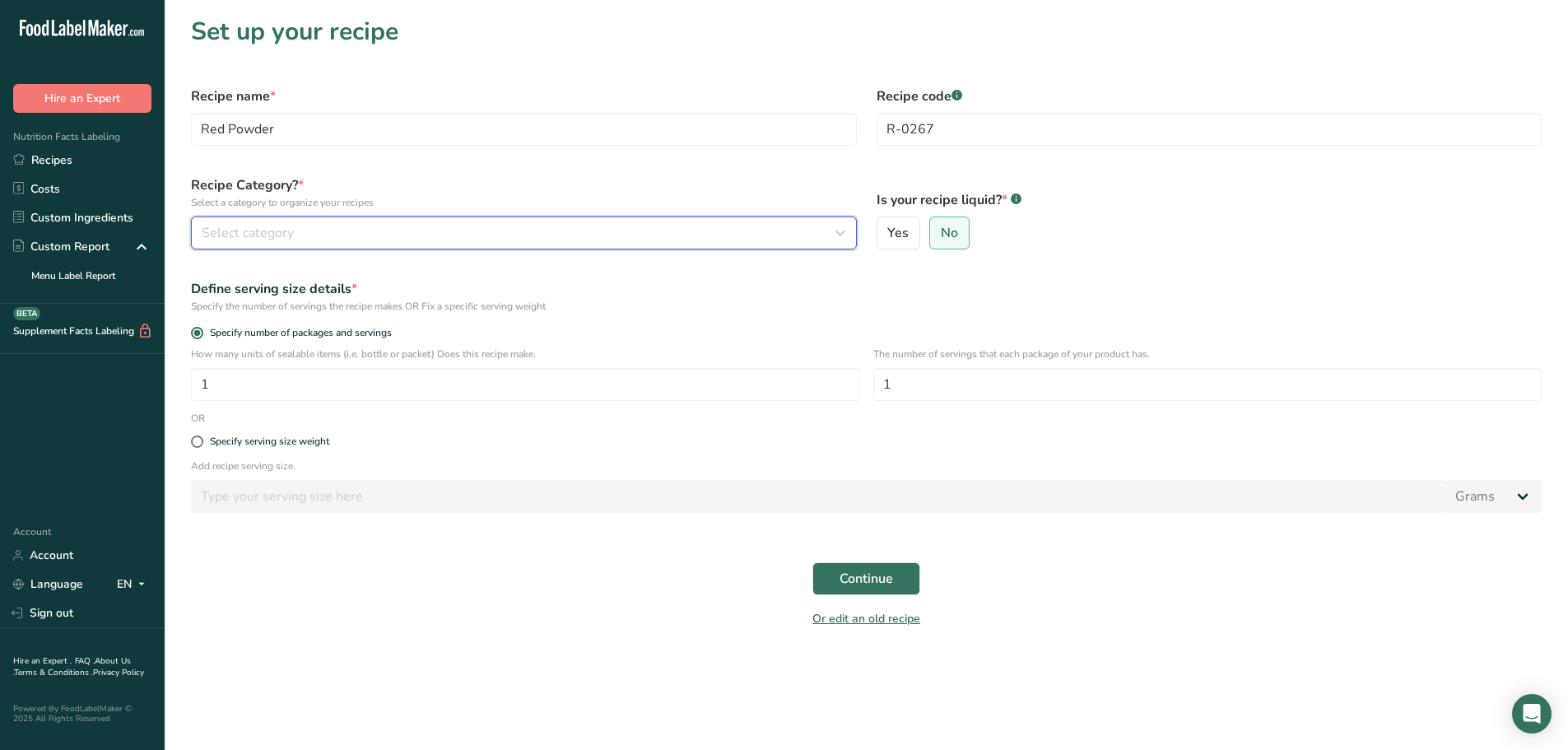 click on "Select category" at bounding box center [519, 233] 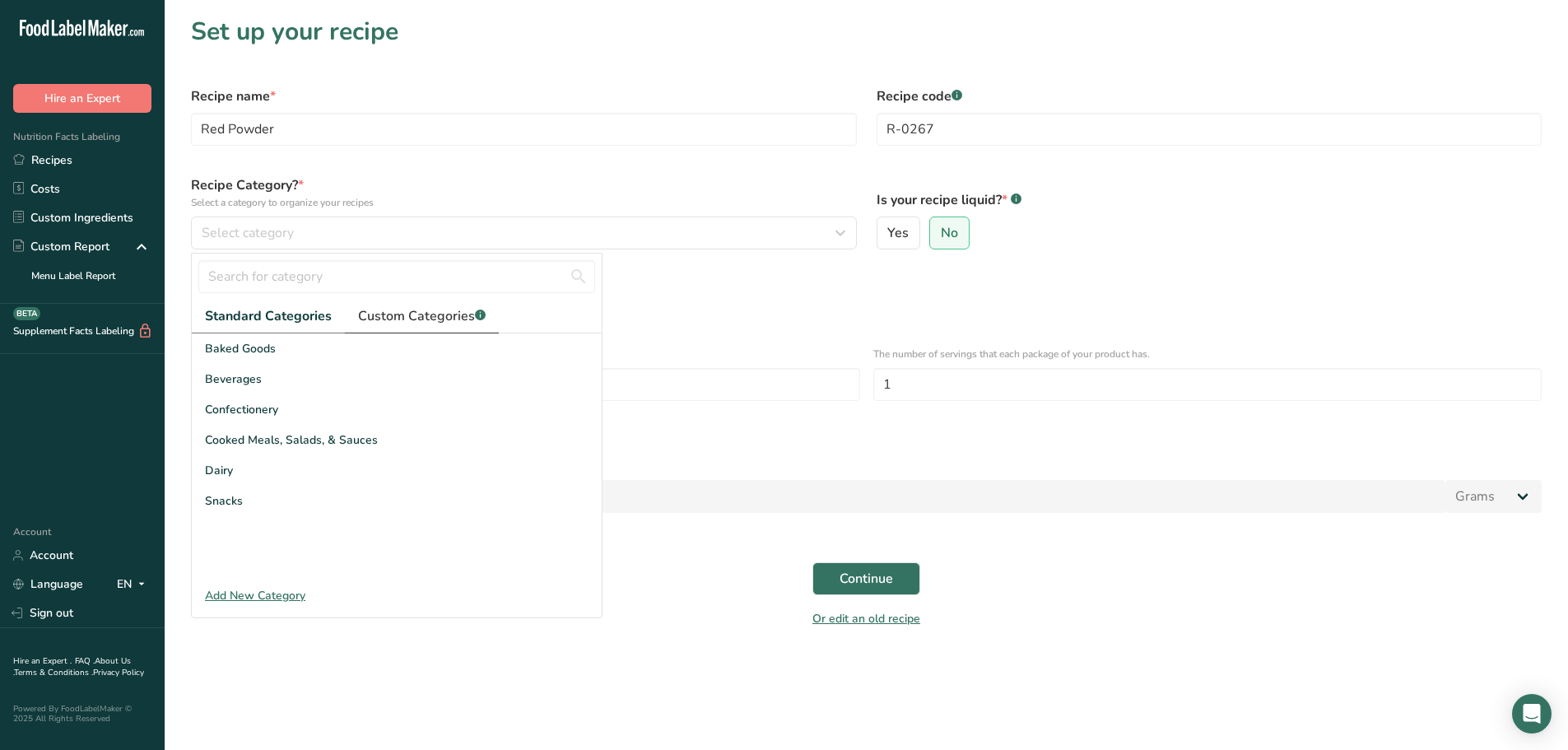 click on "Custom Categories
.a-a{fill:#347362;}.b-a{fill:#fff;}" at bounding box center (421, 316) 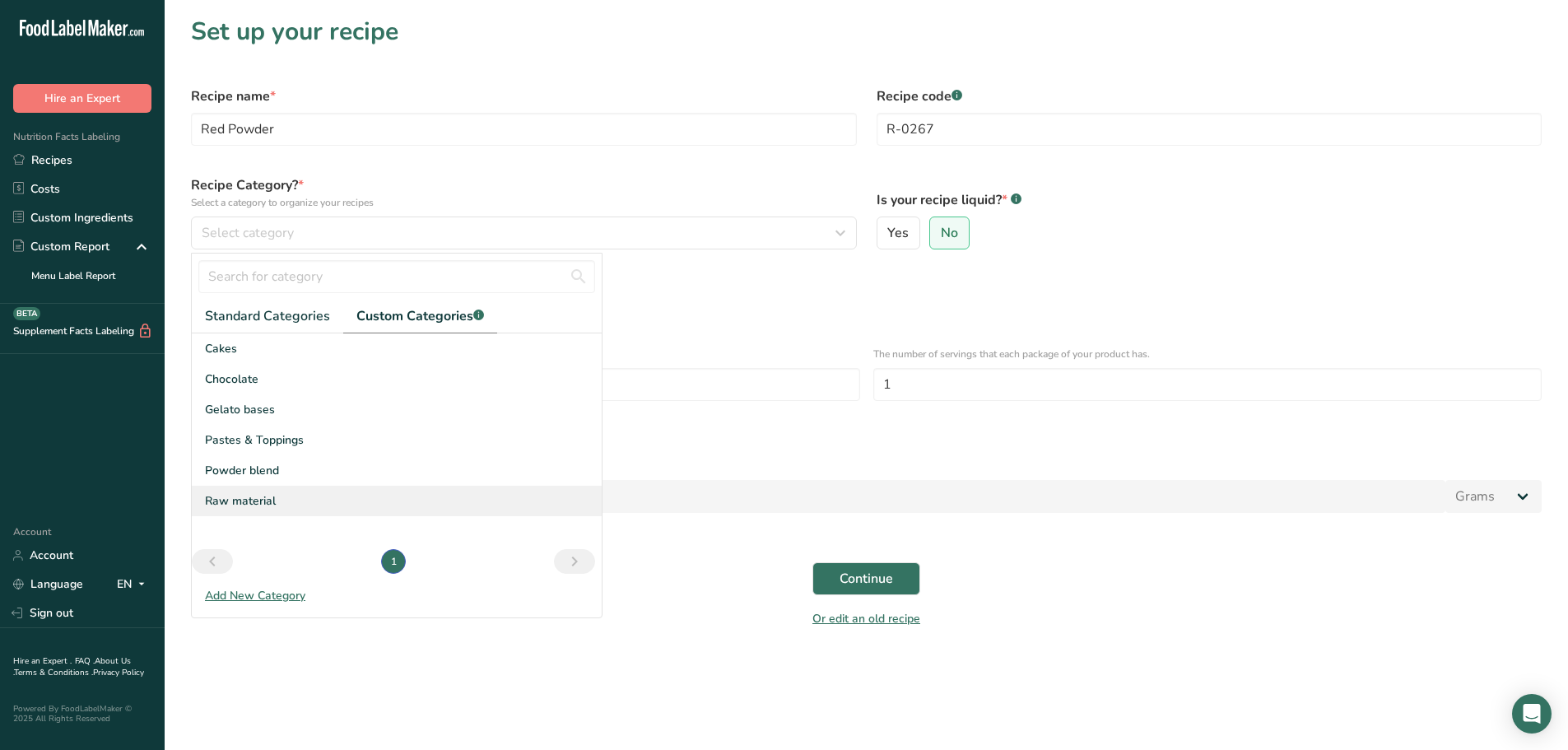click on "Raw material" at bounding box center (240, 501) 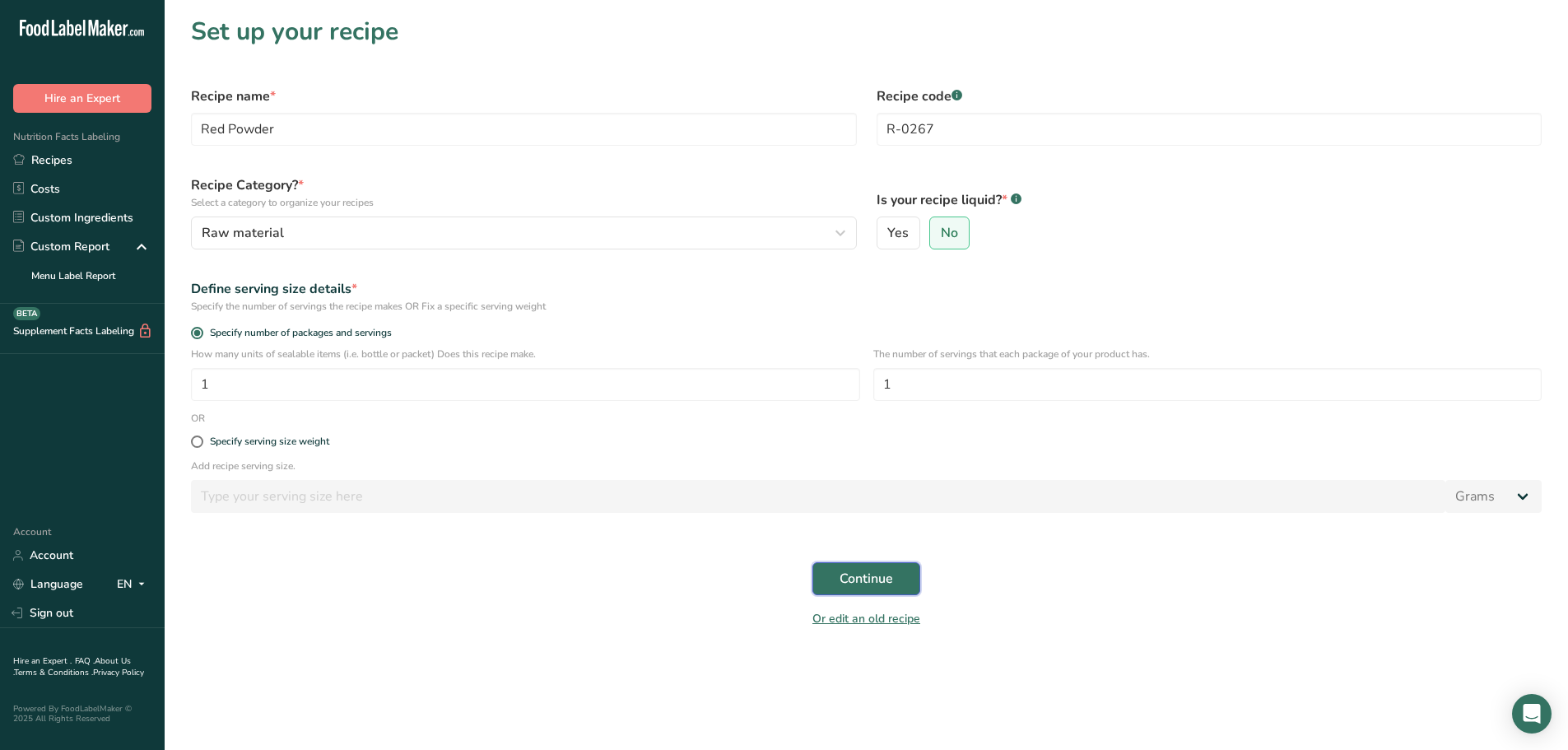 click on "Continue" at bounding box center (866, 579) 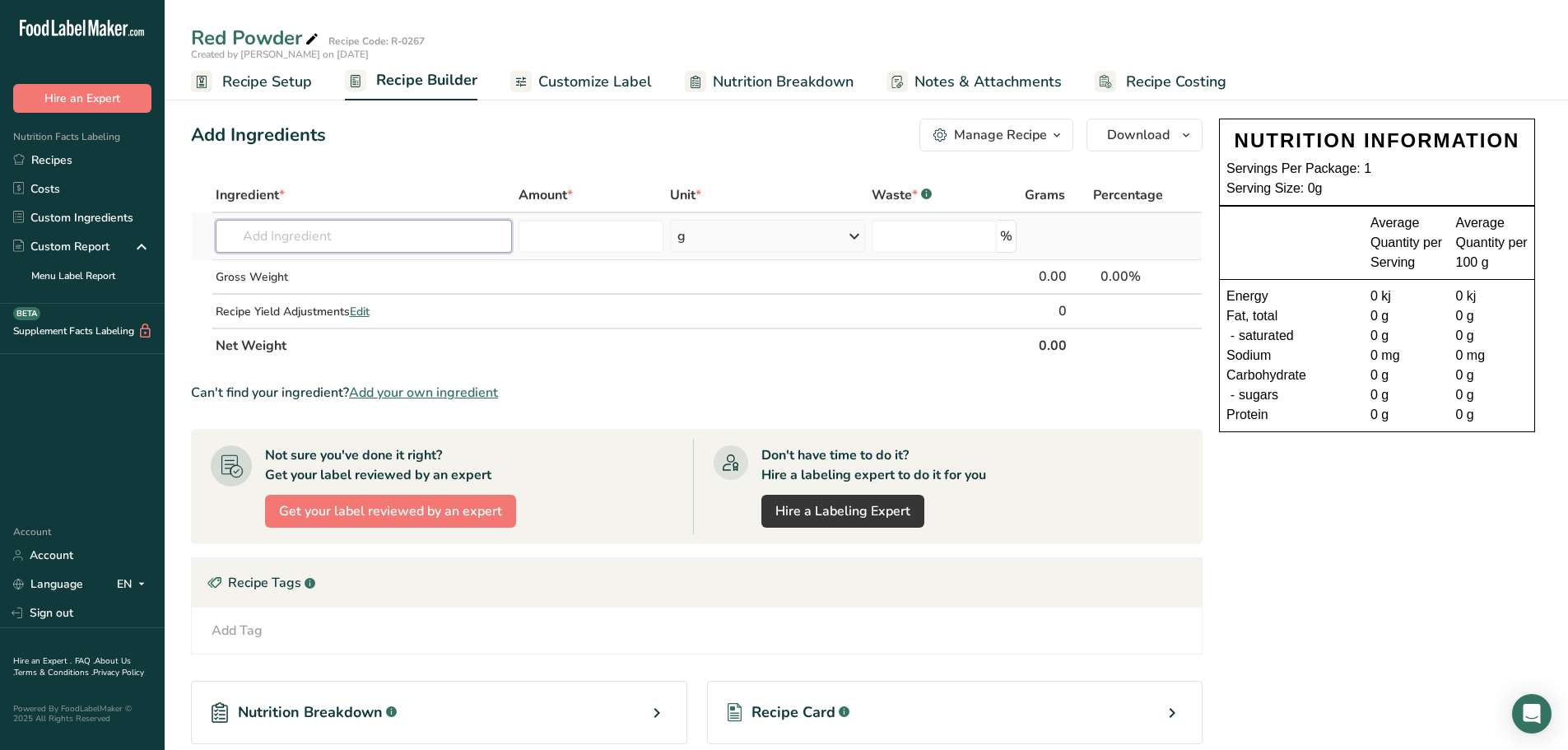 click at bounding box center (364, 236) 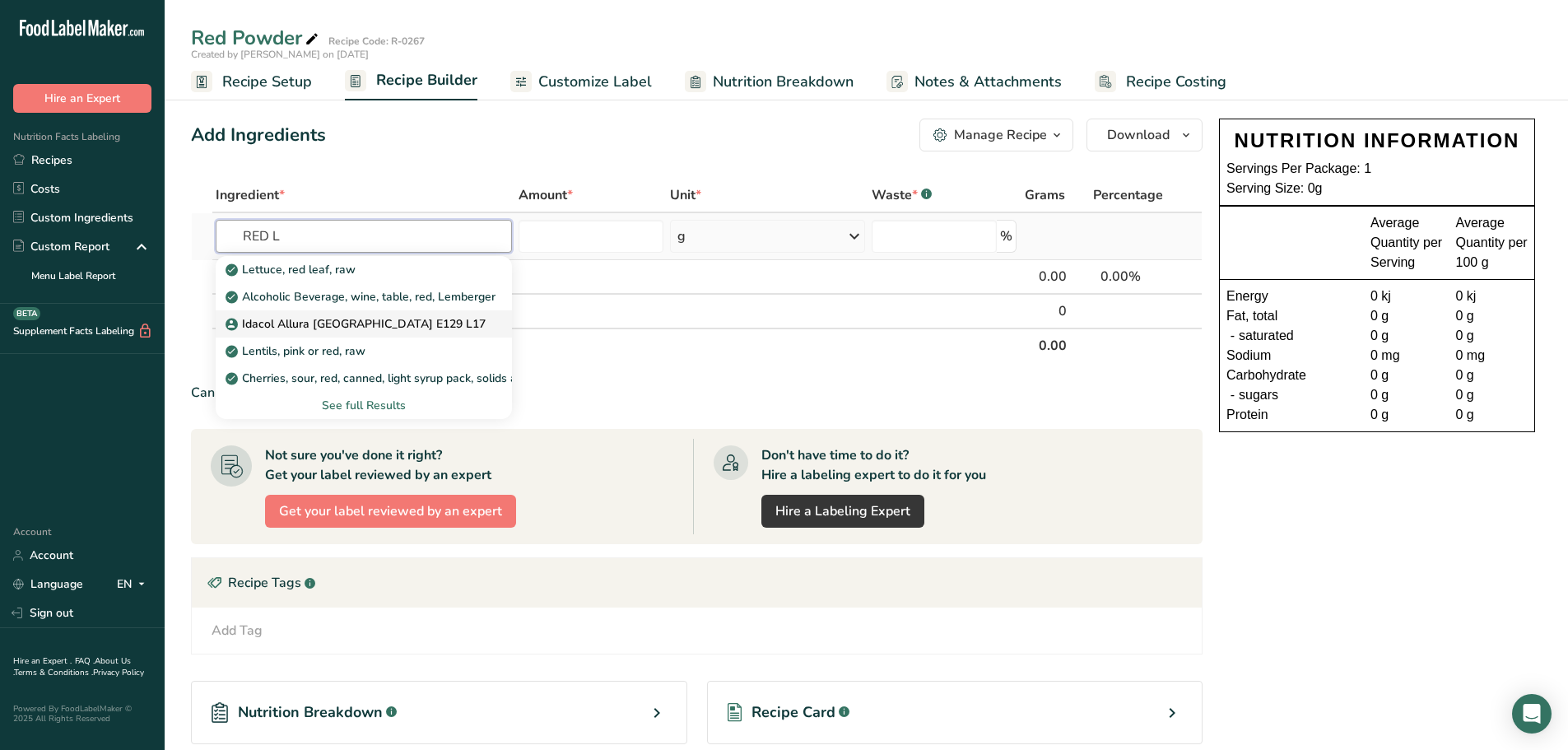 type on "RED L" 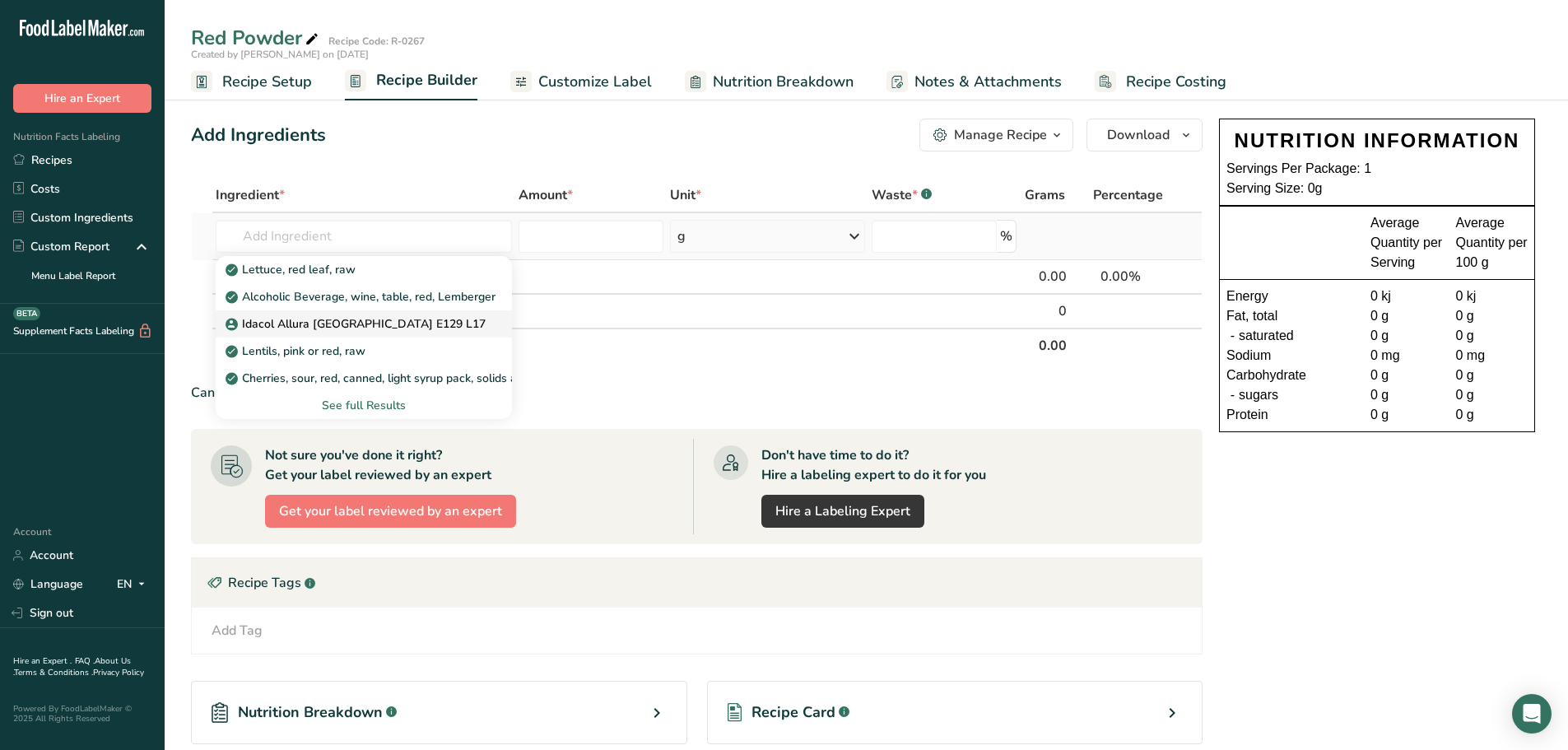 click on "Idacol Allura [GEOGRAPHIC_DATA] E129 L17" at bounding box center [357, 324] 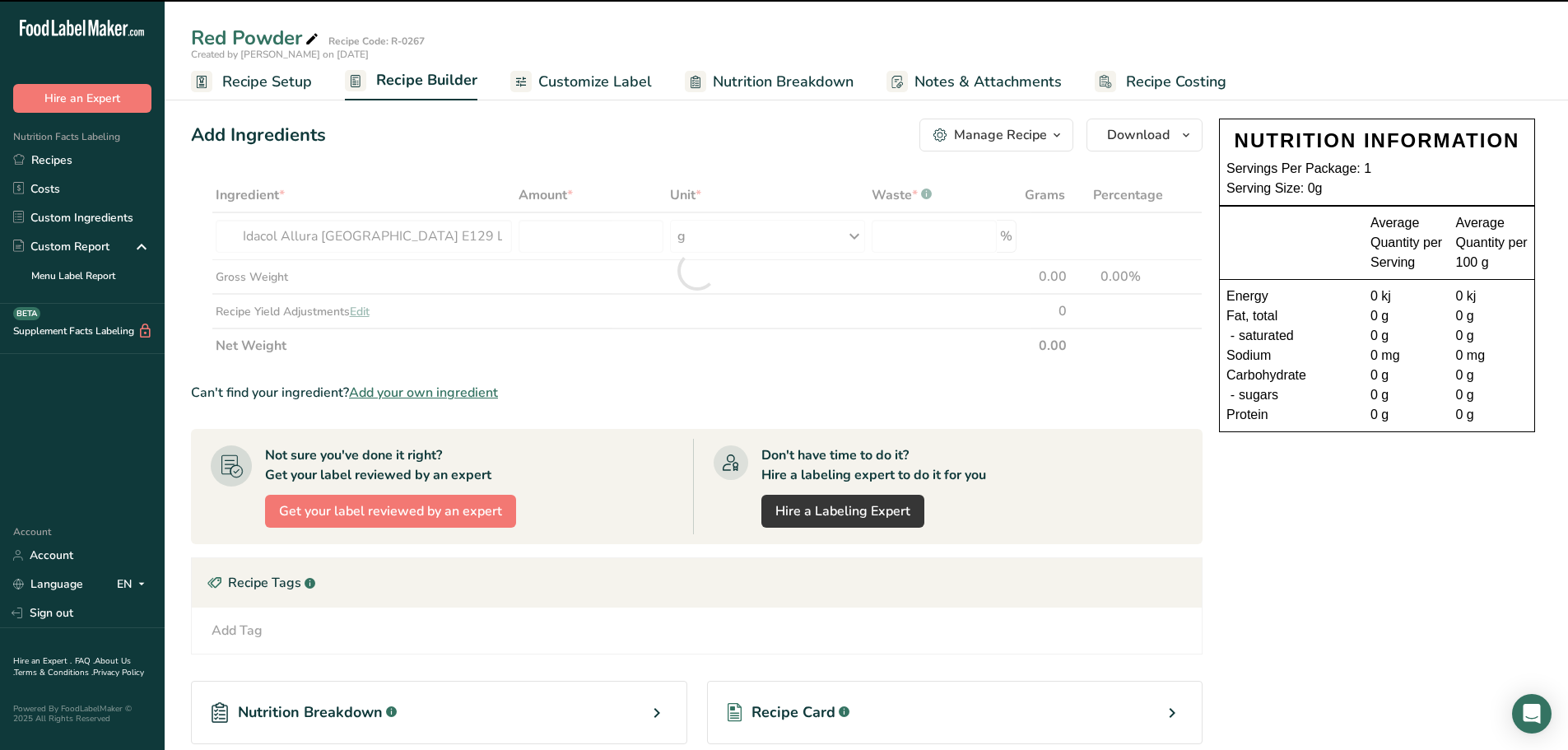 type on "0" 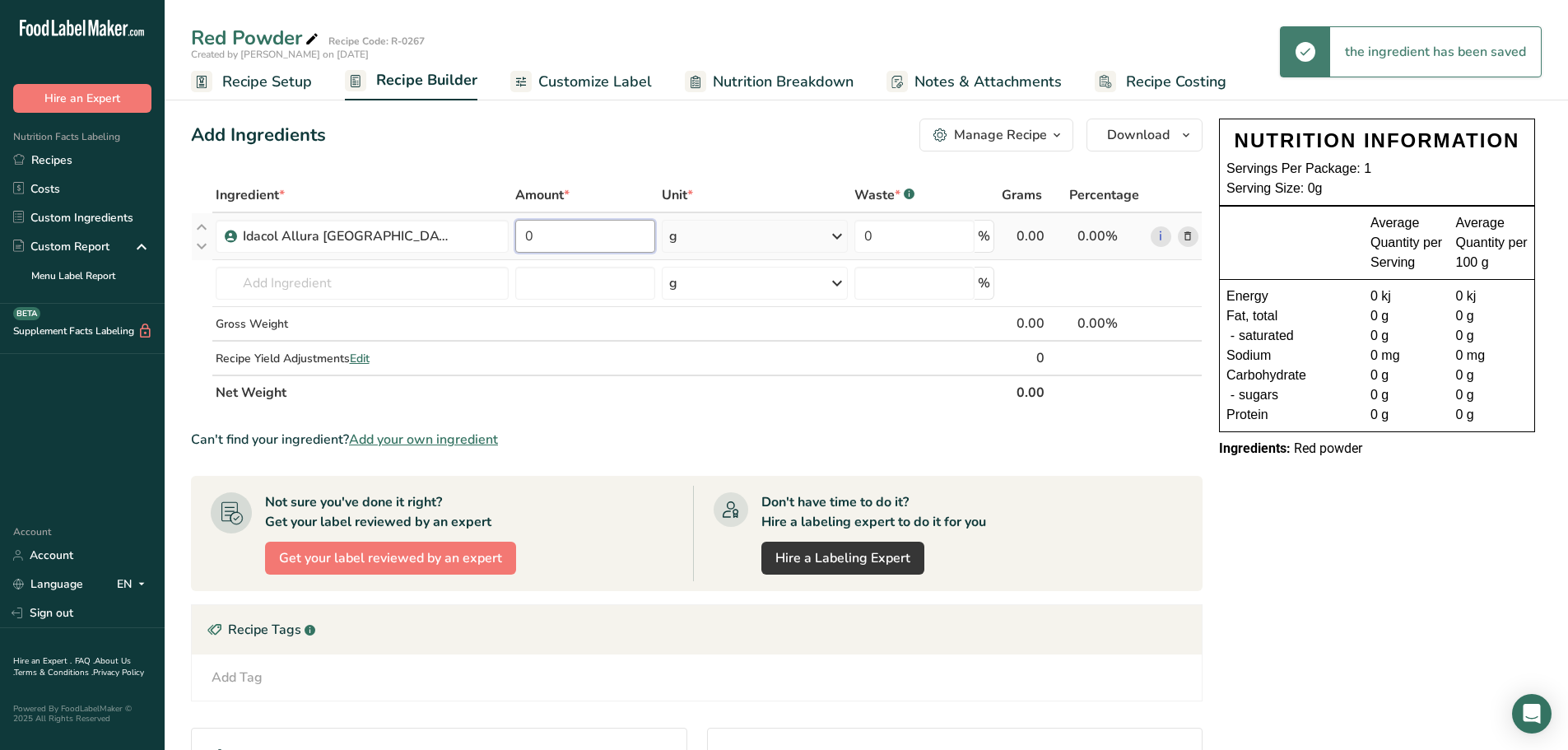 click on "0" at bounding box center [585, 236] 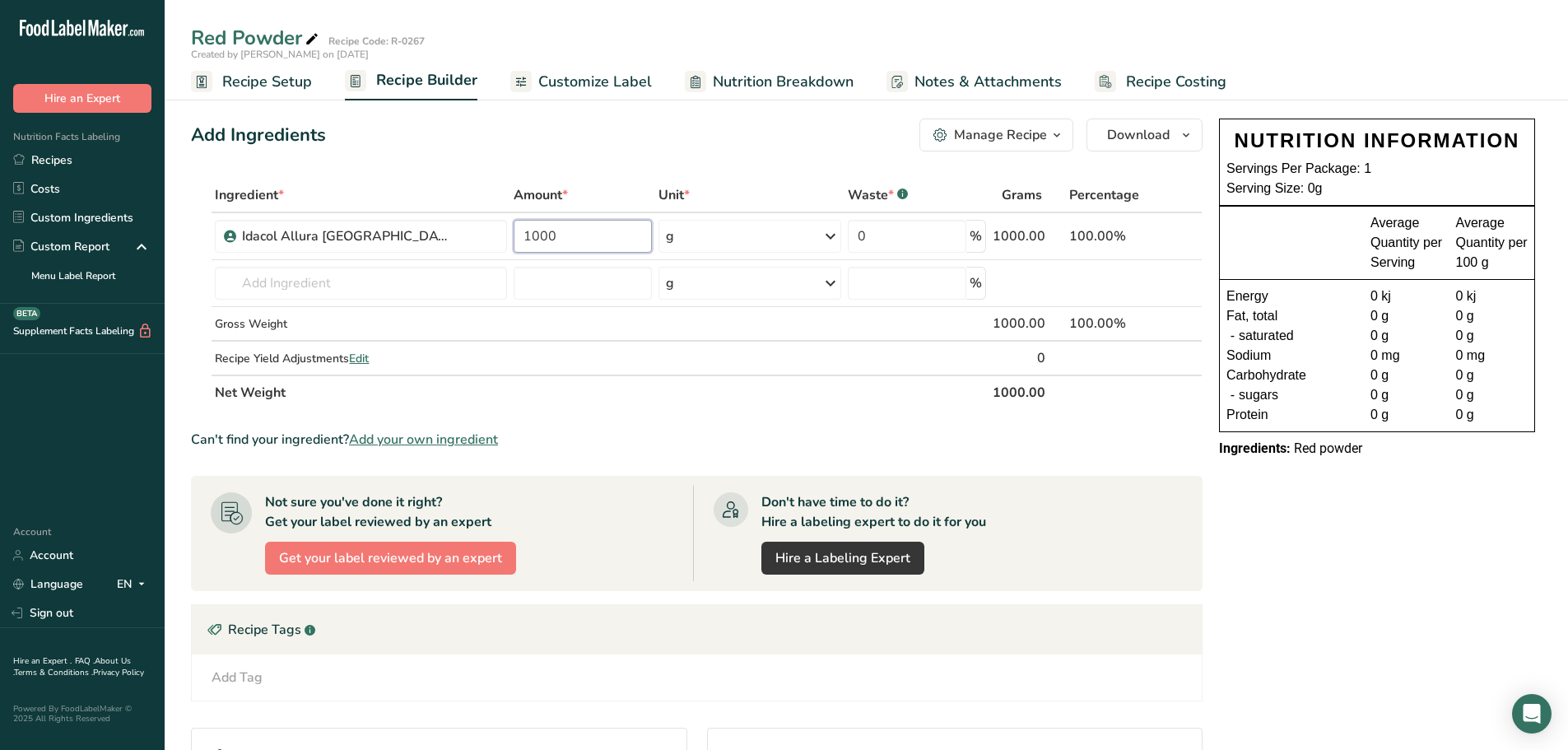 type on "1000" 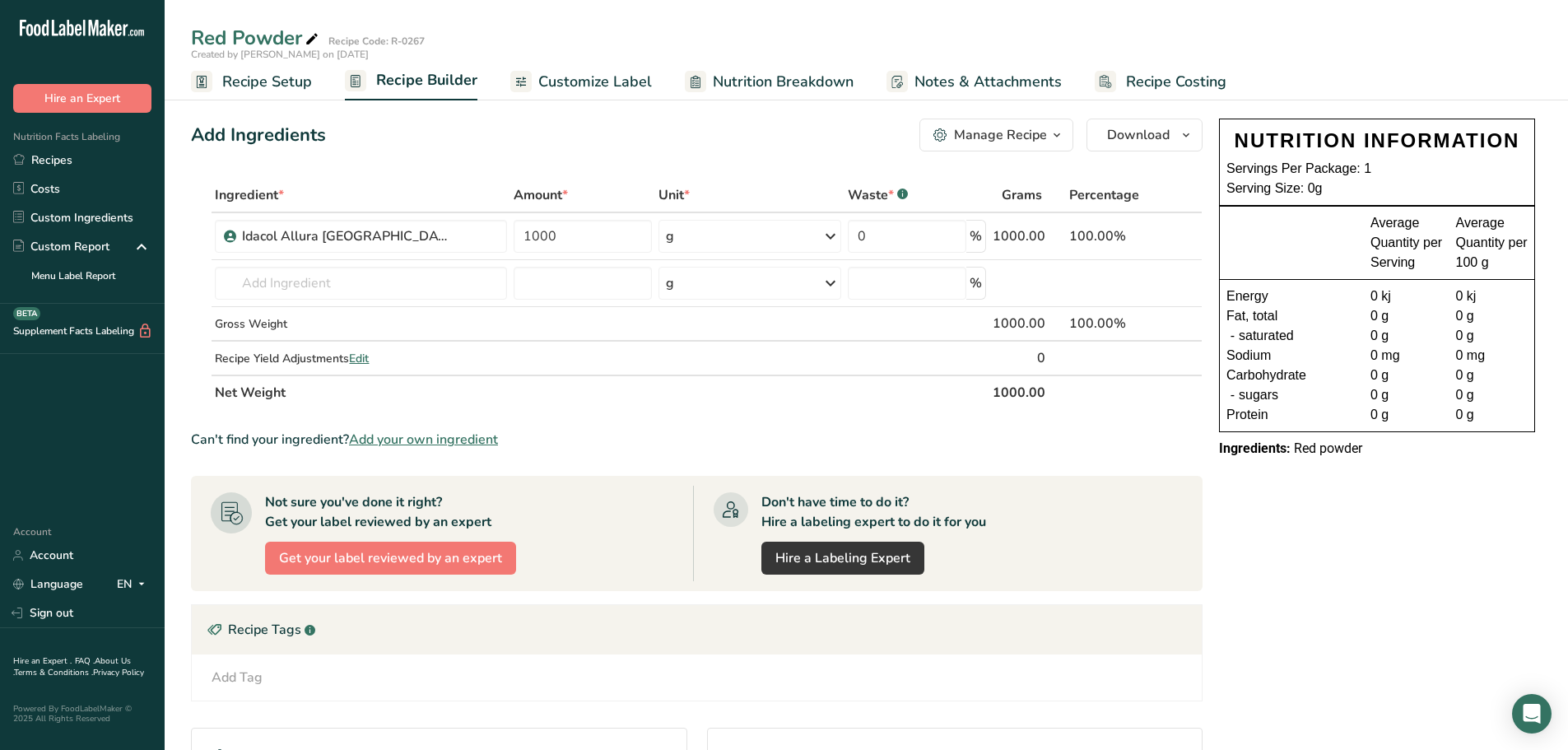 click on "Ingredient *
Amount *
Unit *
Waste *   .a-a{fill:#347362;}.b-a{fill:#fff;}          Grams
Percentage
[GEOGRAPHIC_DATA] E129 L17
1000
g
Weight Units
g
kg
mg
See more
Volume Units
l
mL
fl oz
See more
0
%
1000.00
100.00%
i
Lettuce, red leaf, raw
Alcoholic Beverage, wine, table, red, Lemberger
[STREET_ADDRESS]
Lentils, pink or red, raw
Cherries, sour, red, canned, light syrup pack, solids and liquids" at bounding box center [696, 565] 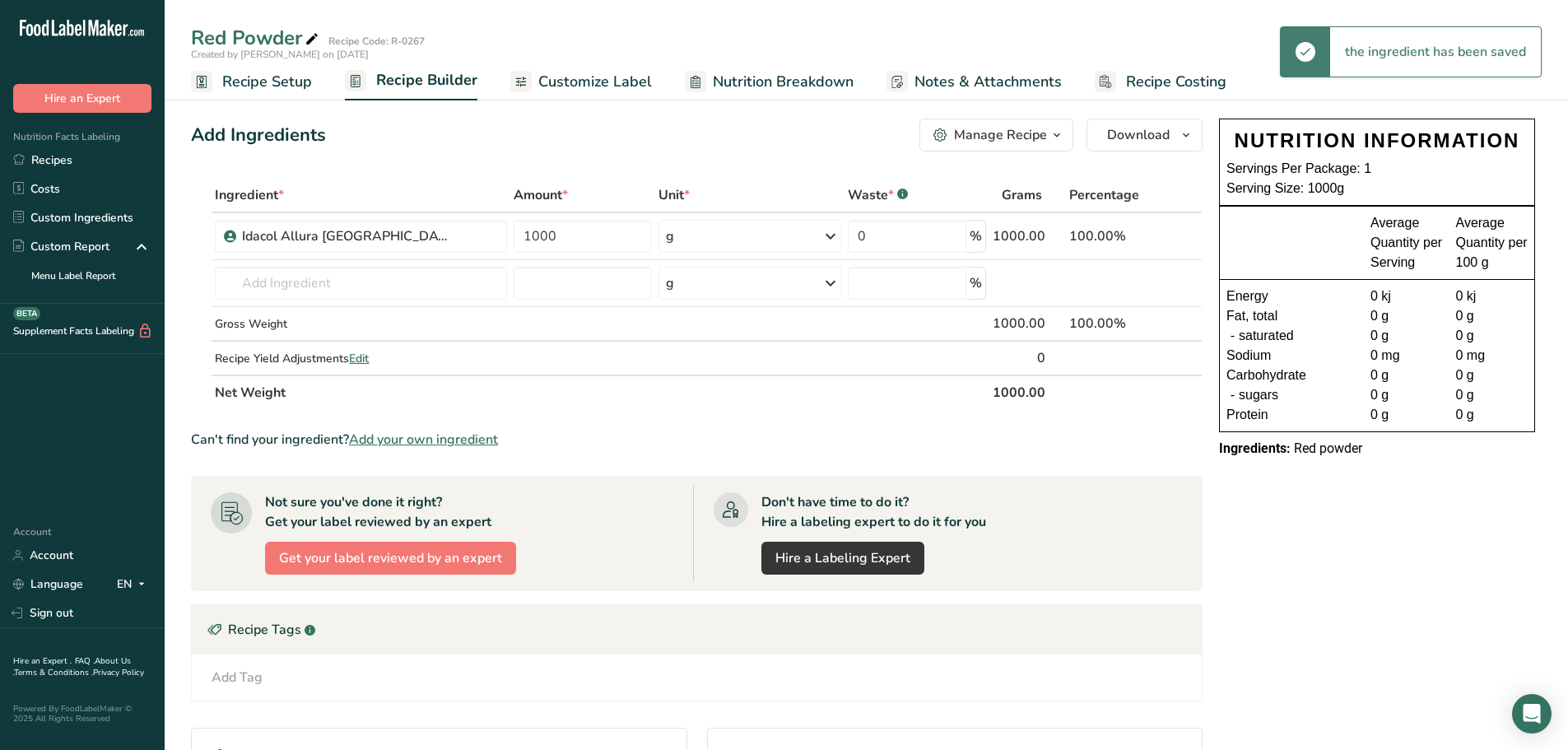 click on "Customize Label" at bounding box center (595, 82) 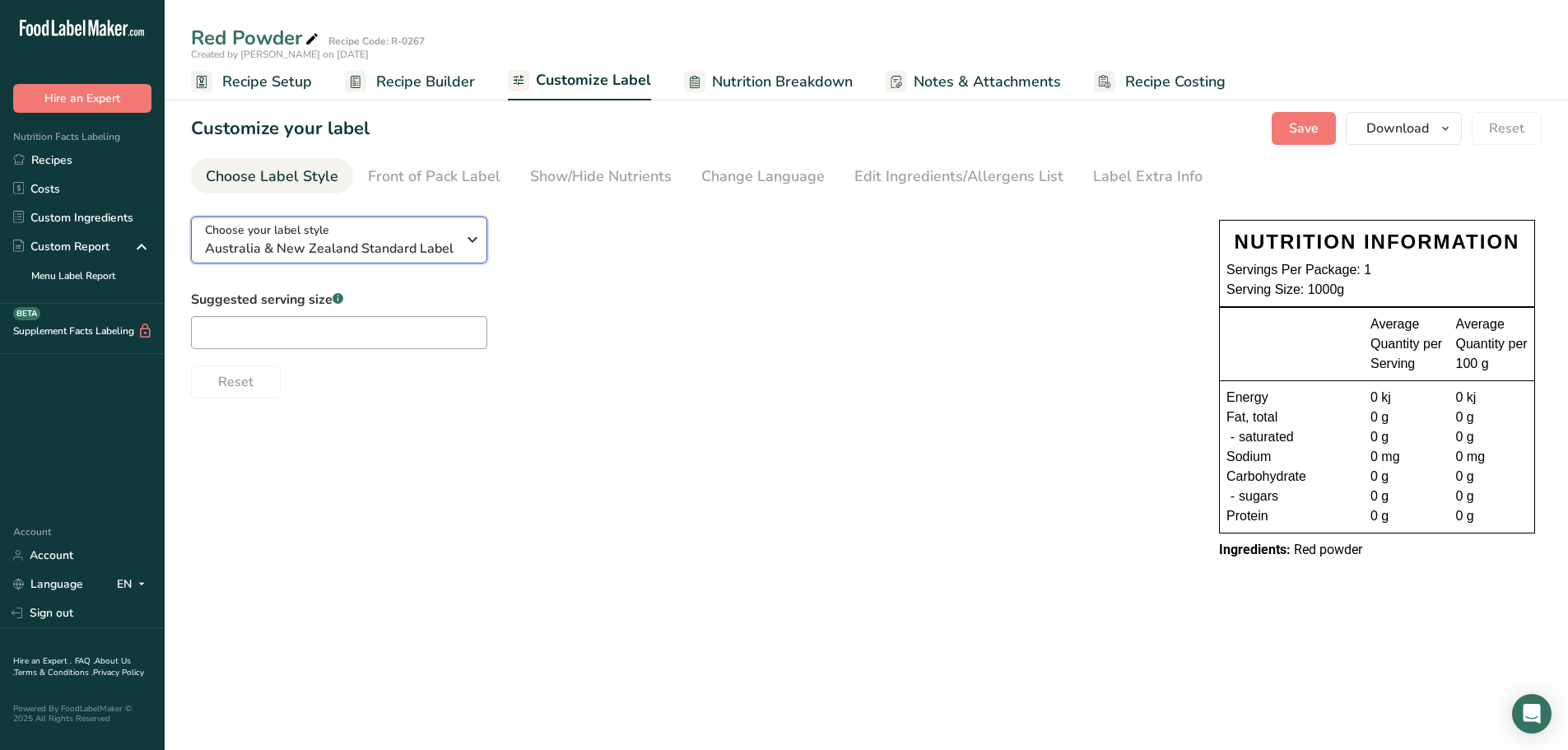click at bounding box center [472, 240] 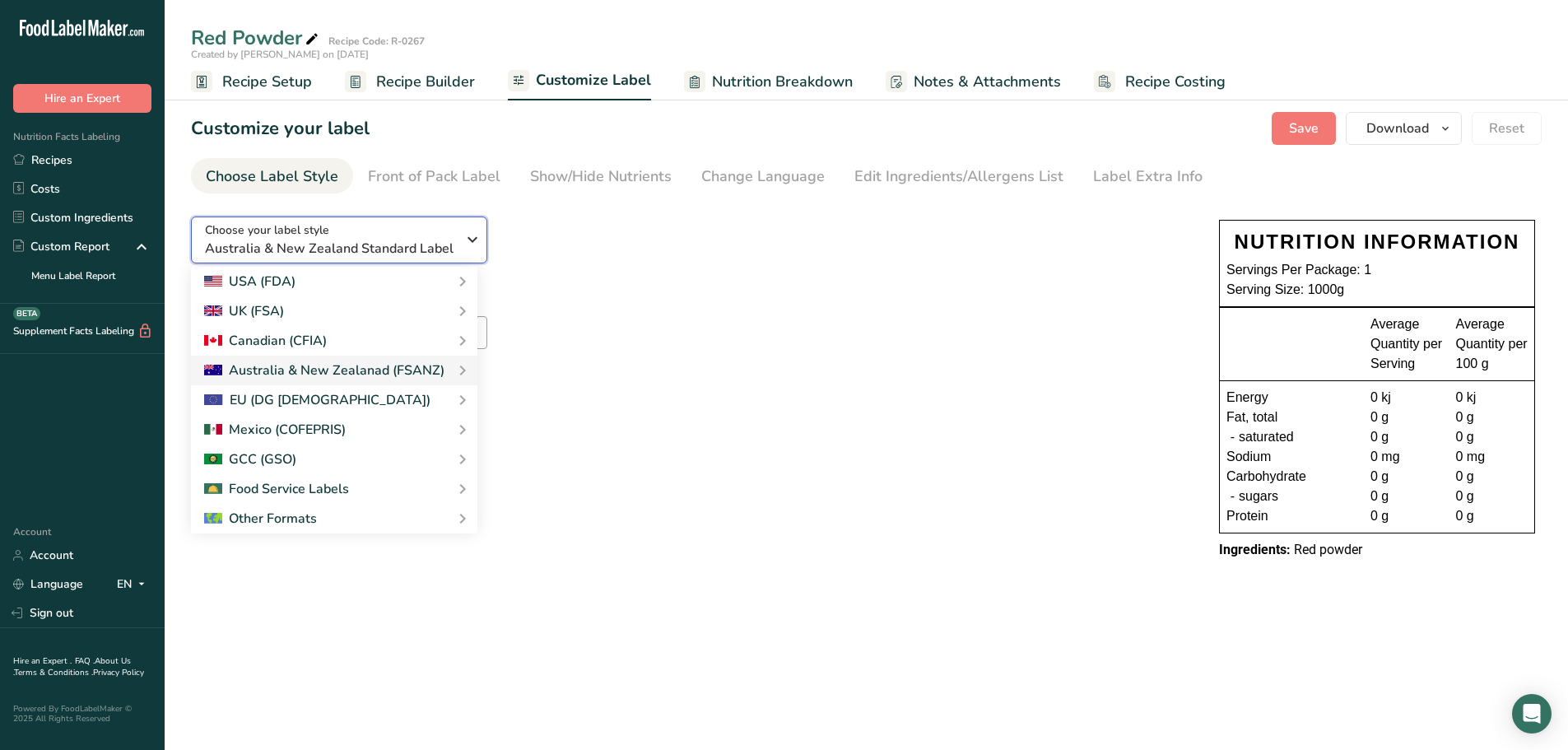 click at bounding box center [472, 240] 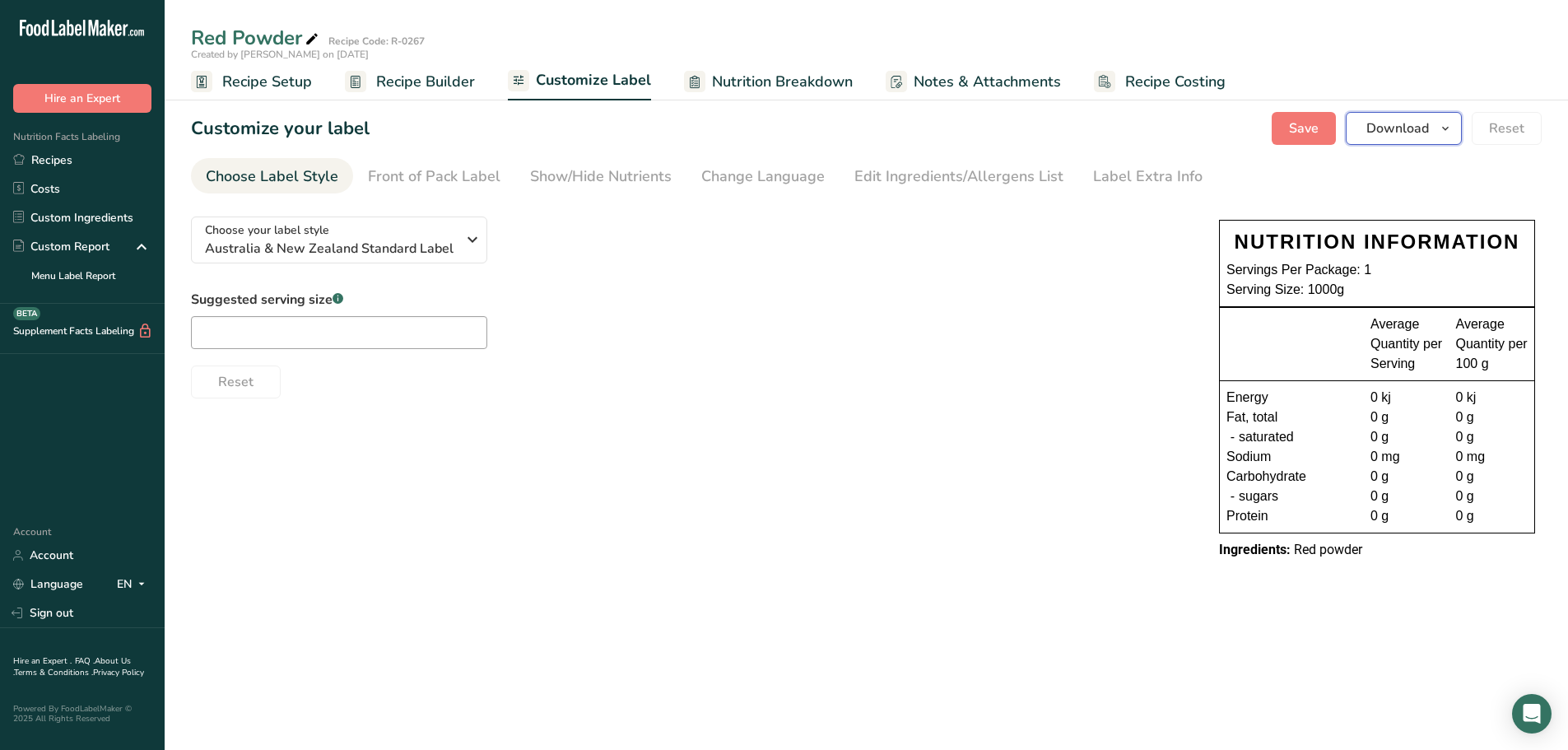 click on "Download" at bounding box center (1398, 128) 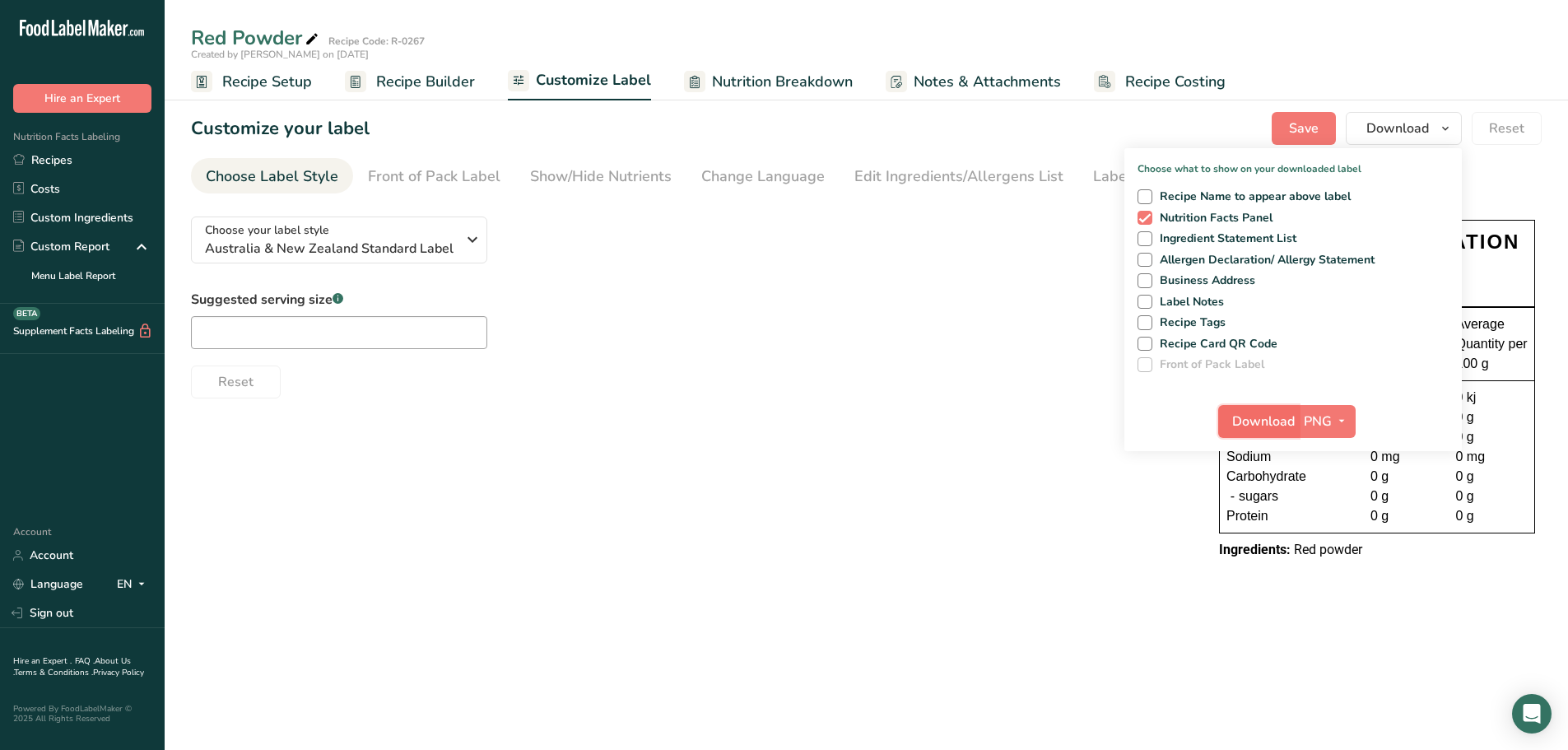 click on "Download" at bounding box center (1263, 422) 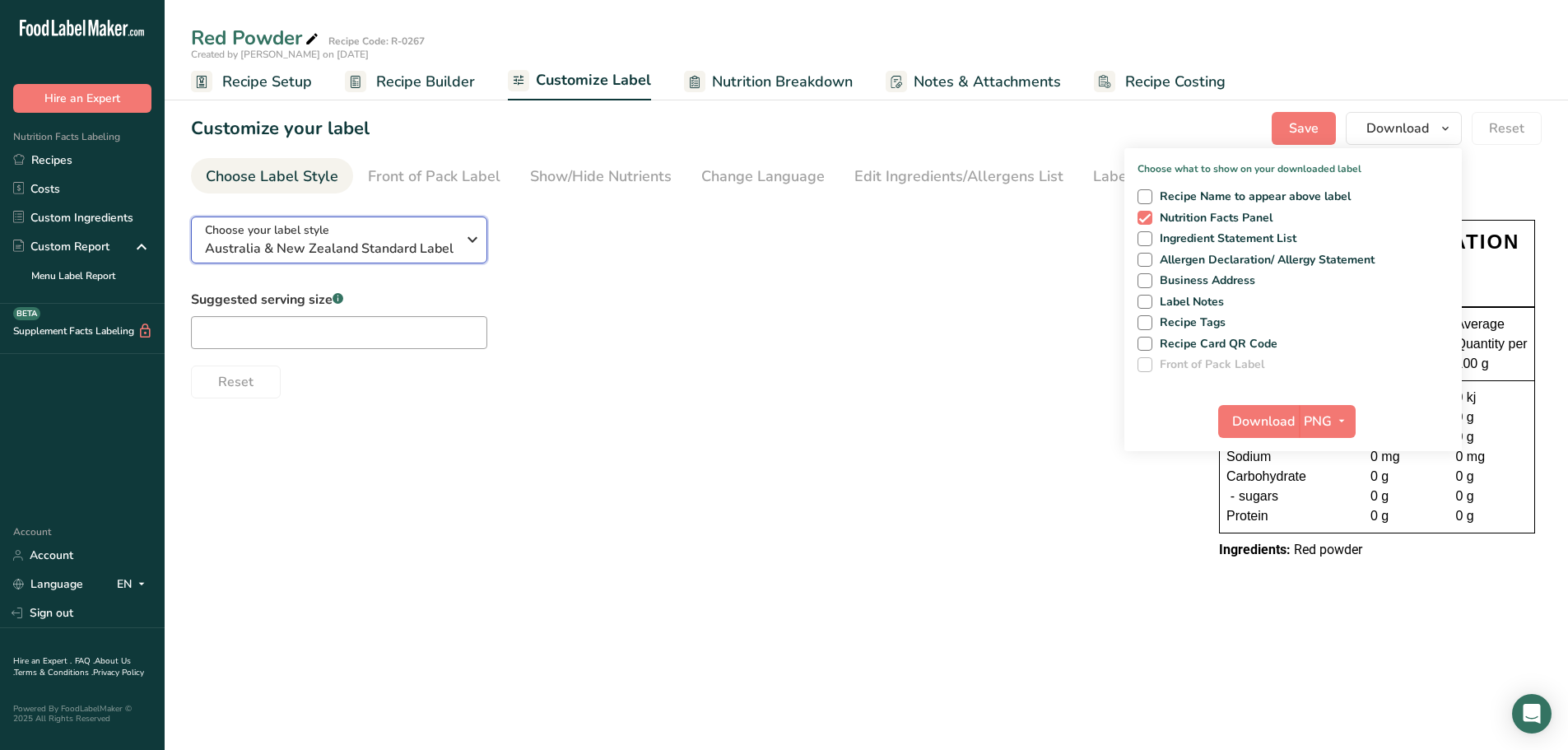 click at bounding box center [472, 240] 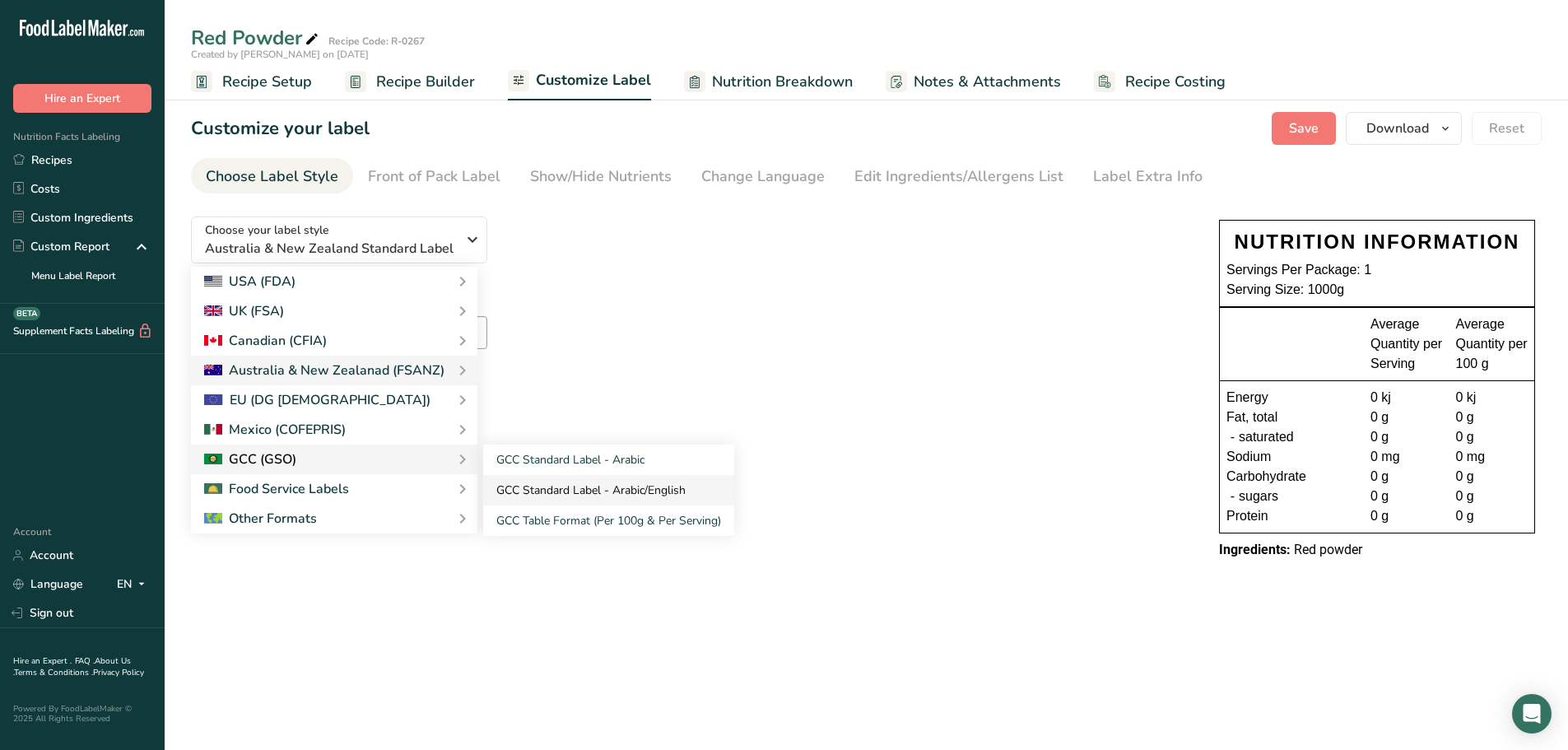 click on "GCC Standard Label - Arabic/English" at bounding box center (608, 490) 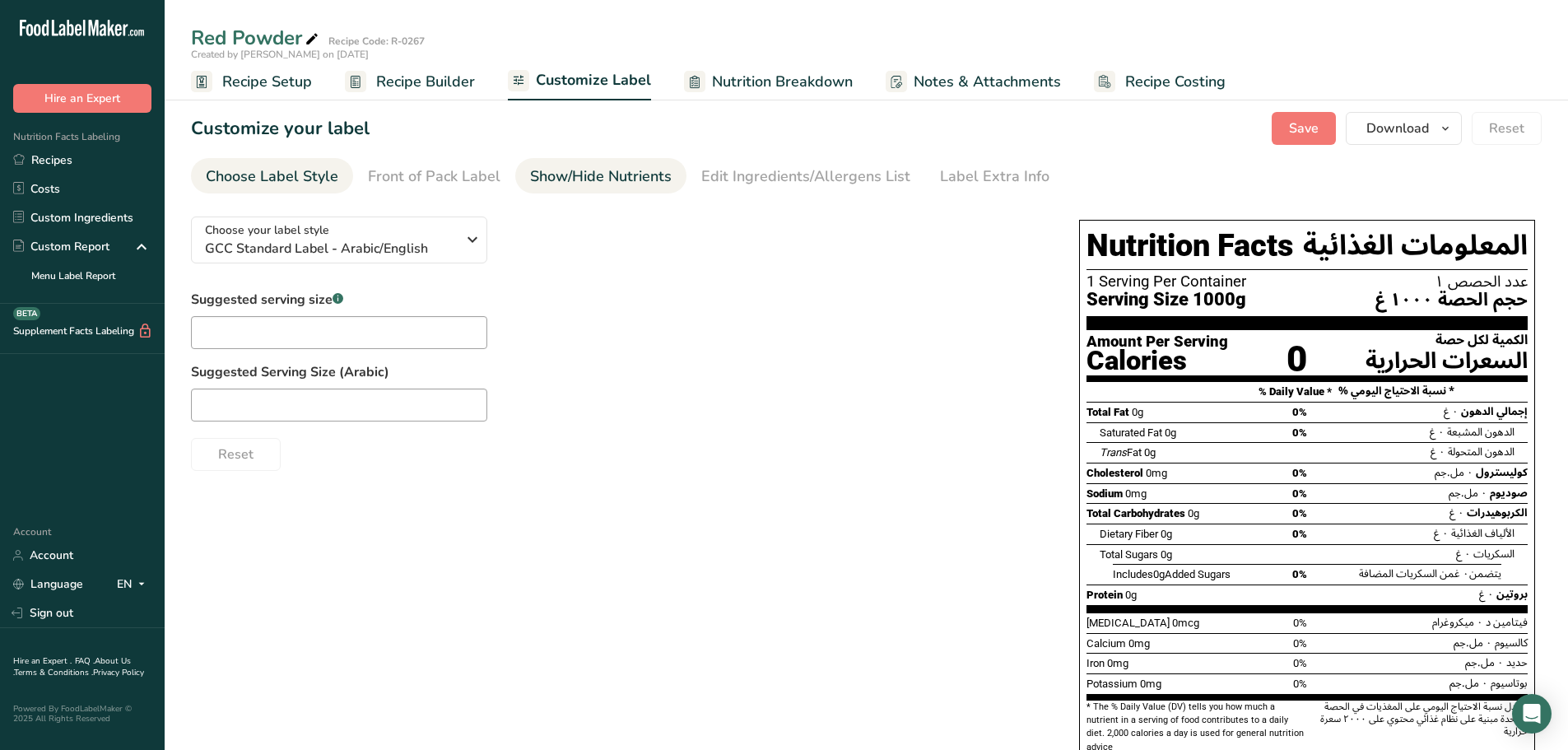click on "Show/Hide Nutrients" at bounding box center (601, 176) 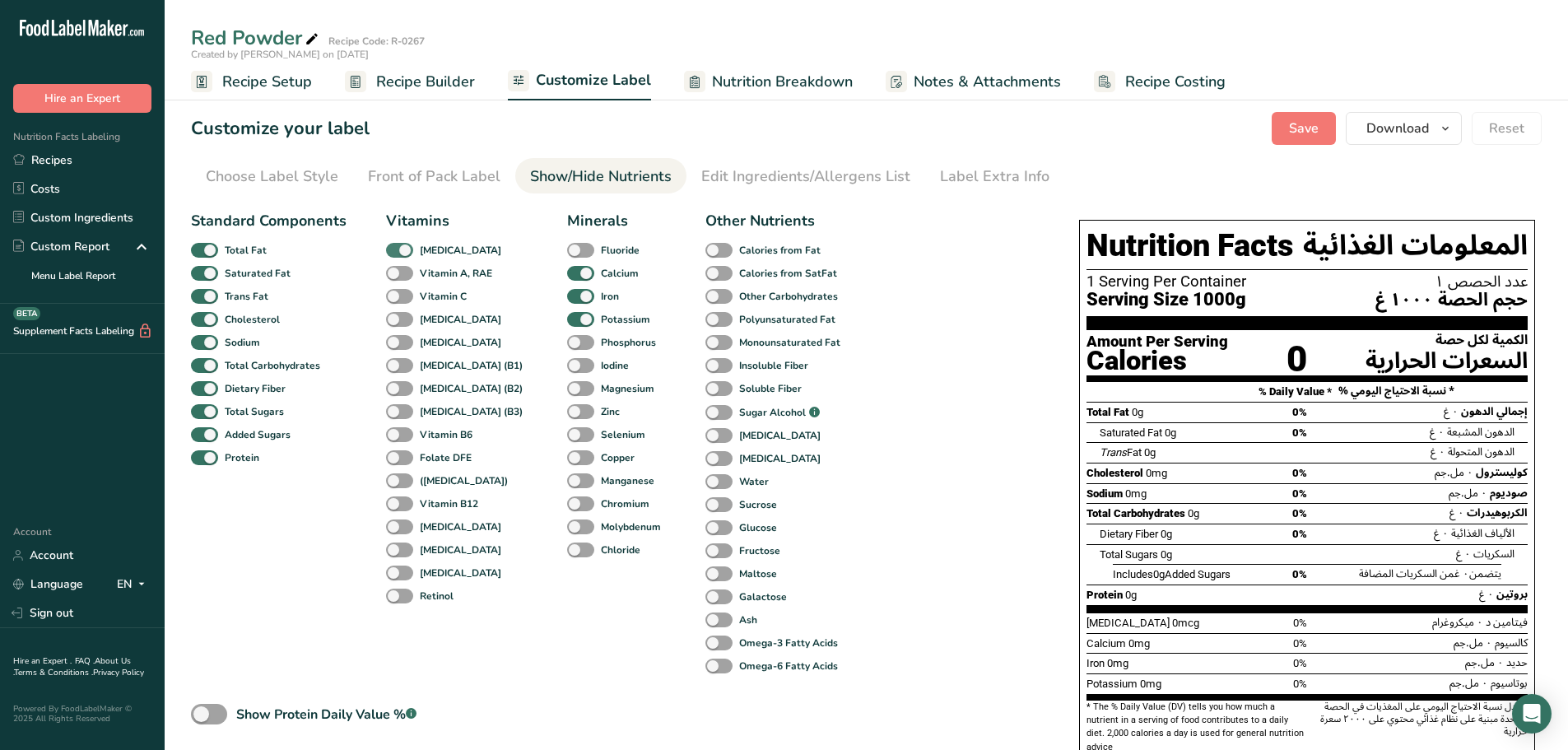 click on "[MEDICAL_DATA]" at bounding box center [460, 250] 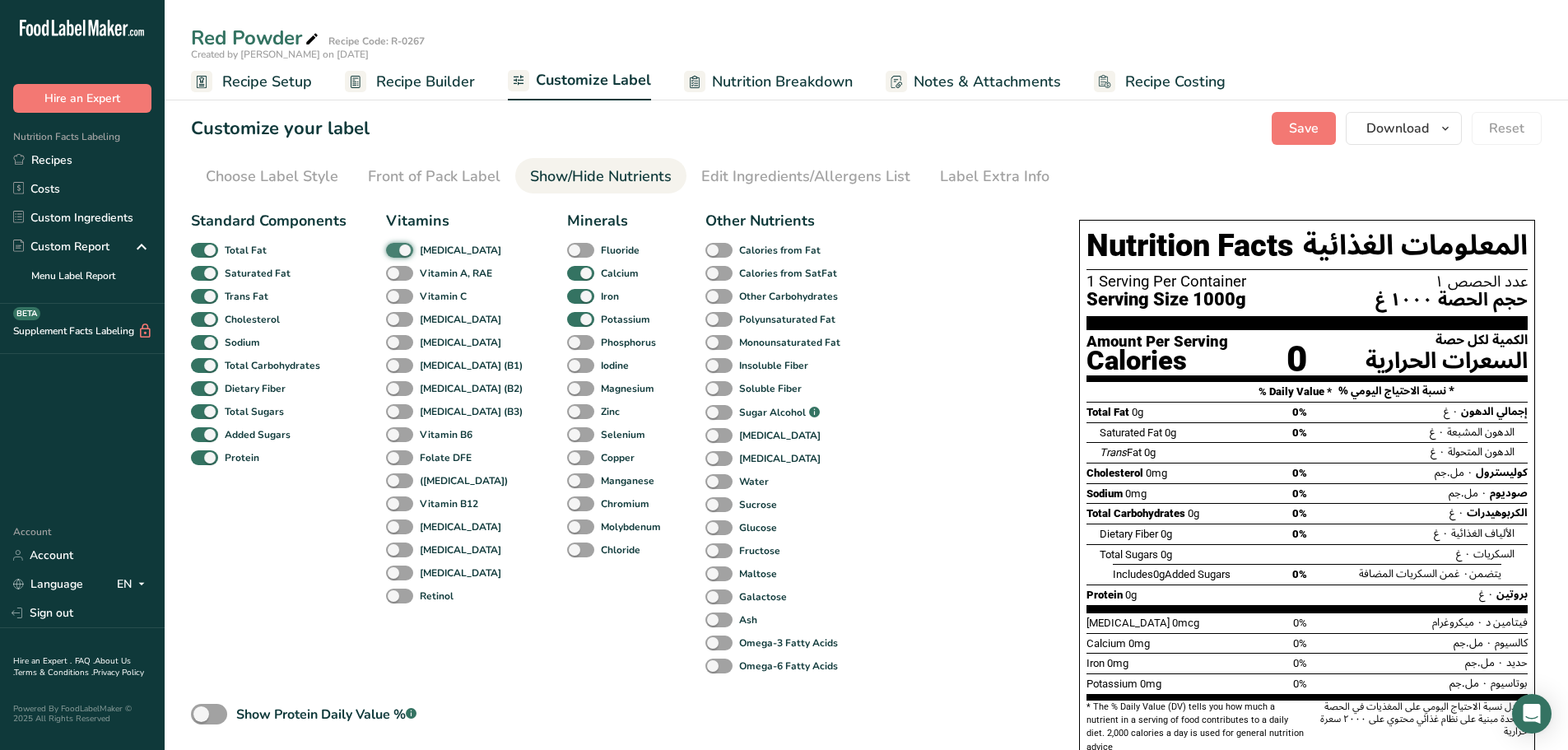 click on "[MEDICAL_DATA]" at bounding box center [391, 249] 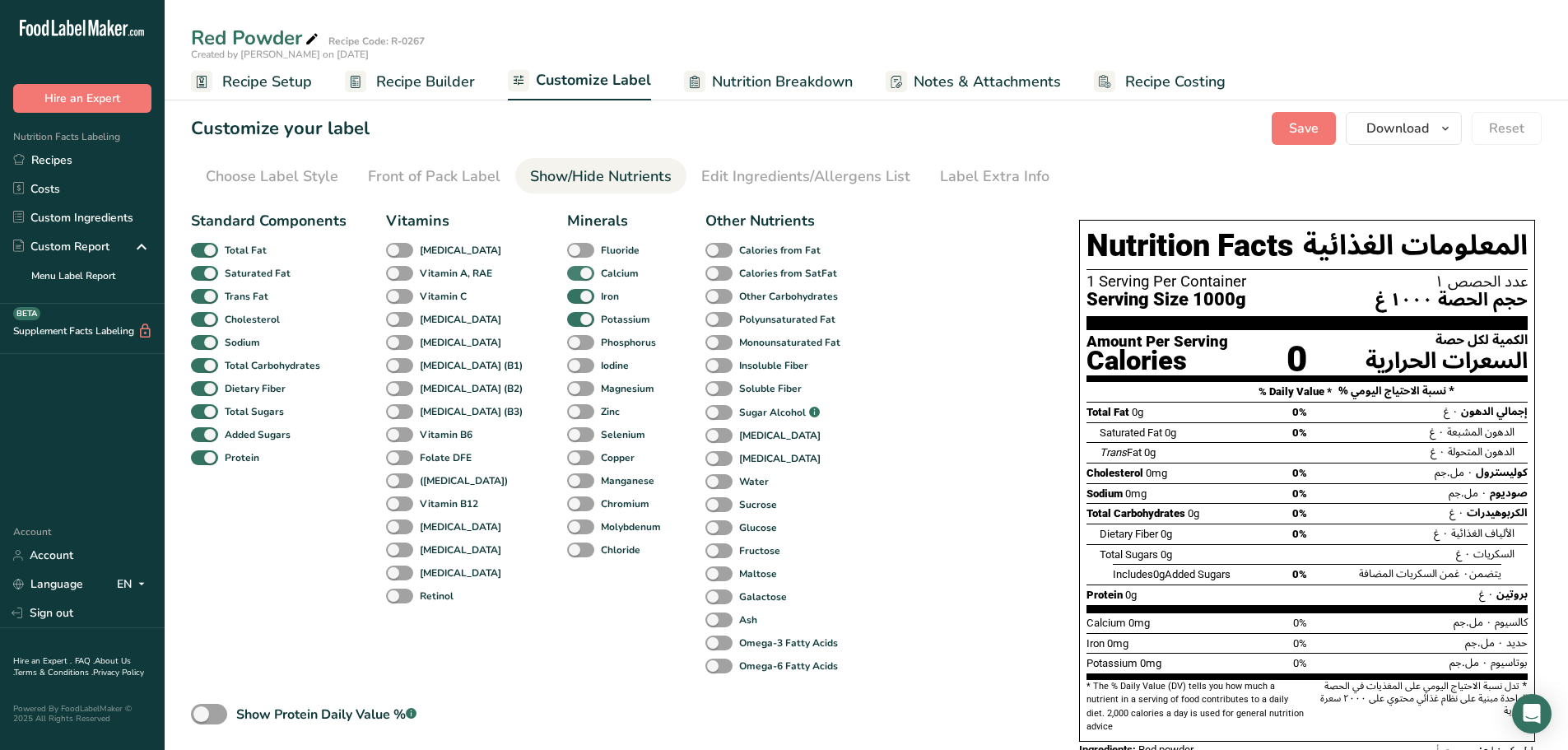 click on "Calcium" at bounding box center (616, 273) 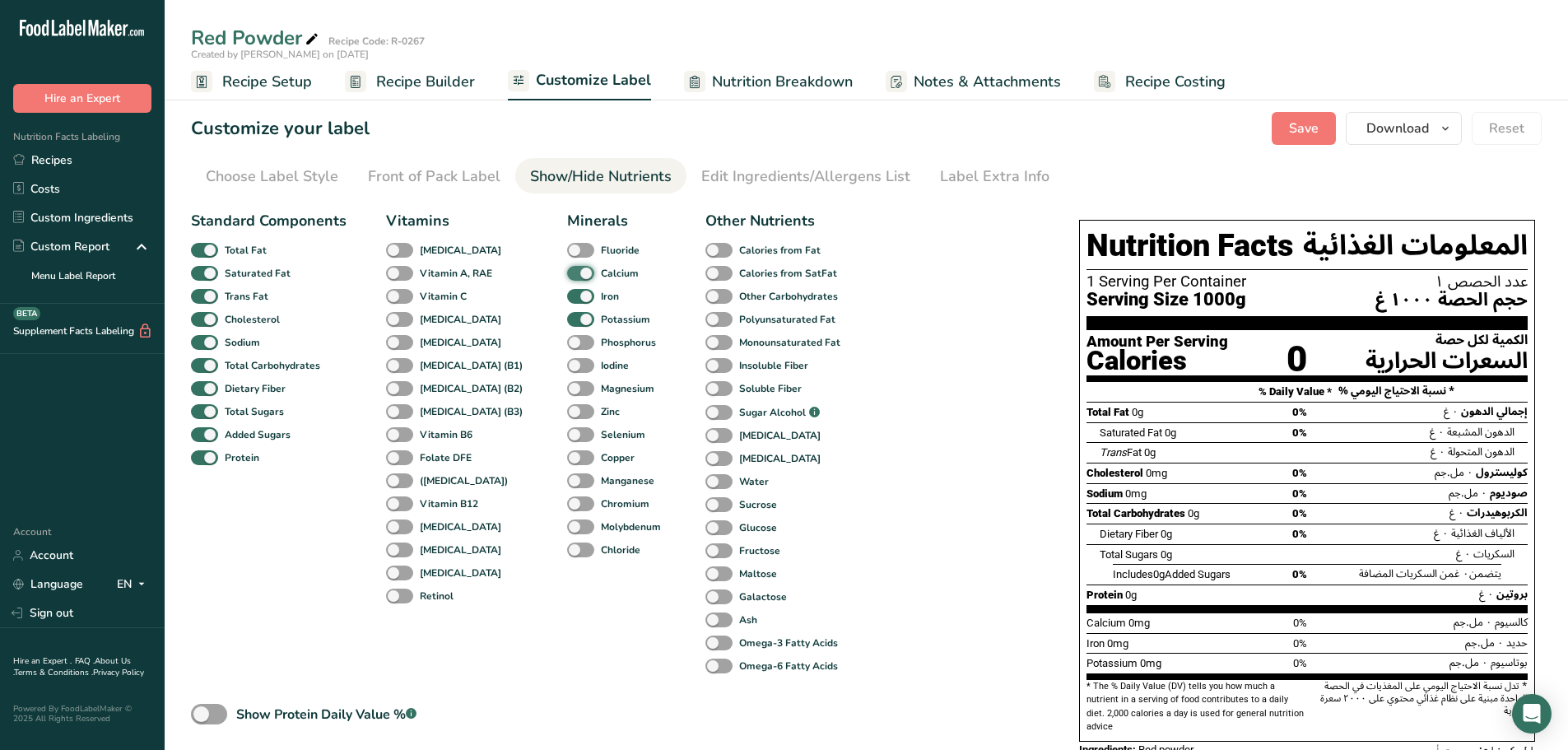 click on "Calcium" at bounding box center (572, 273) 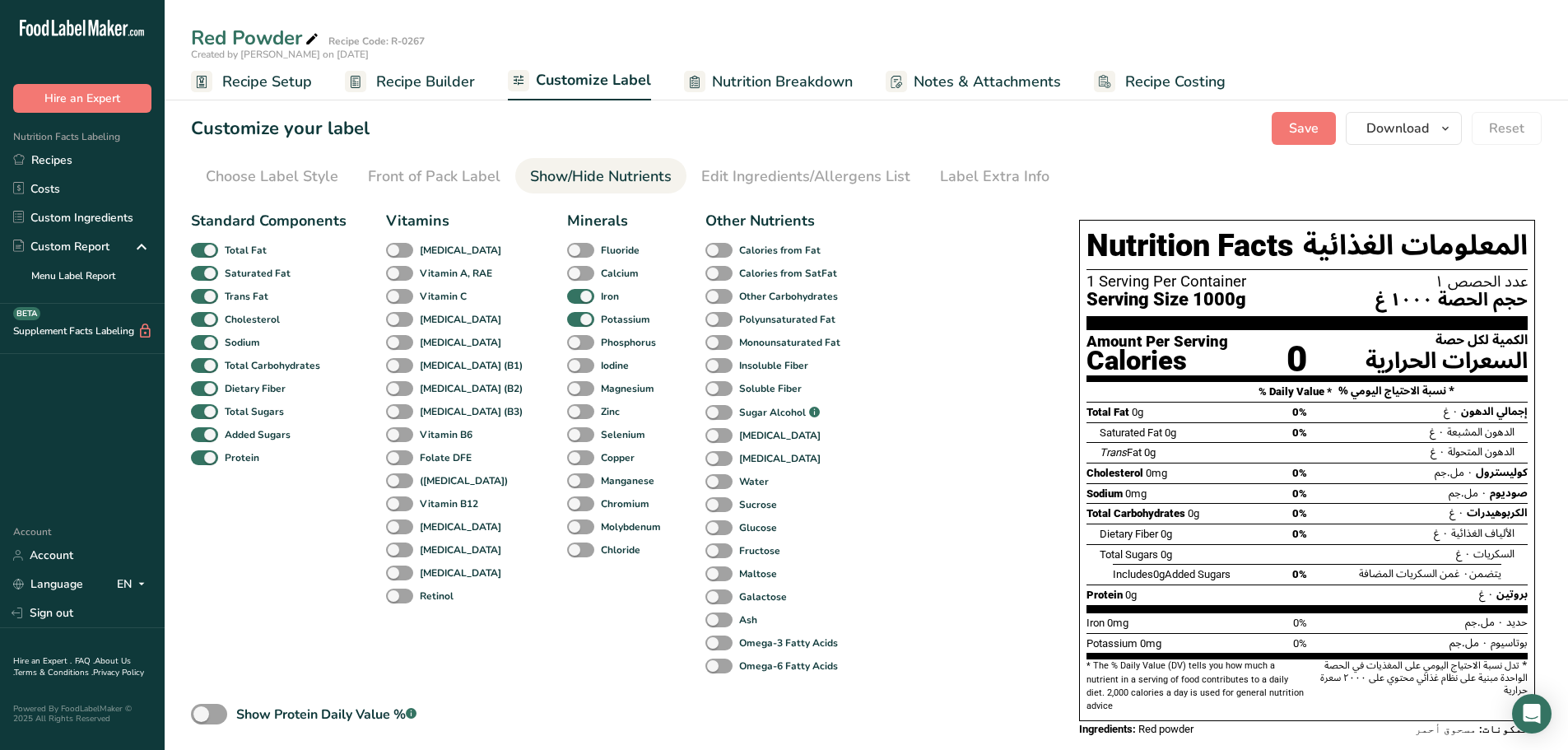 drag, startPoint x: 568, startPoint y: 290, endPoint x: 571, endPoint y: 305, distance: 15.297059 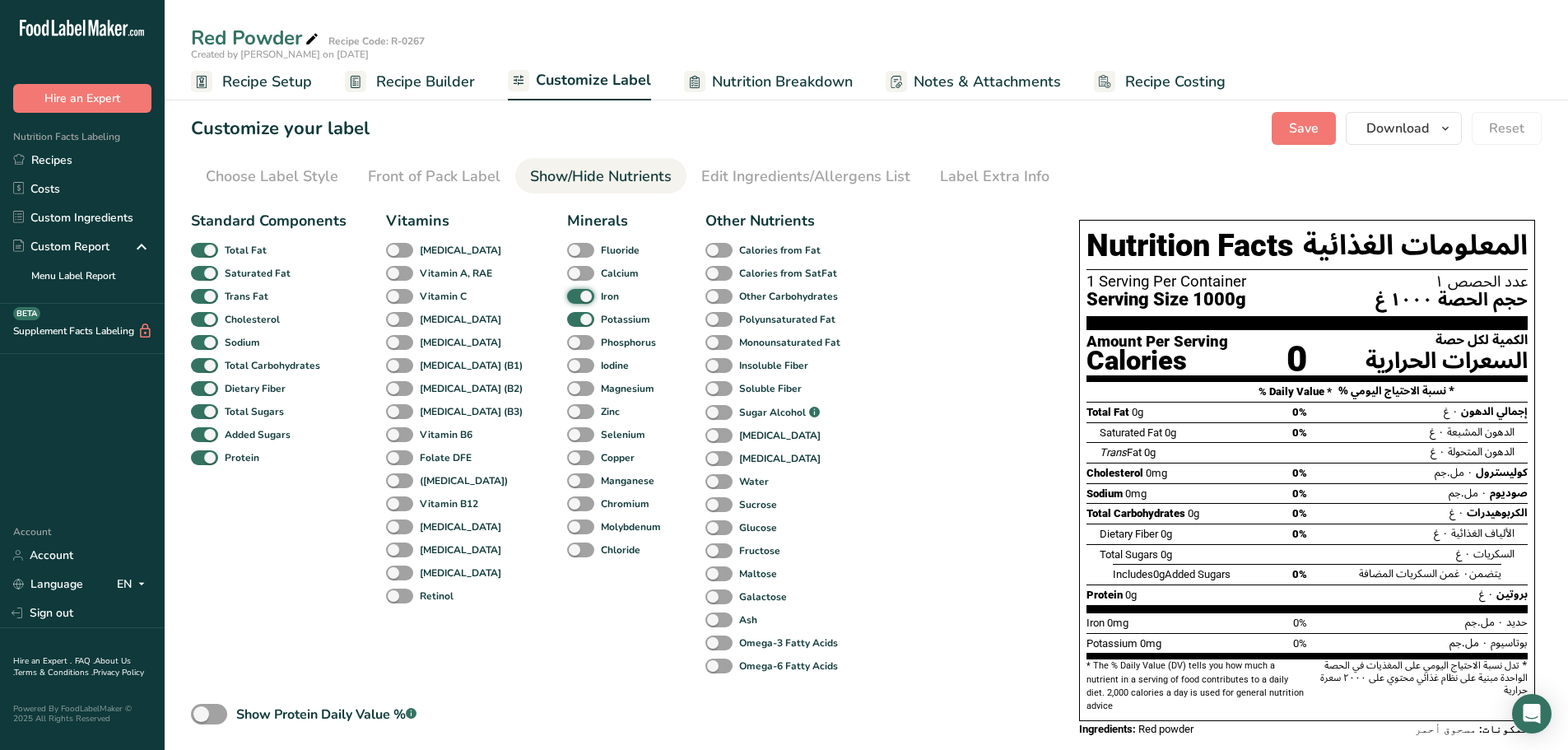 click on "Iron" at bounding box center [572, 296] 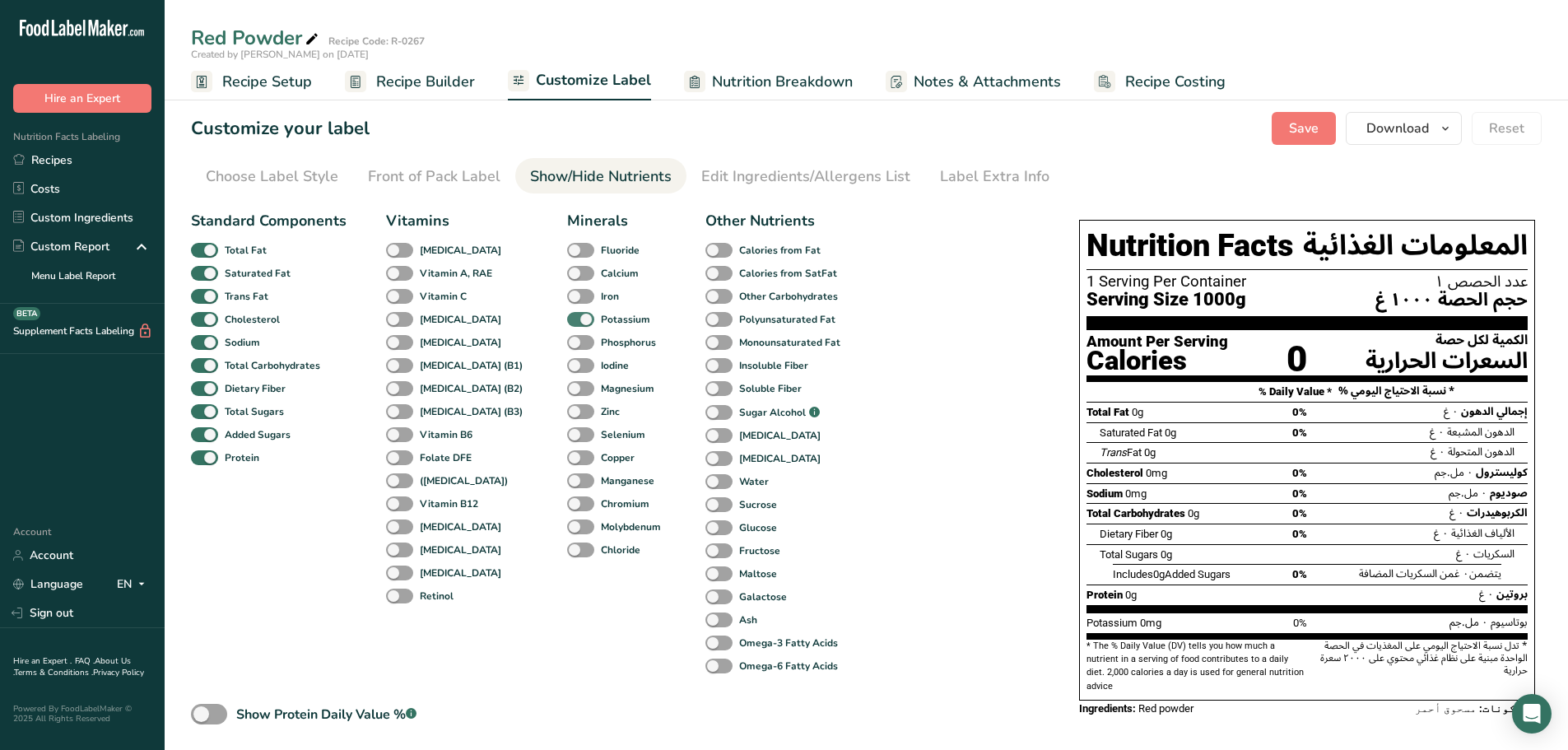 click on "Potassium" at bounding box center (626, 319) 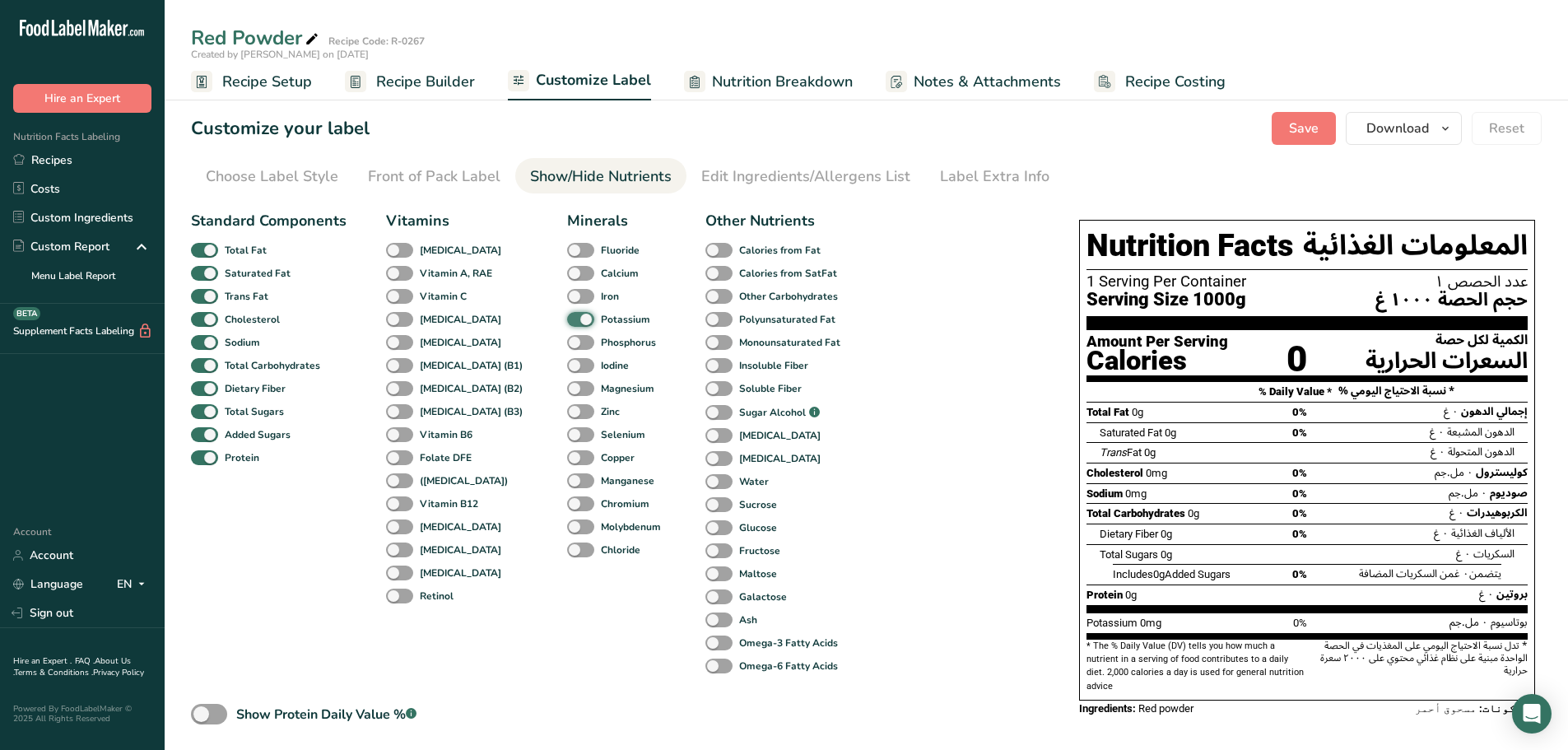 click on "Potassium" at bounding box center [572, 319] 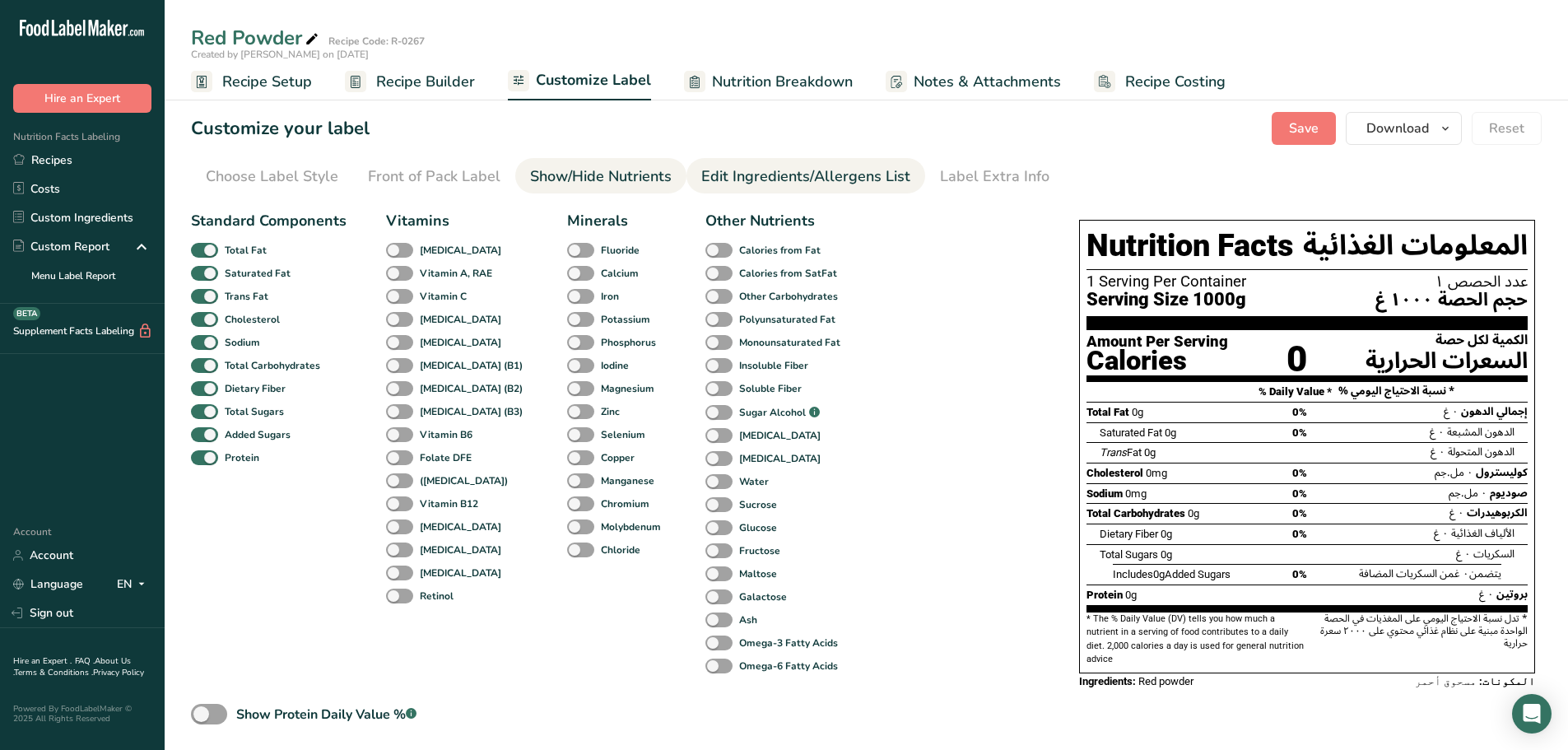 click on "Edit Ingredients/Allergens List" at bounding box center (806, 176) 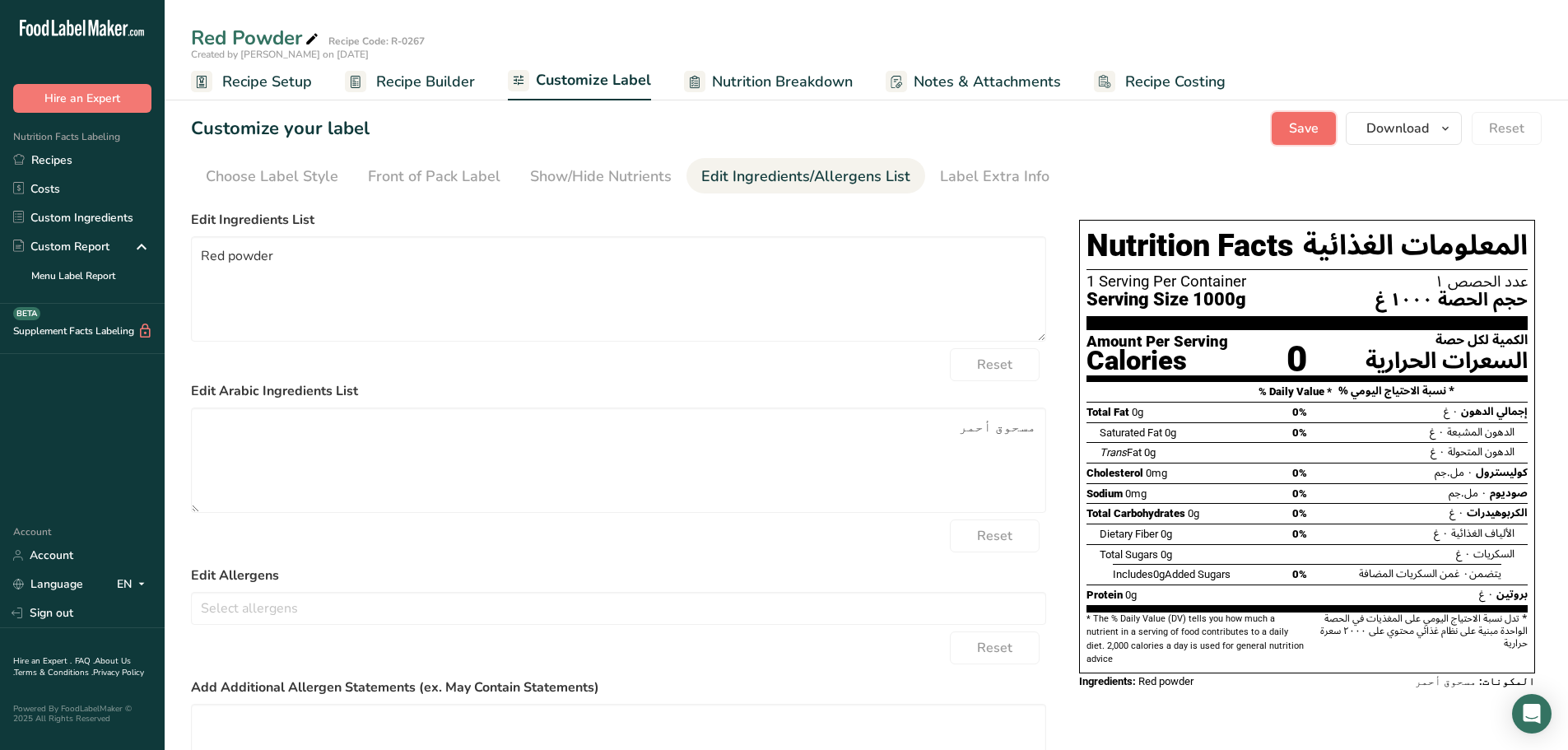 click on "Save" at bounding box center (1304, 128) 